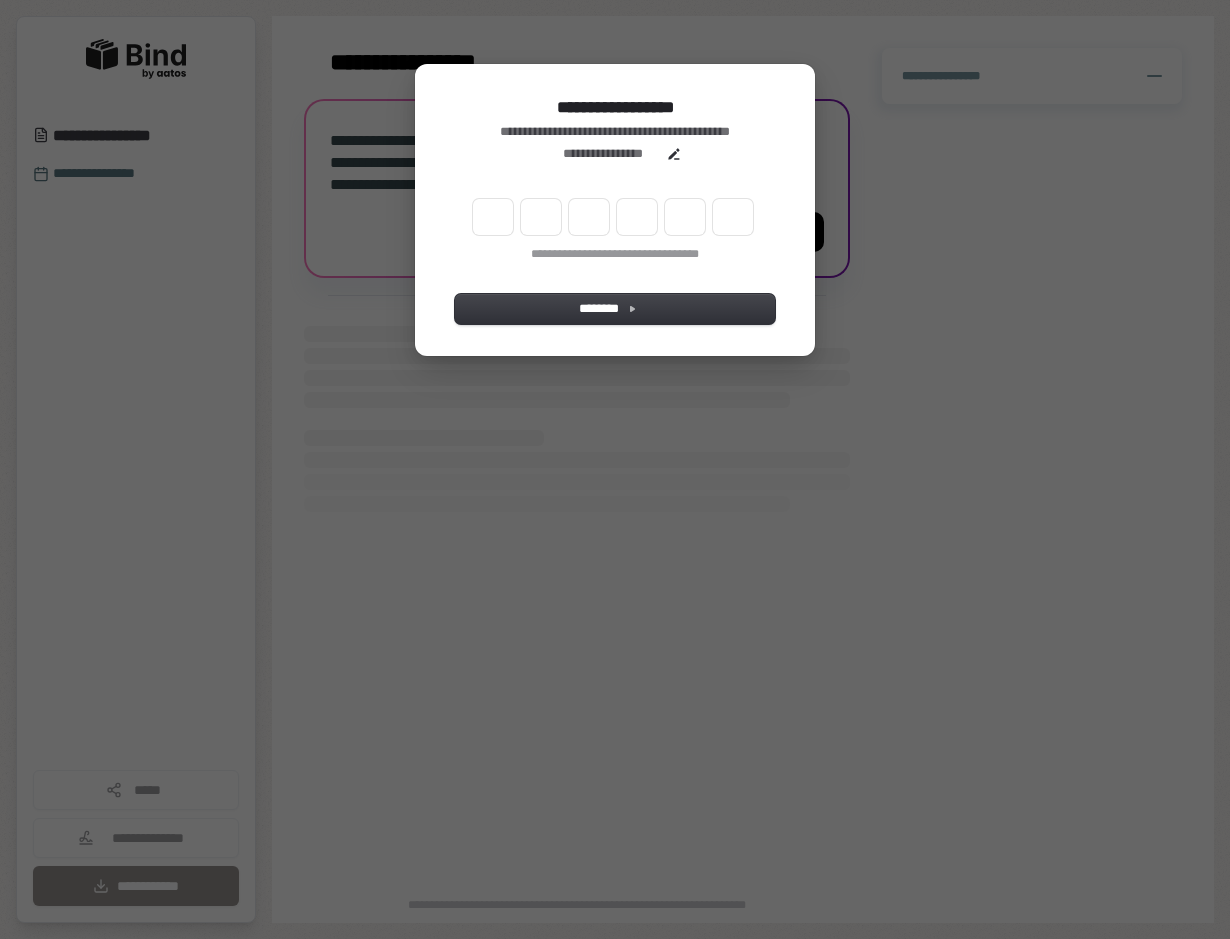 scroll, scrollTop: 0, scrollLeft: 0, axis: both 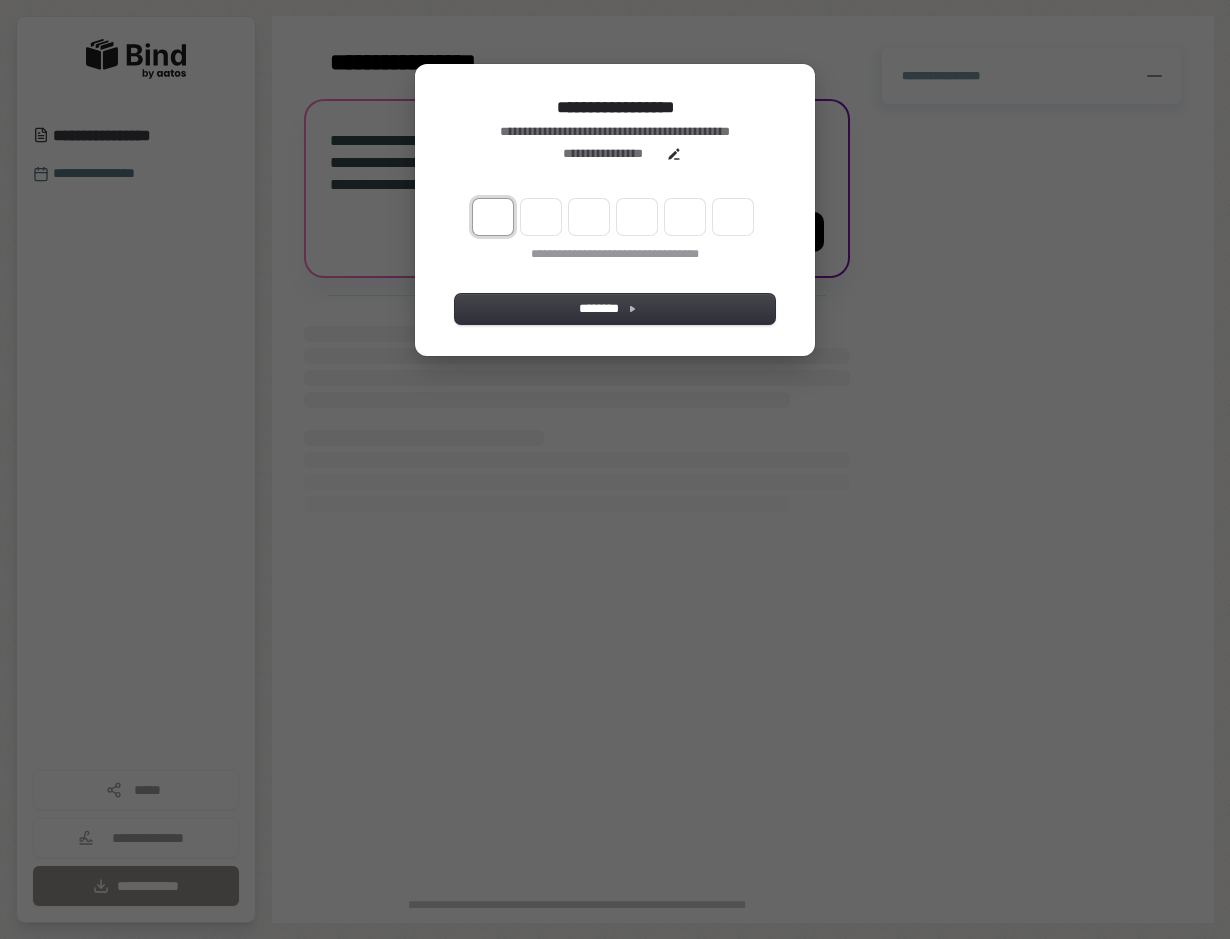 type on "*" 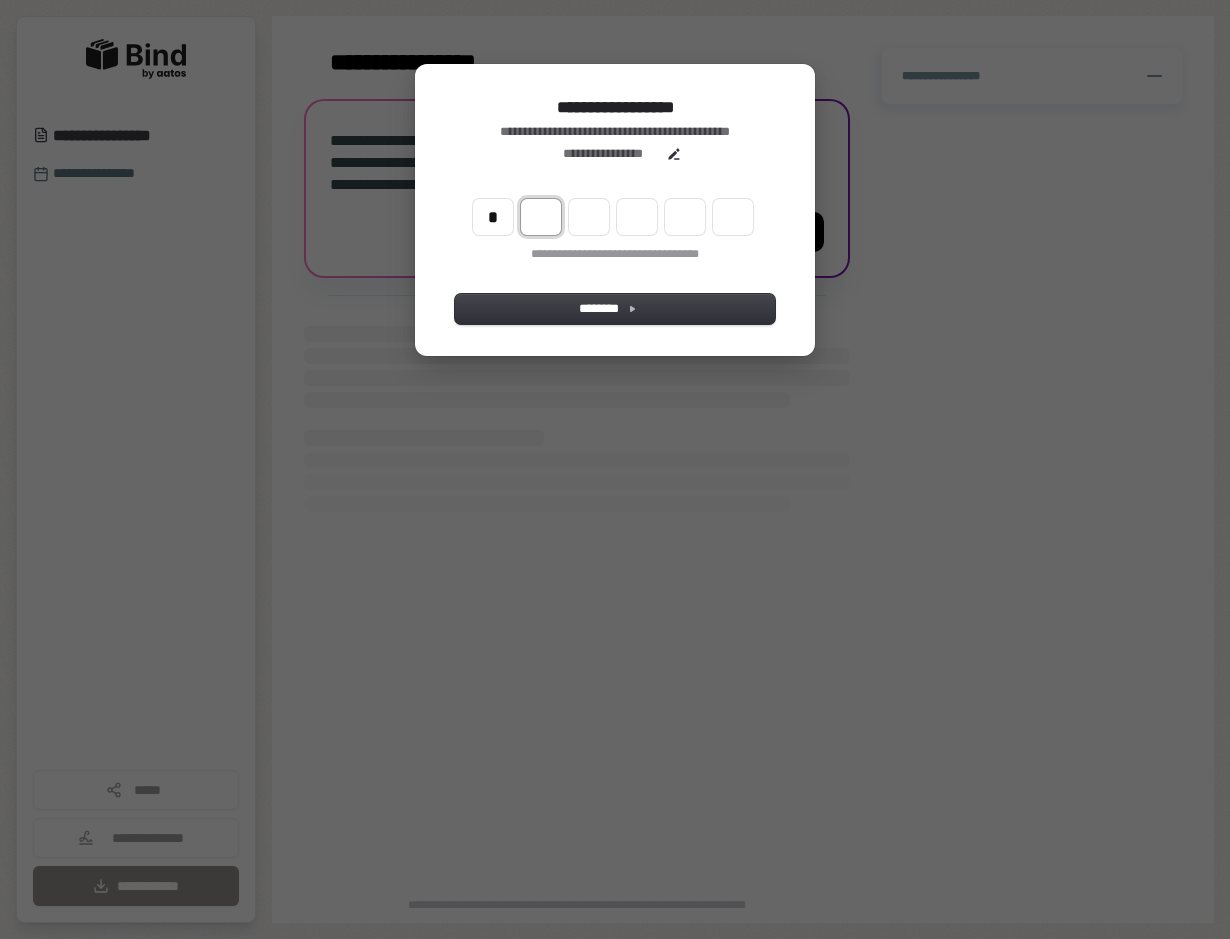 type on "*" 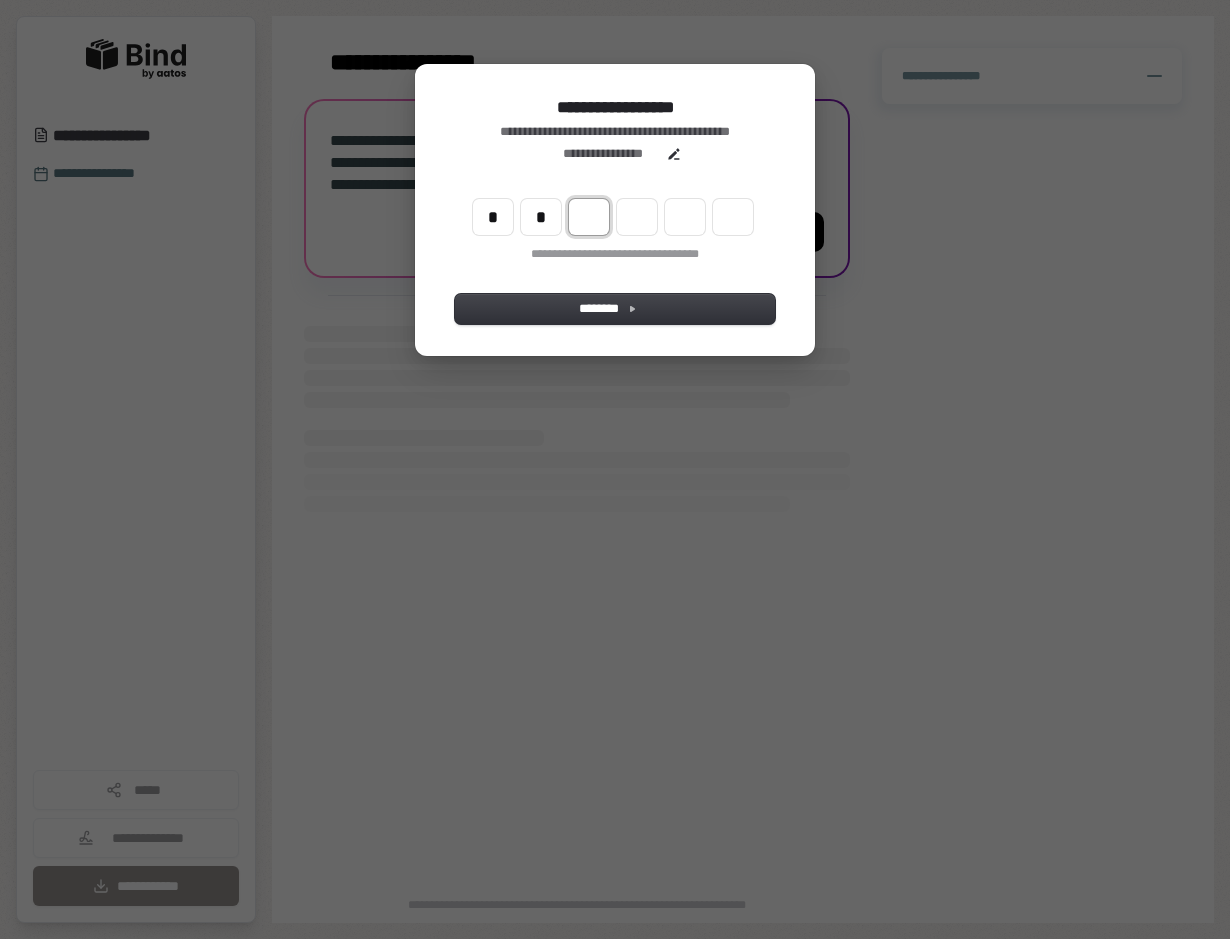 type on "**" 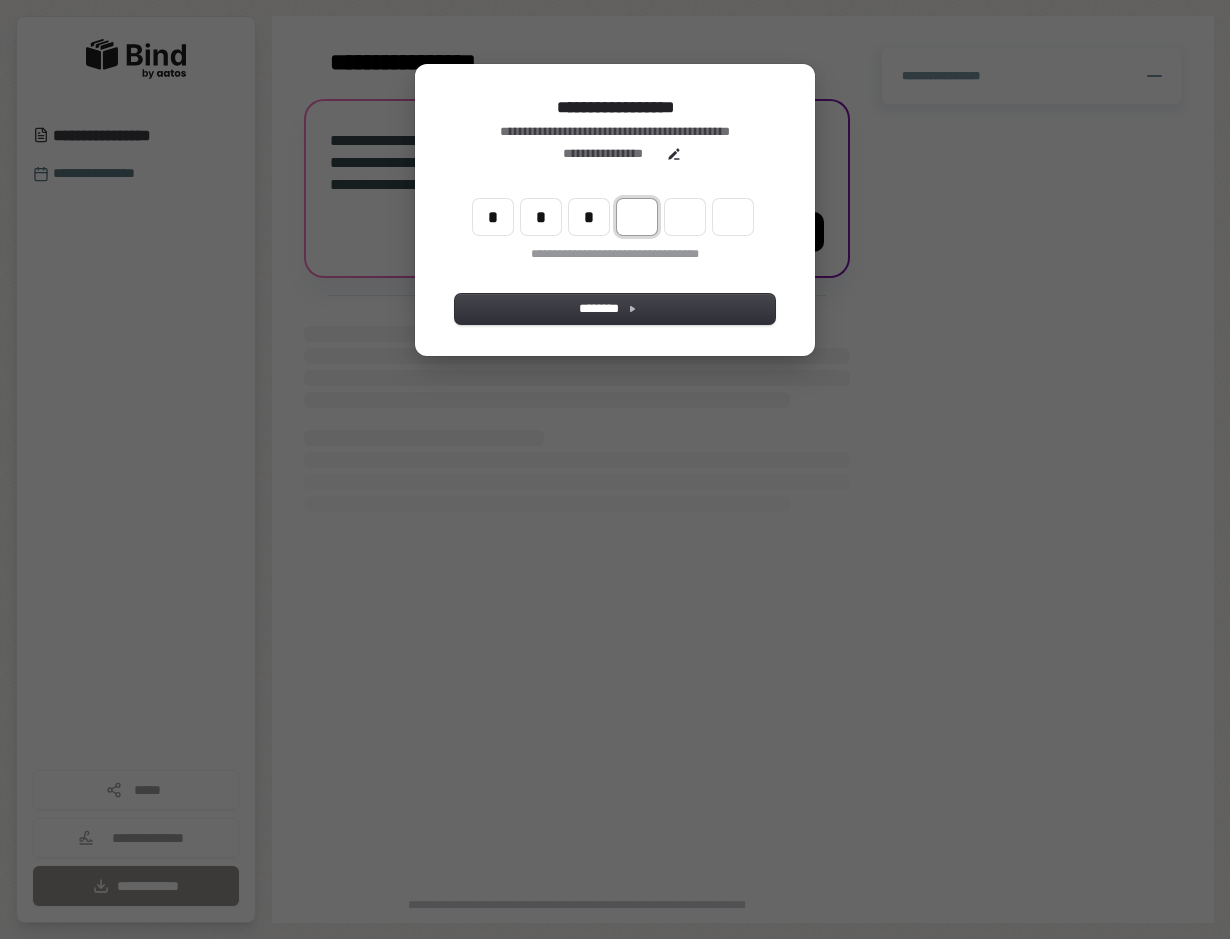 type on "***" 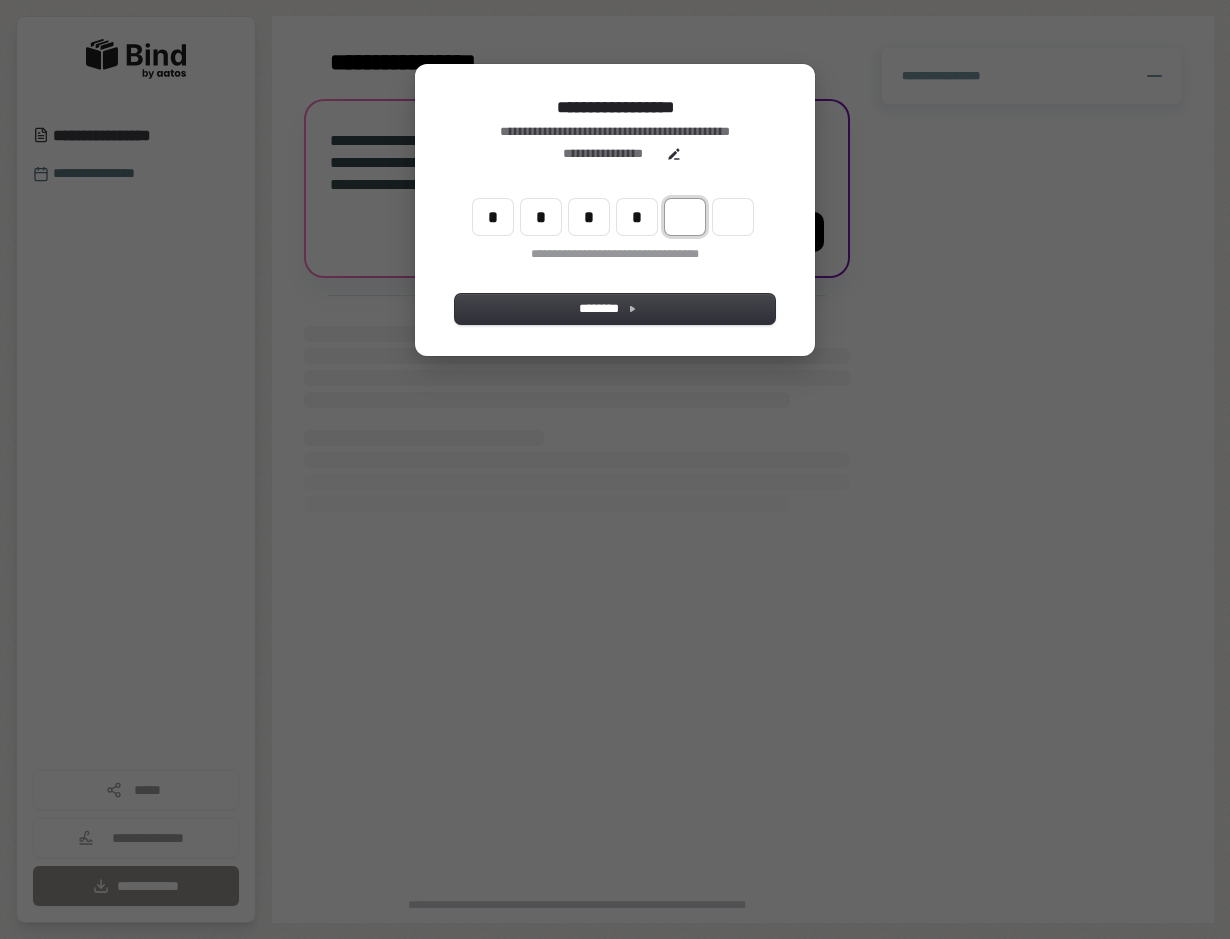 type on "****" 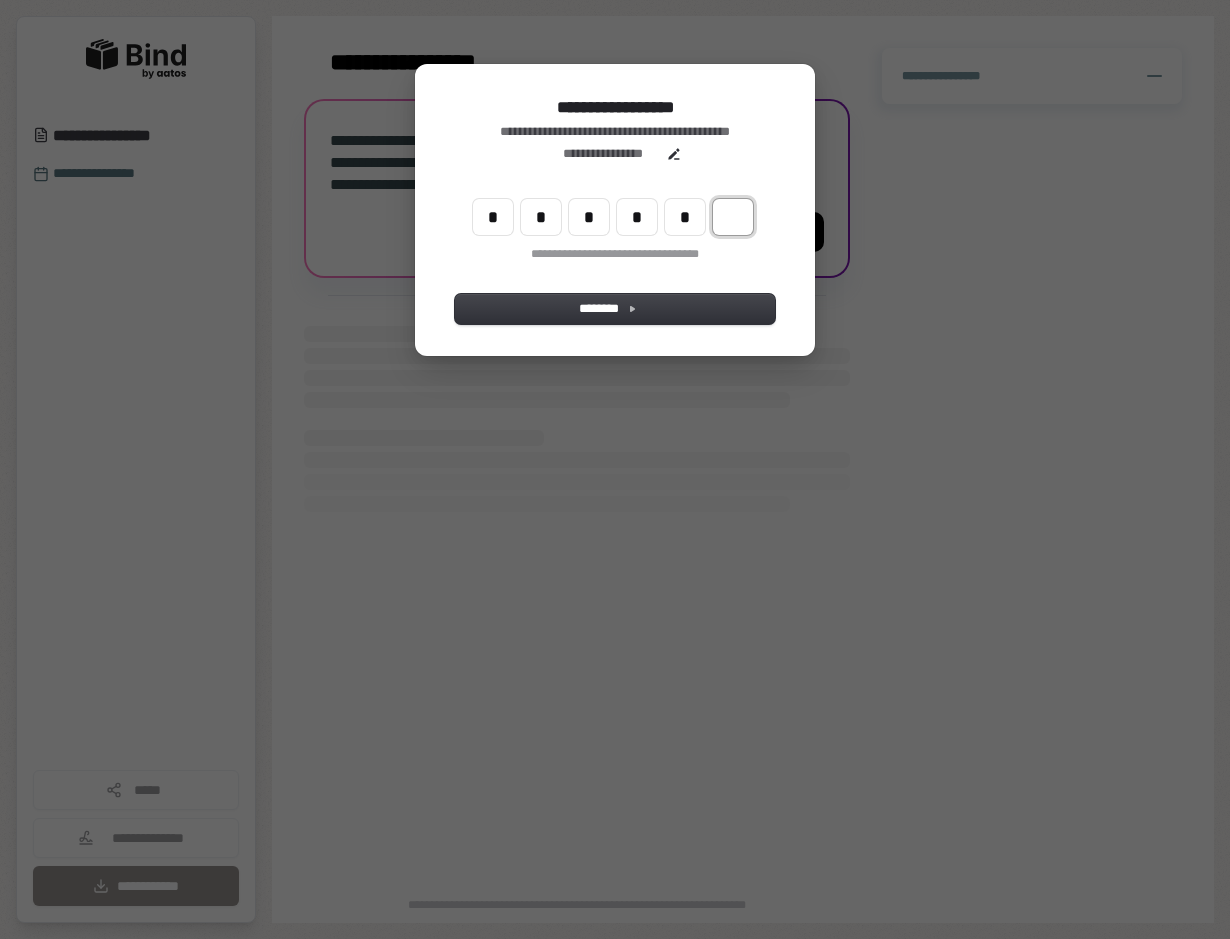 type on "******" 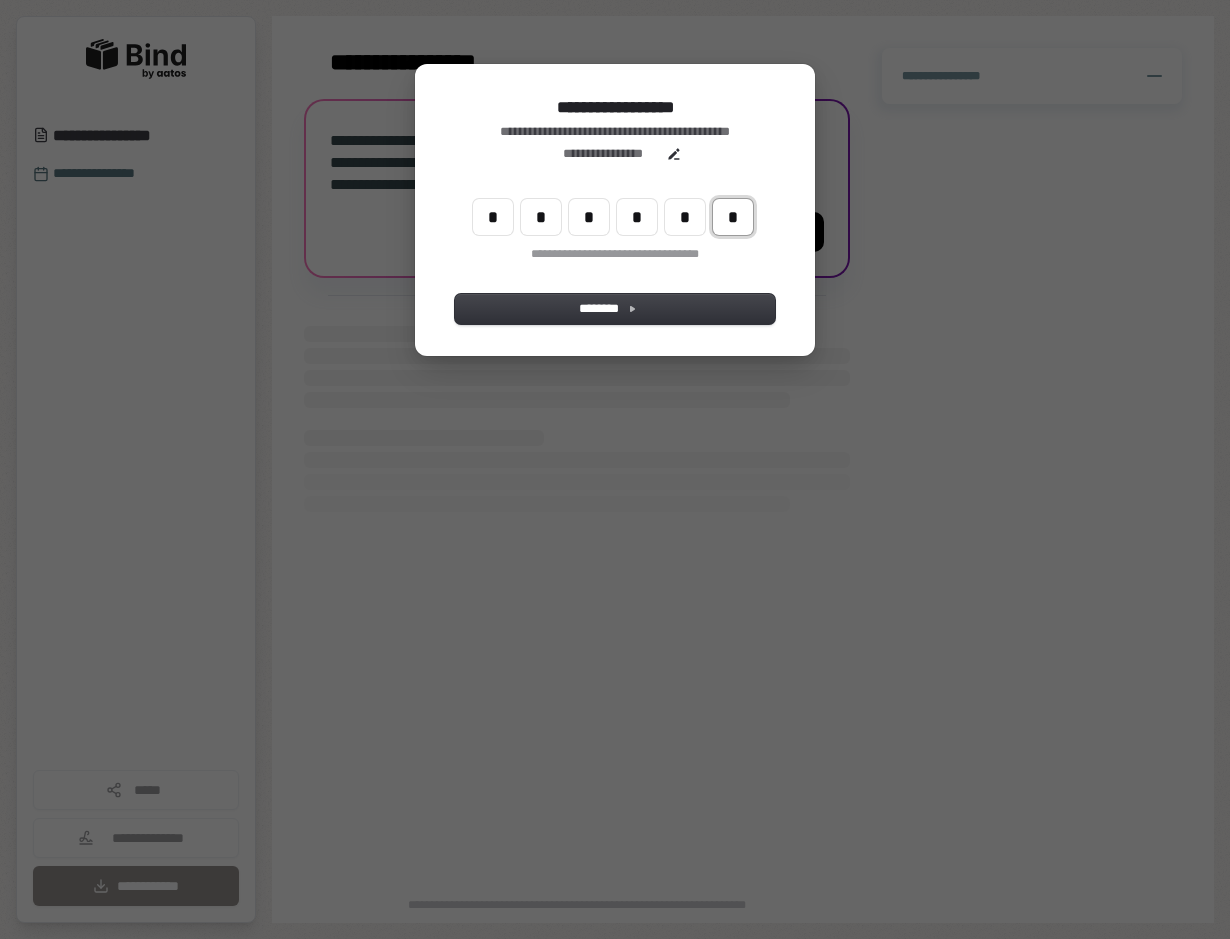 type on "*" 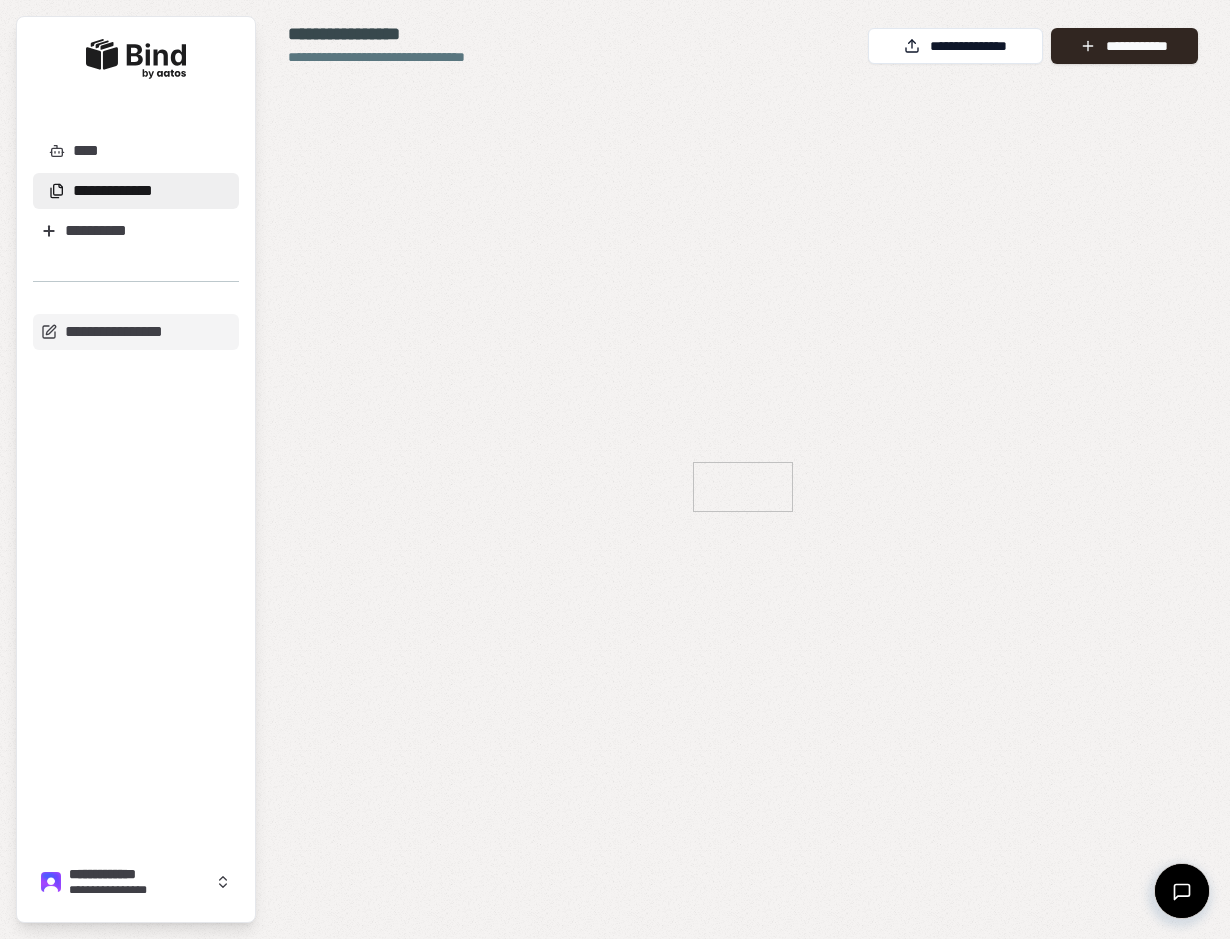 scroll, scrollTop: 0, scrollLeft: 0, axis: both 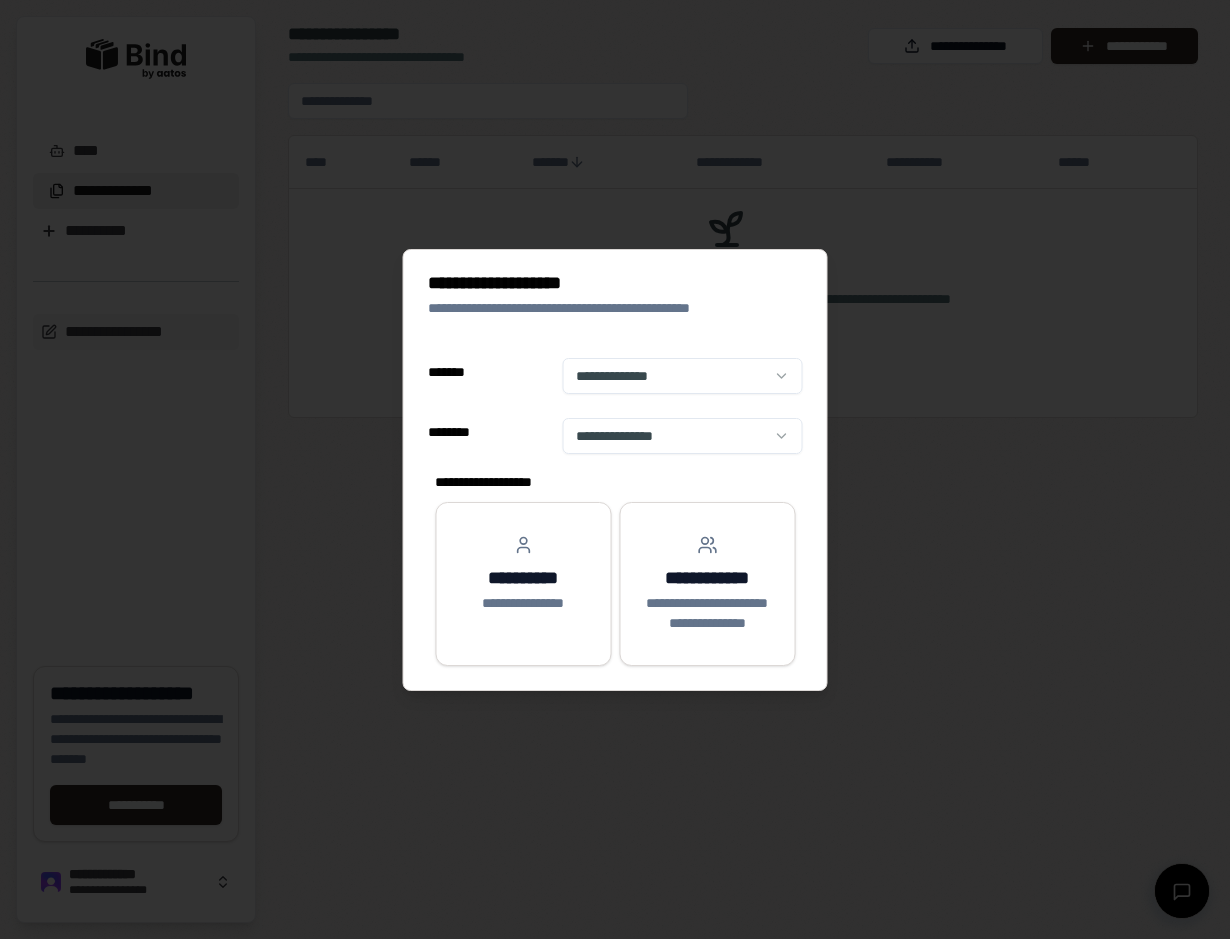 select on "******" 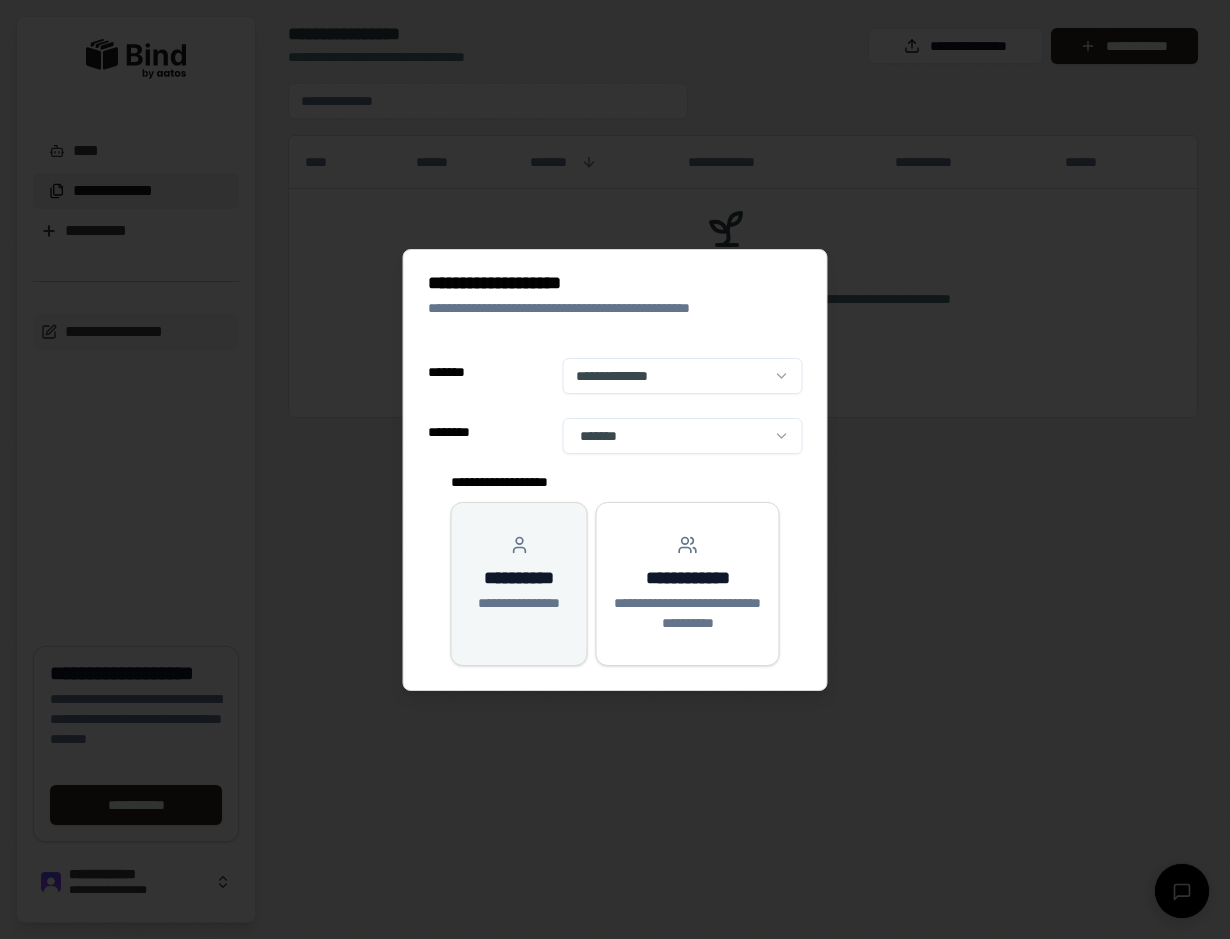 click on "**********" at bounding box center (519, 603) 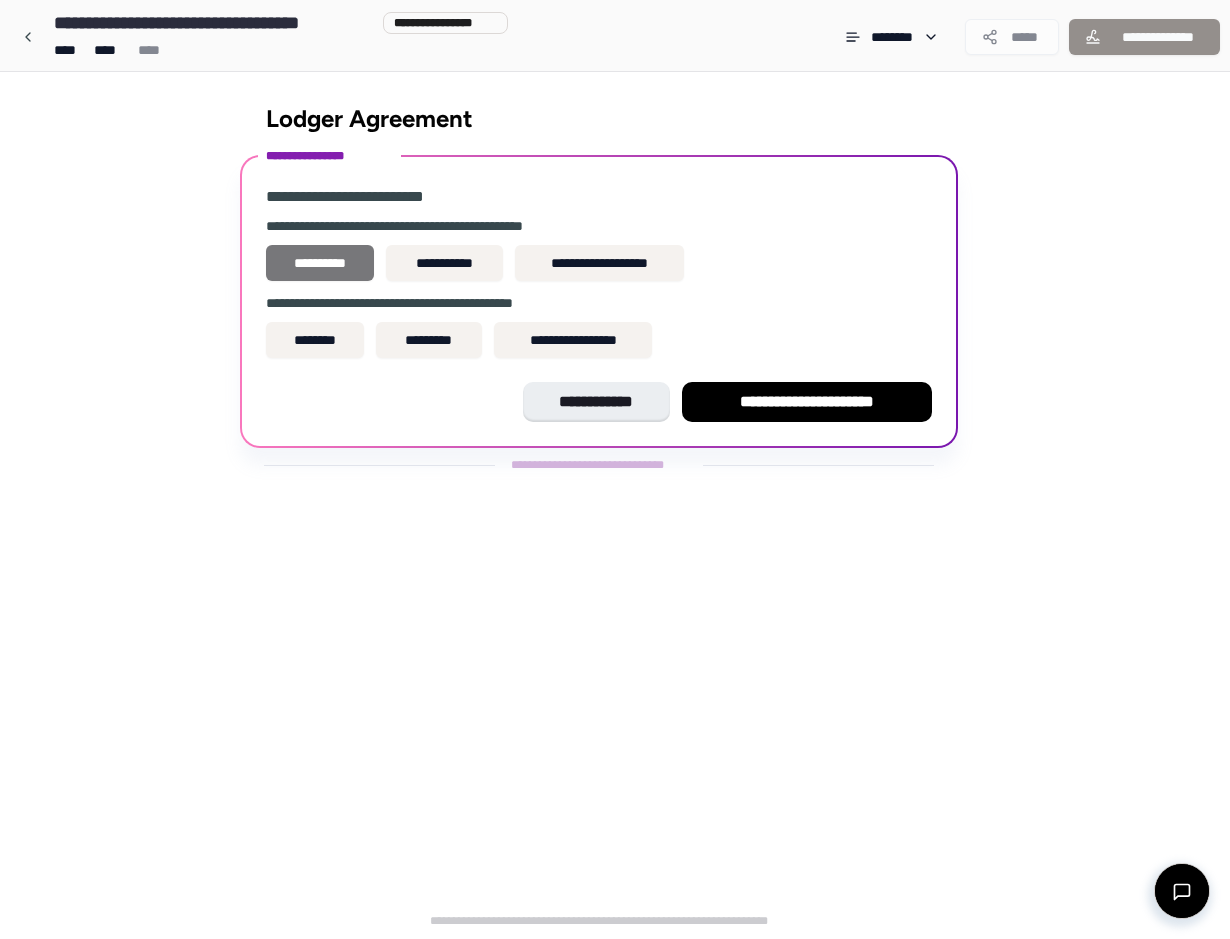 click on "**********" at bounding box center [320, 263] 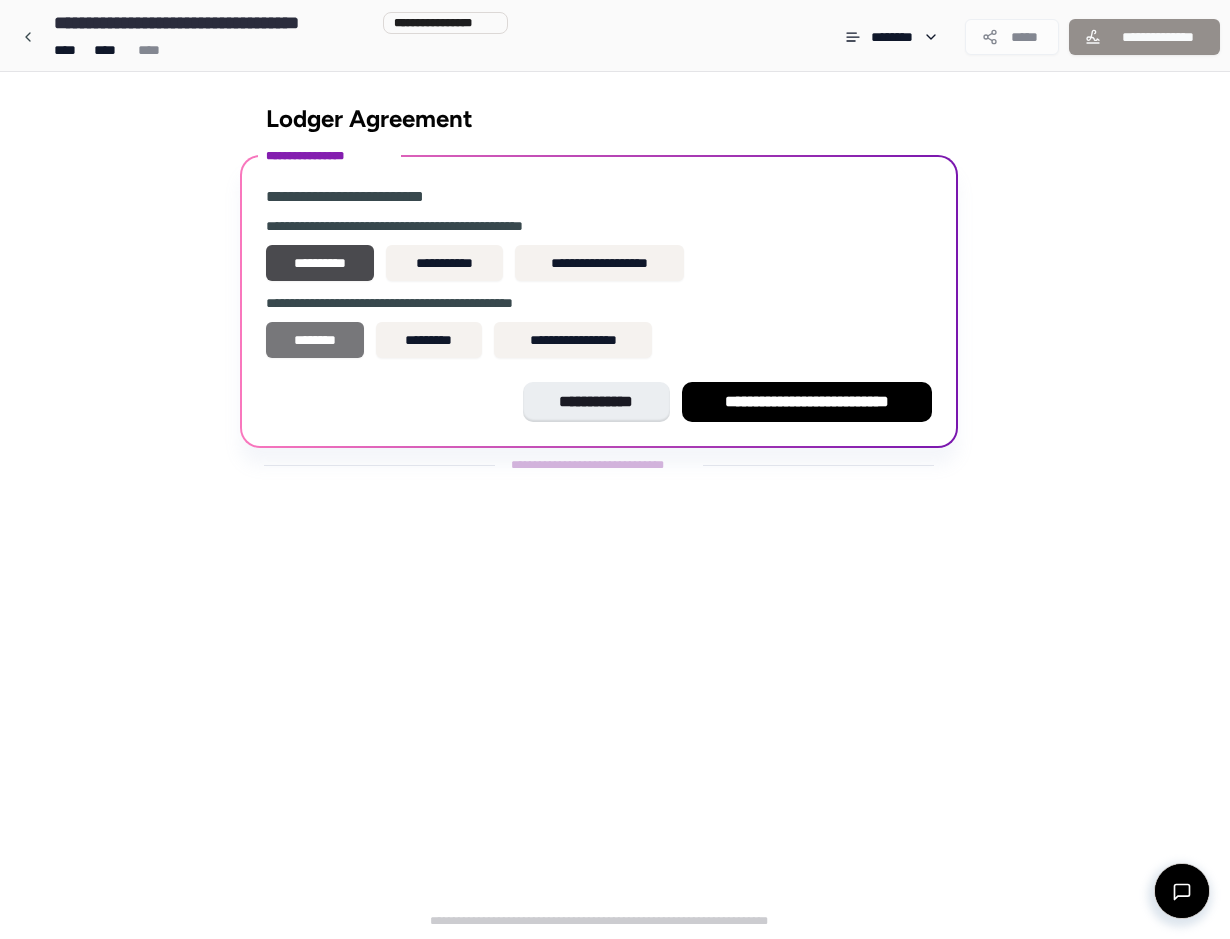 click on "********" at bounding box center (315, 340) 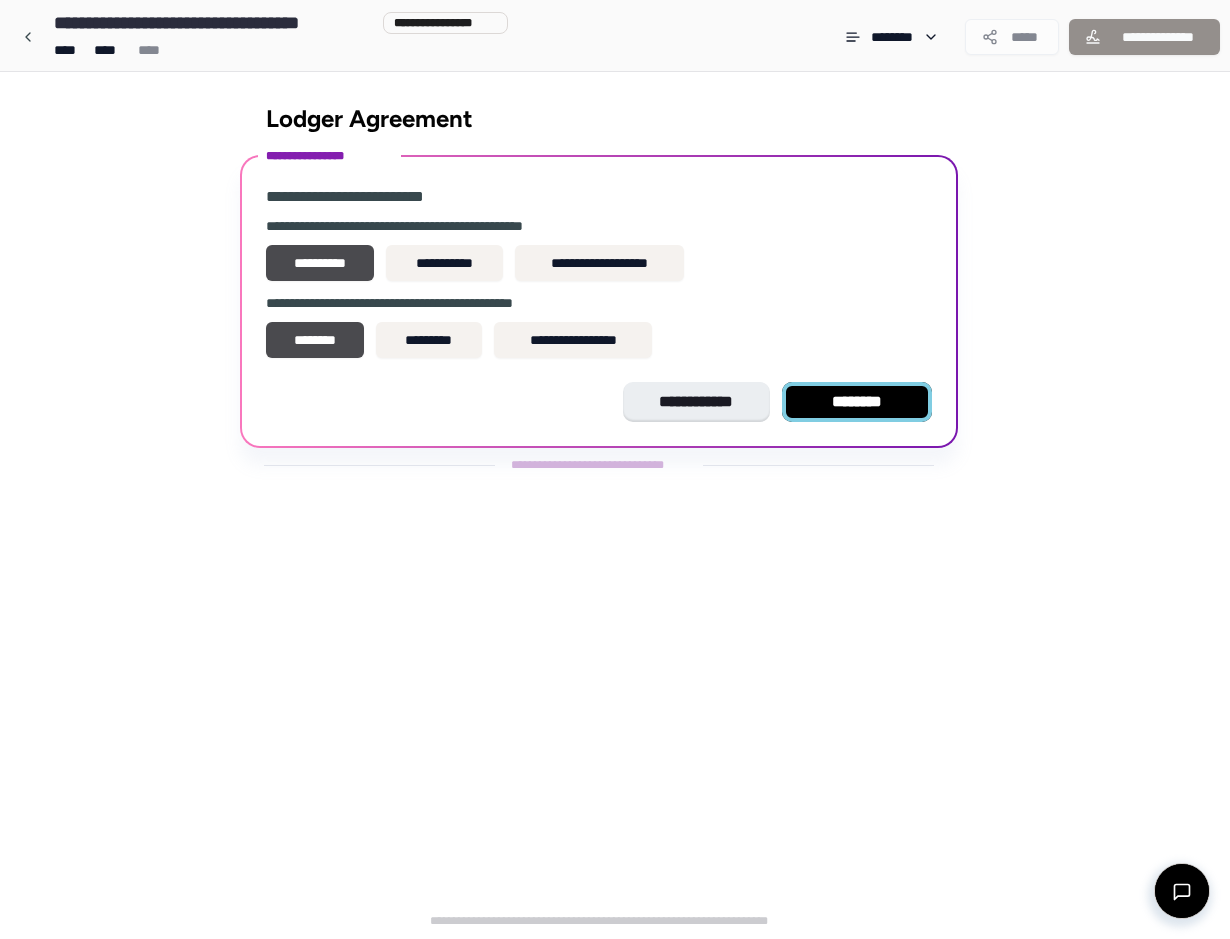 click on "********" at bounding box center [857, 402] 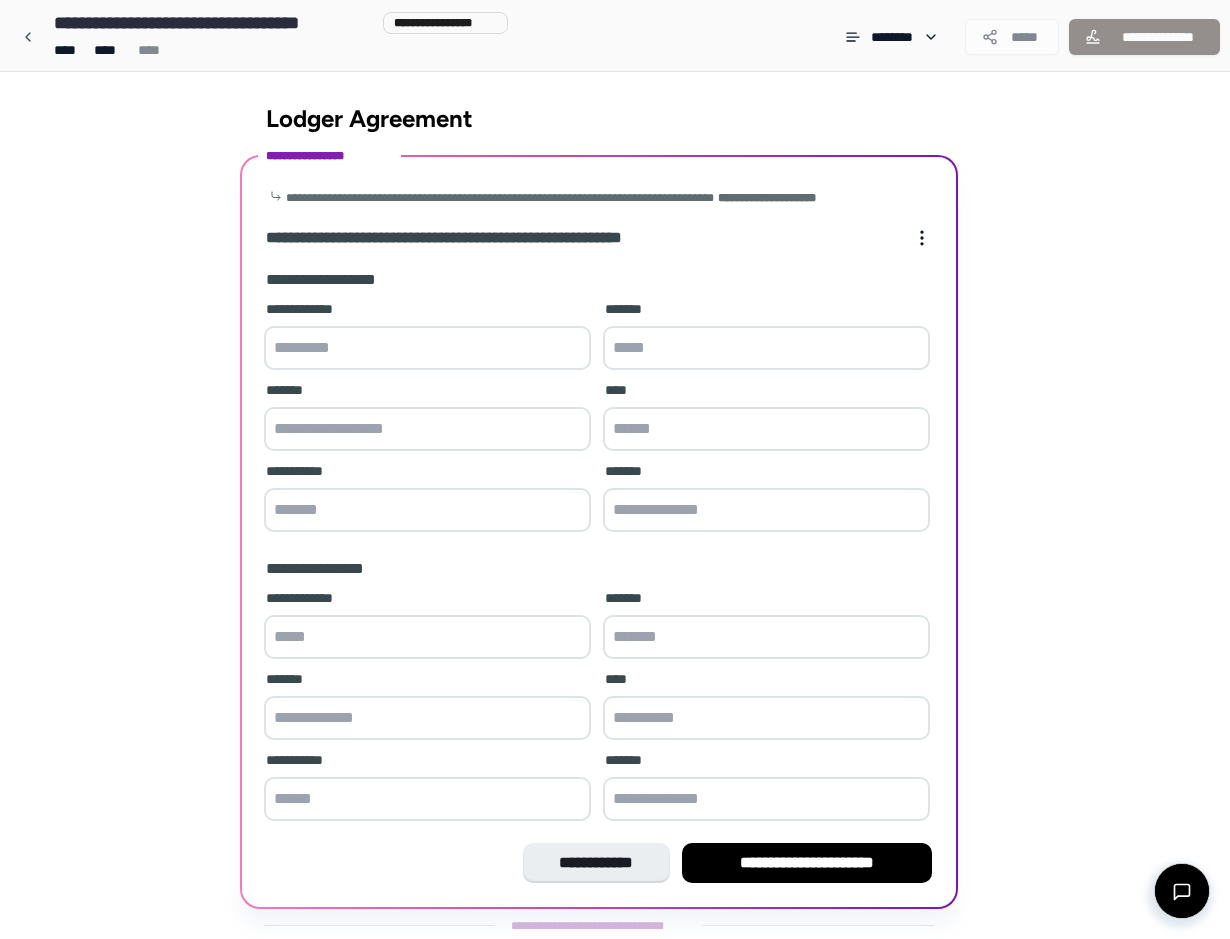 scroll, scrollTop: 48, scrollLeft: 0, axis: vertical 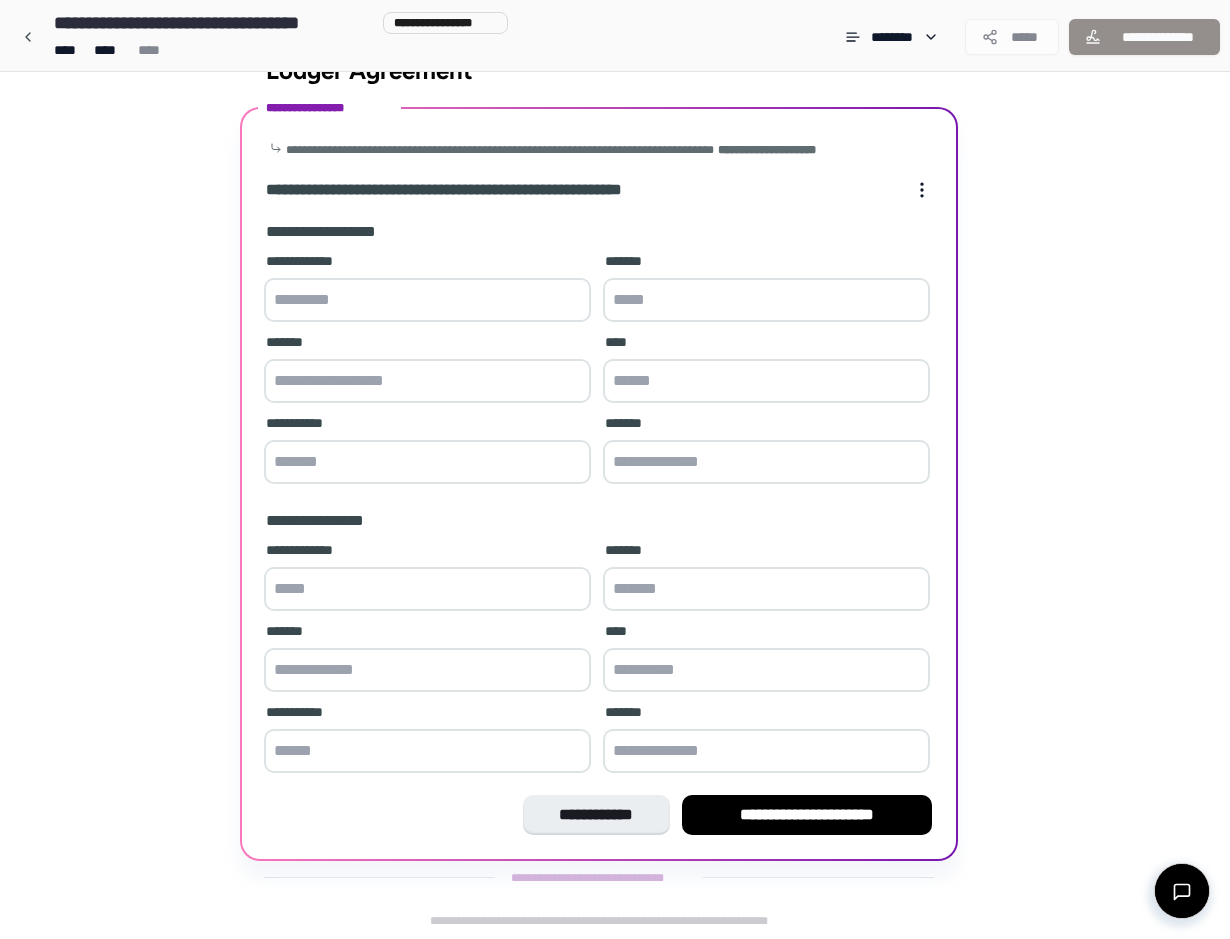 click at bounding box center (427, 300) 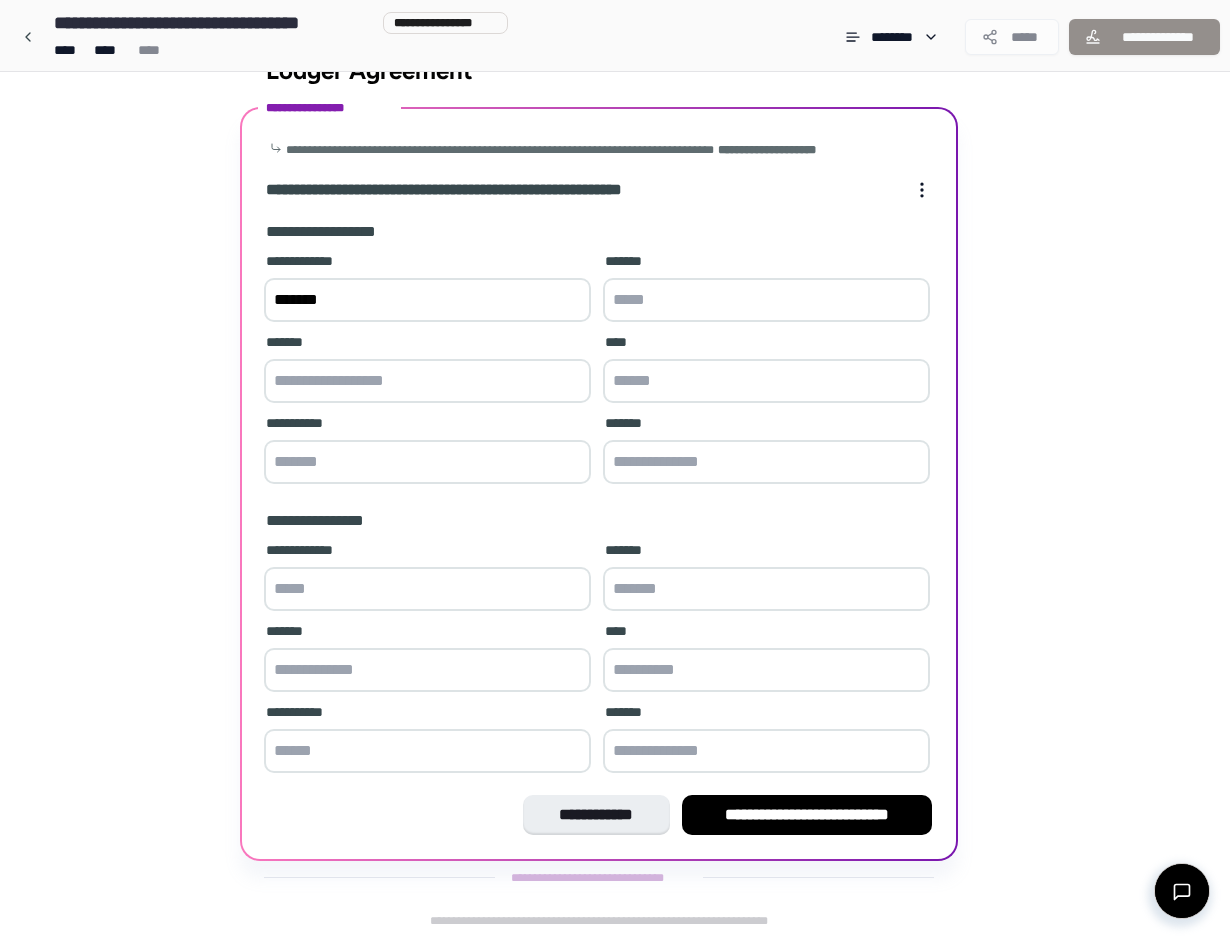 type on "*******" 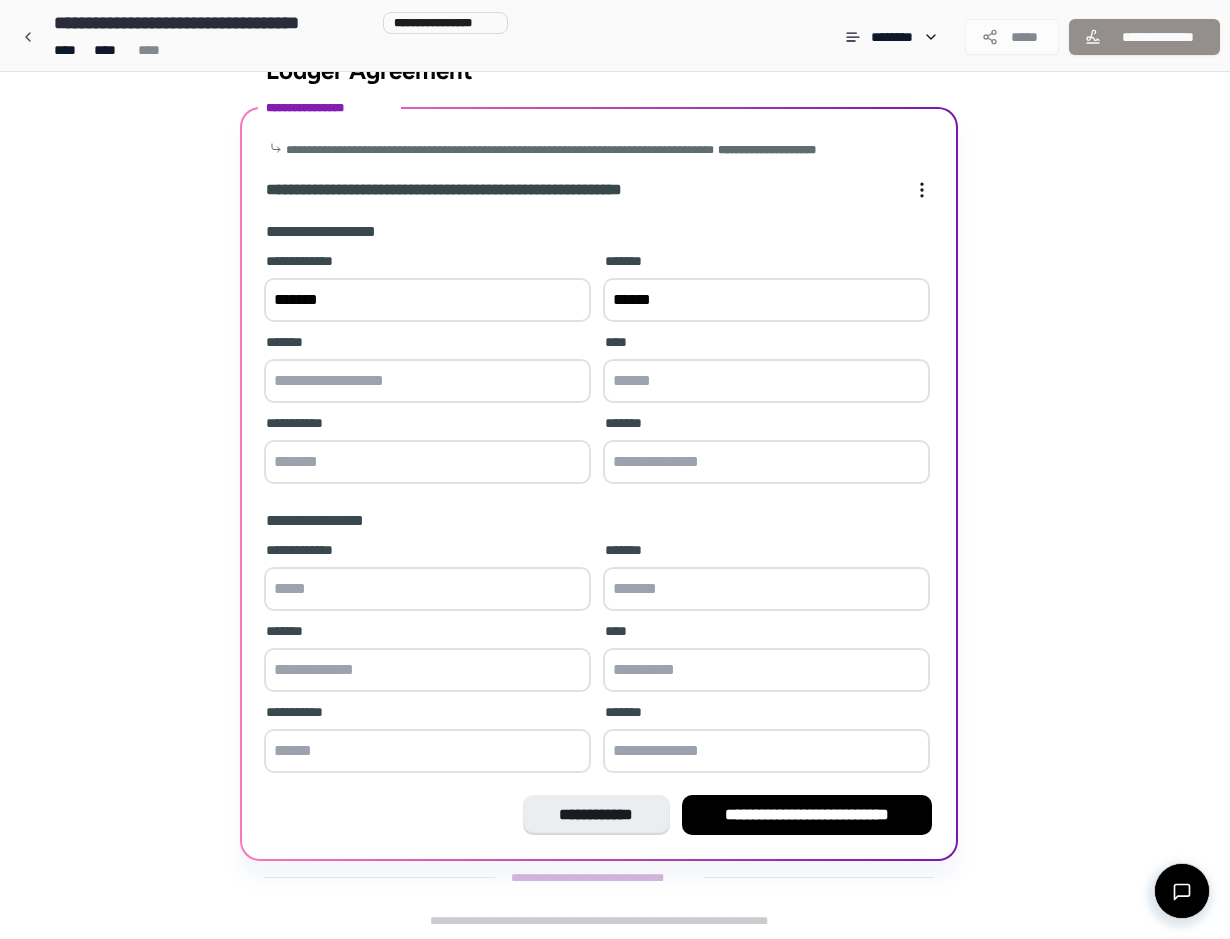 type on "******" 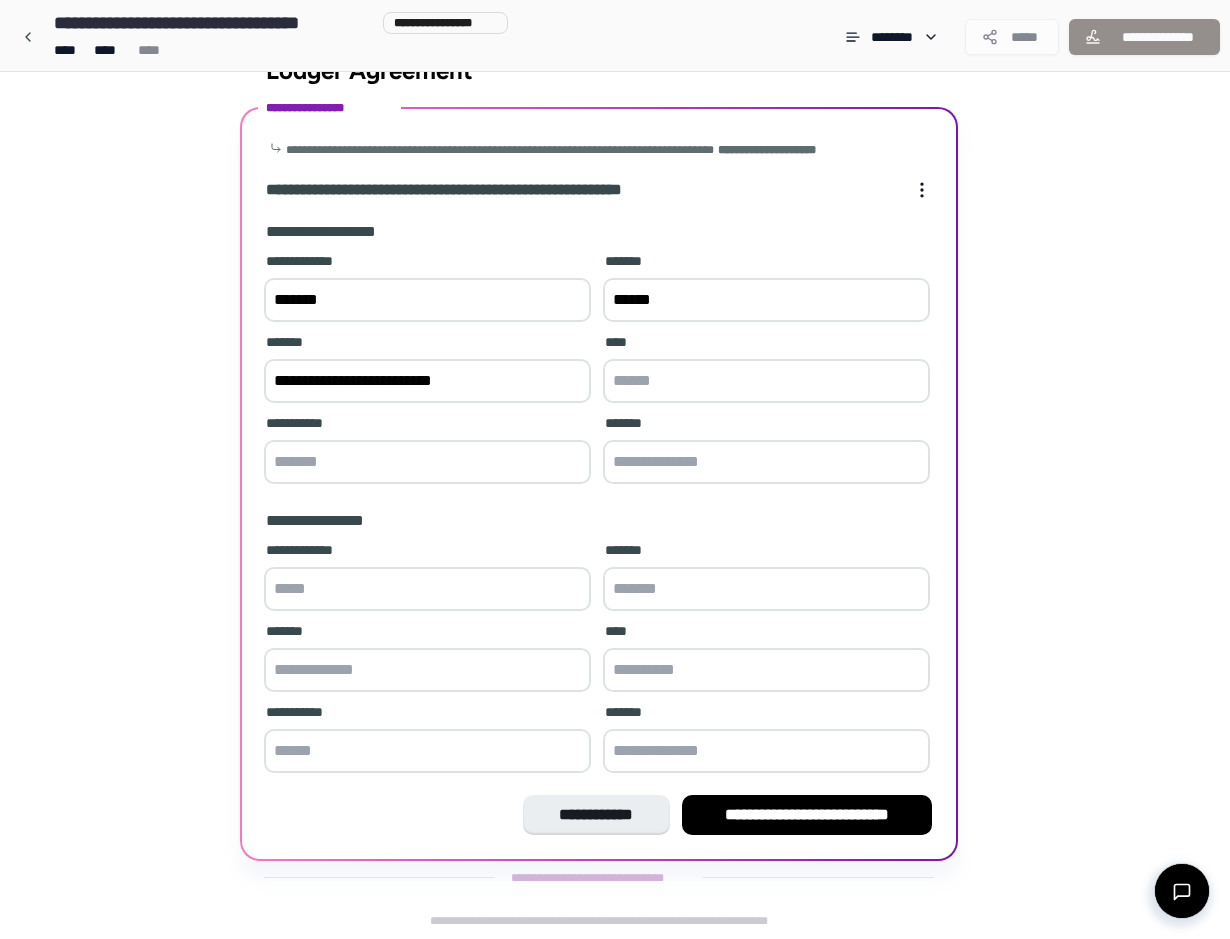click on "**********" at bounding box center [427, 381] 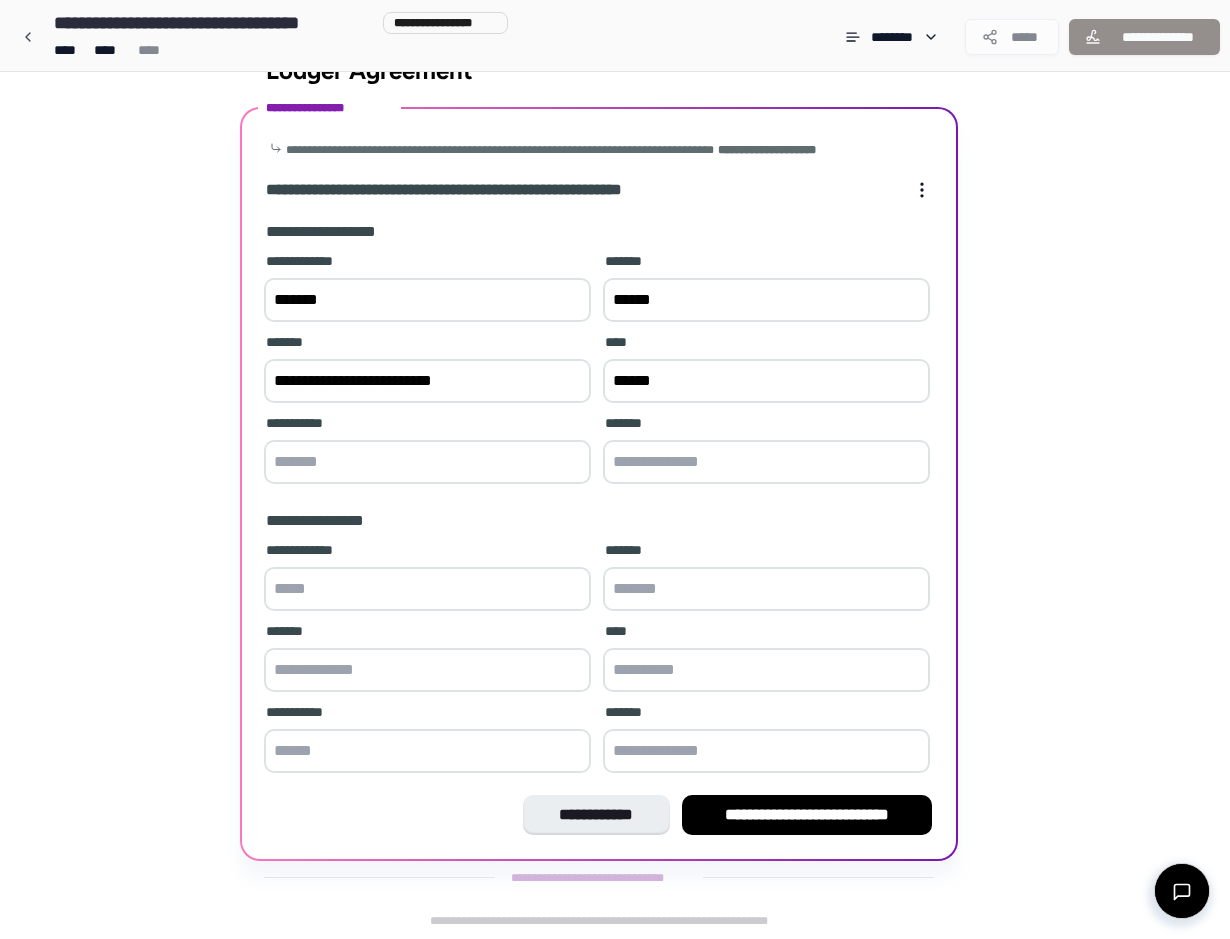 type on "******" 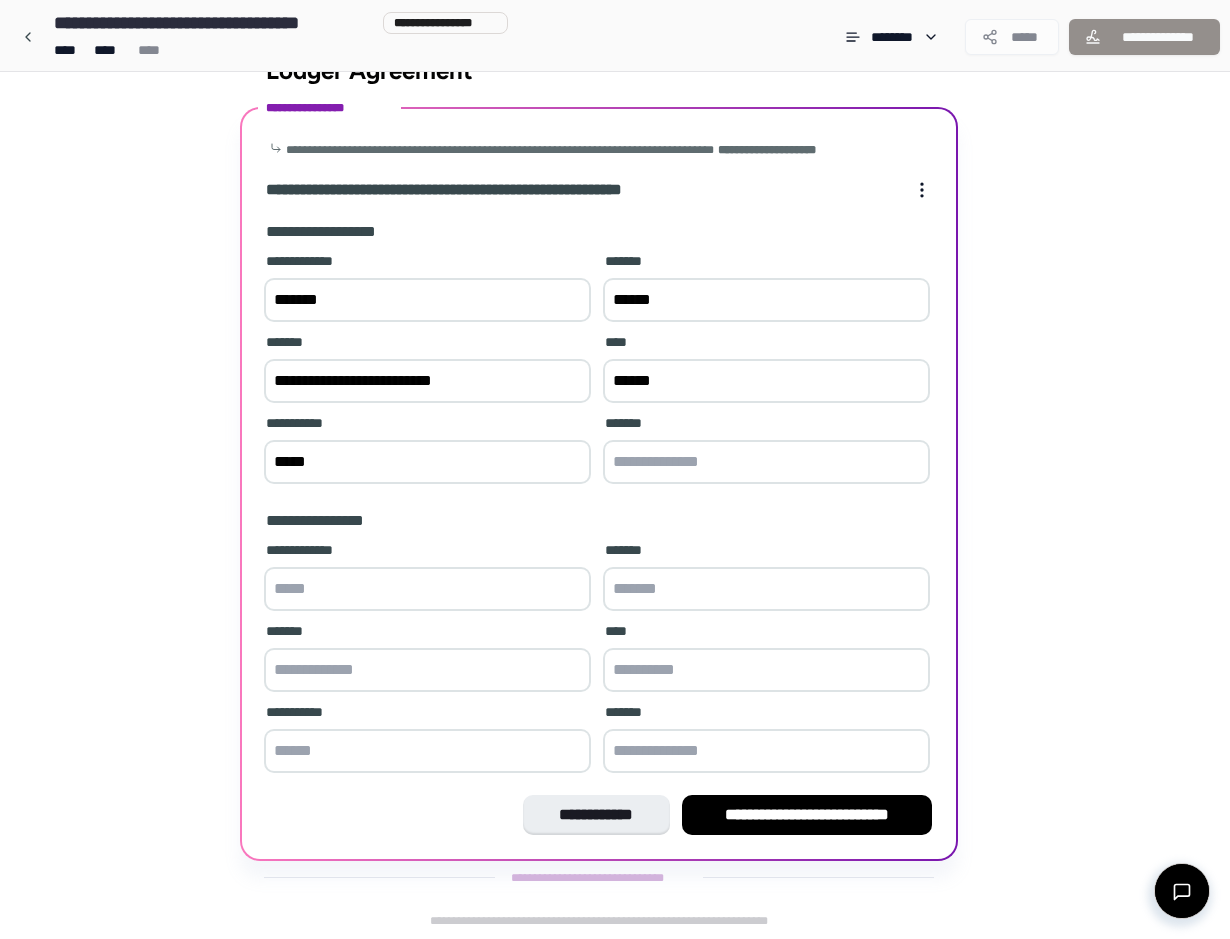 type on "*****" 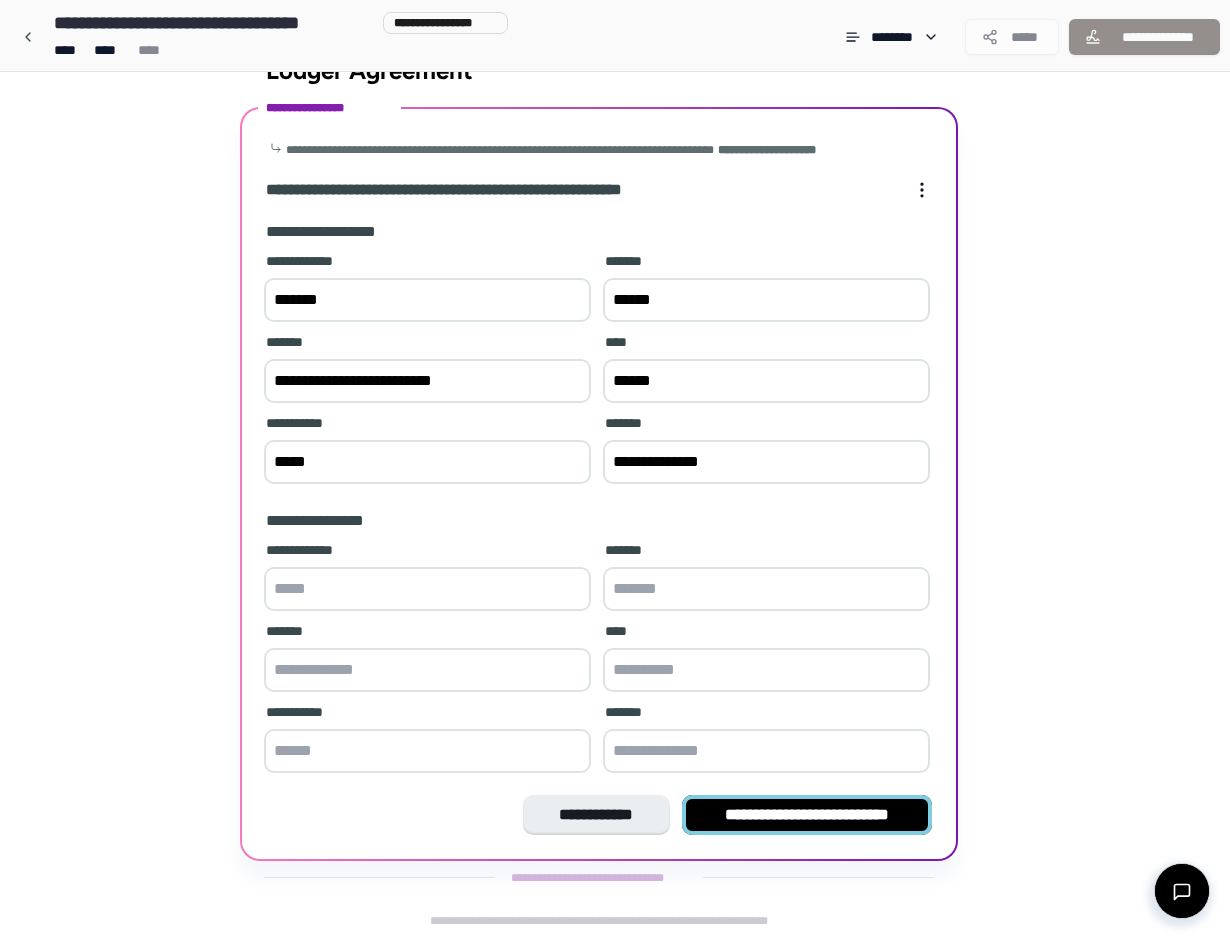 type on "**********" 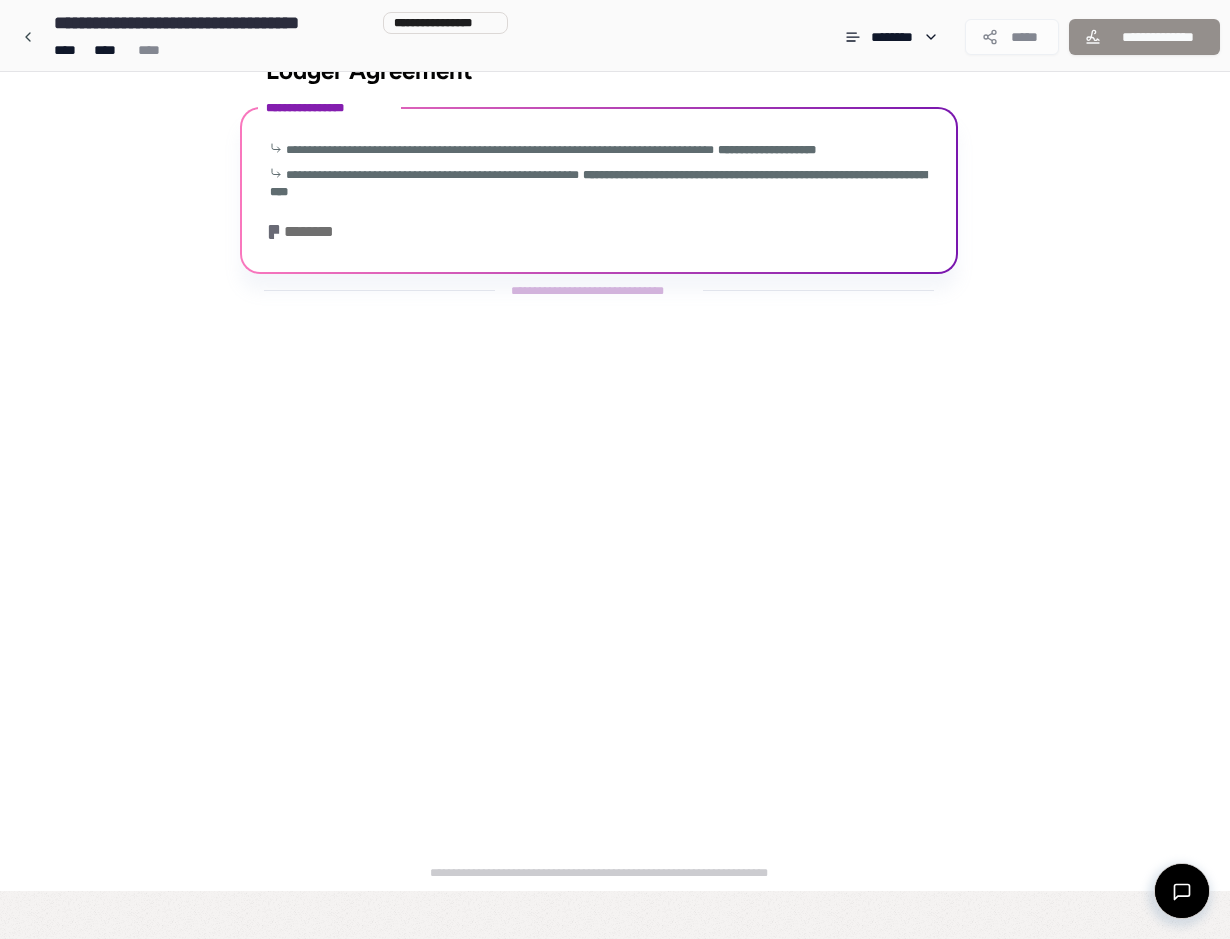 scroll, scrollTop: 0, scrollLeft: 0, axis: both 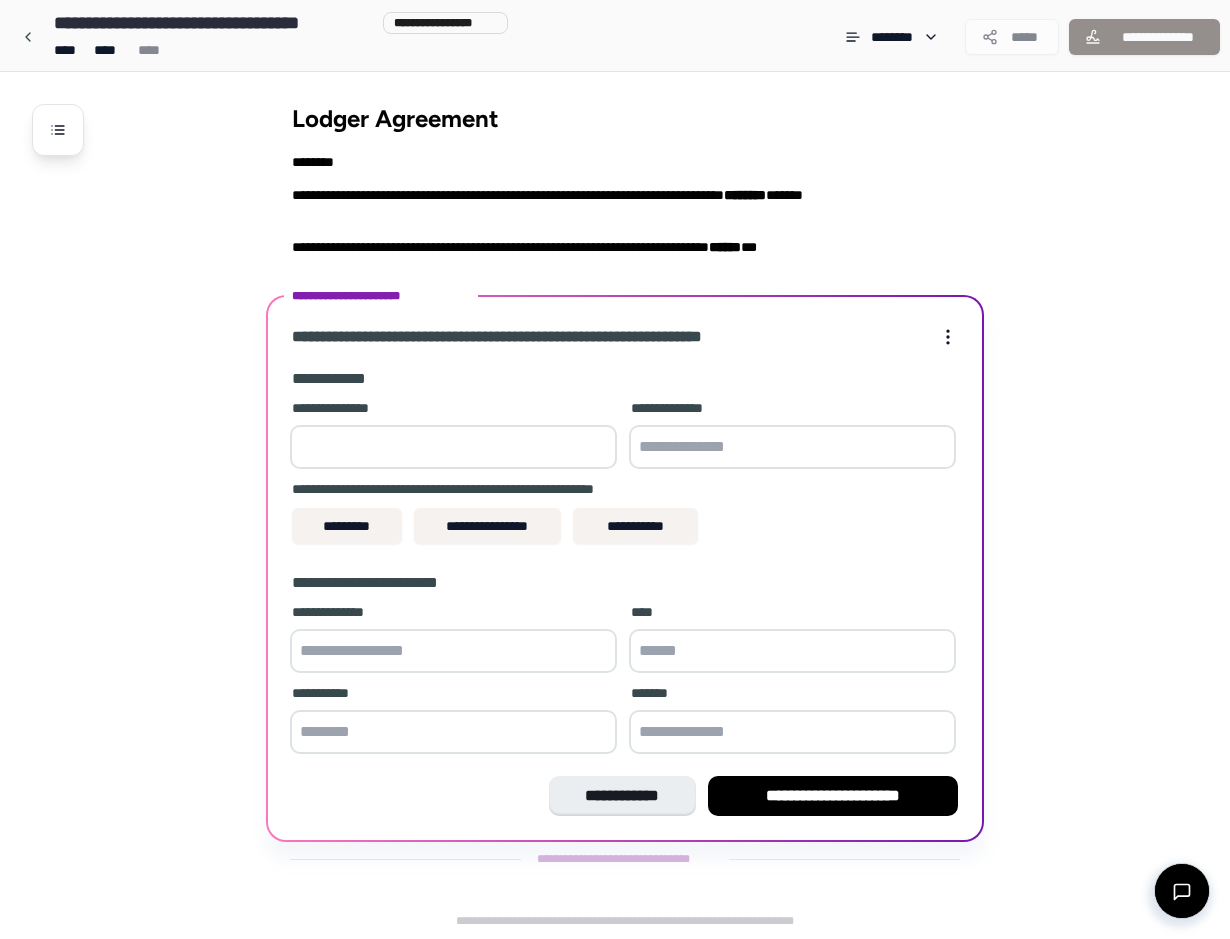 click at bounding box center (453, 447) 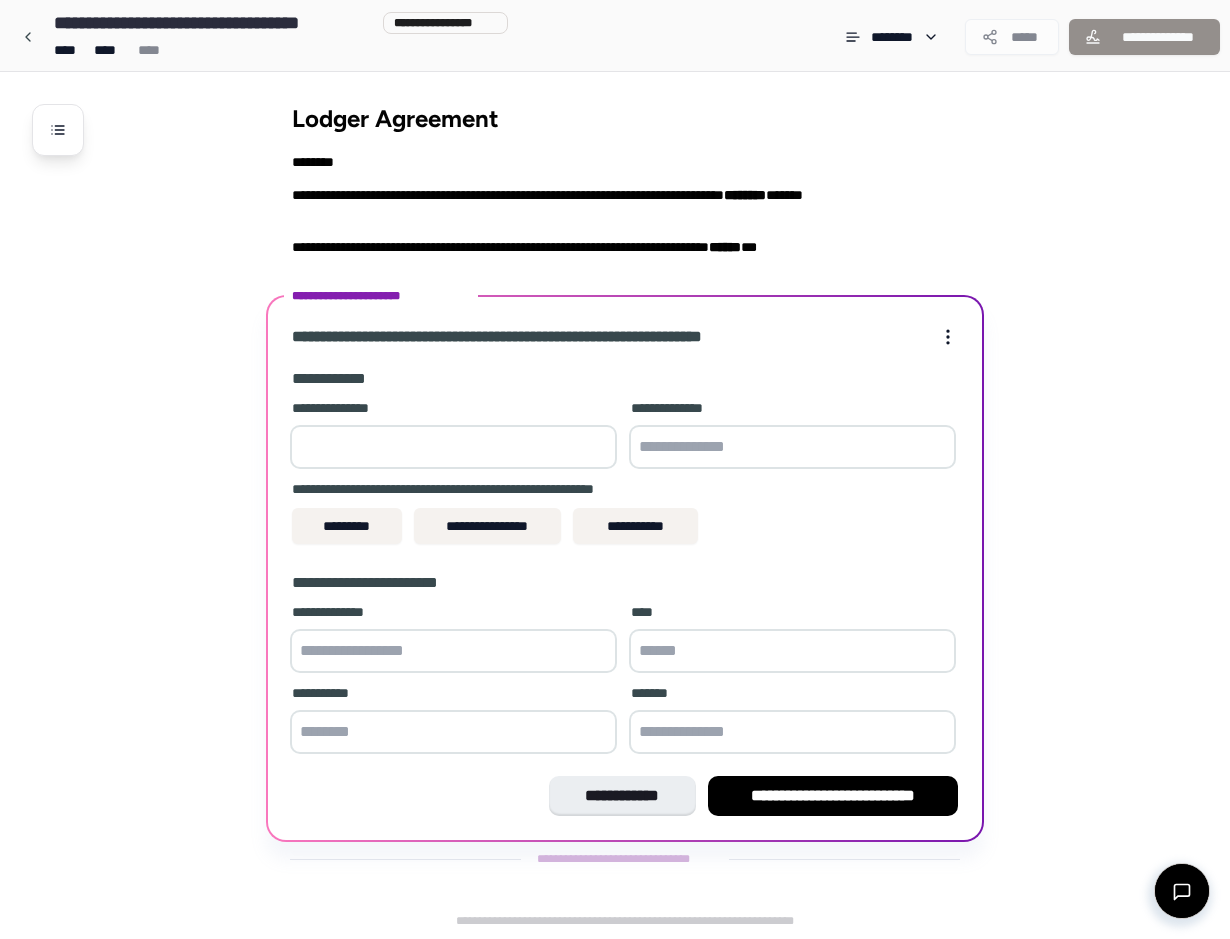 type on "*" 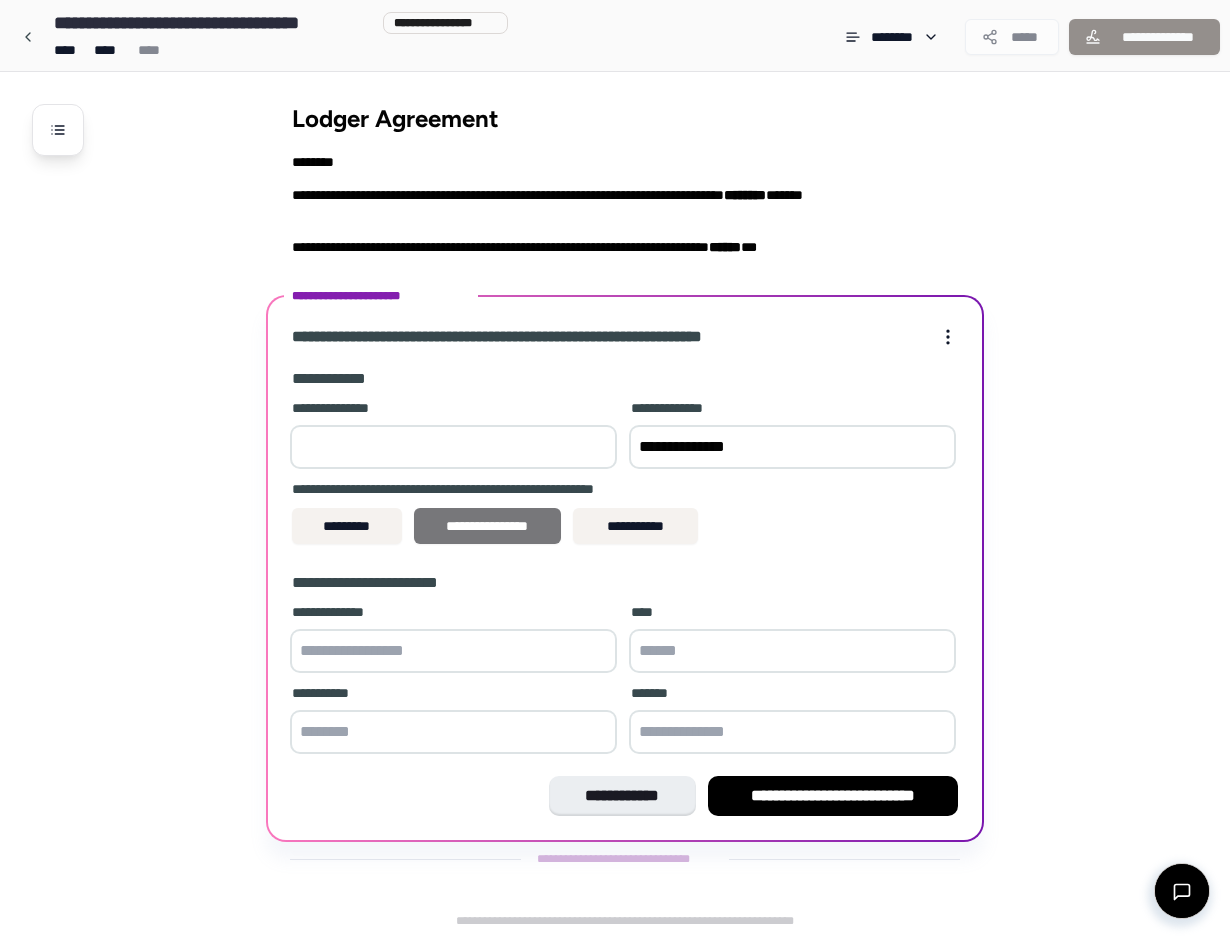 type on "**********" 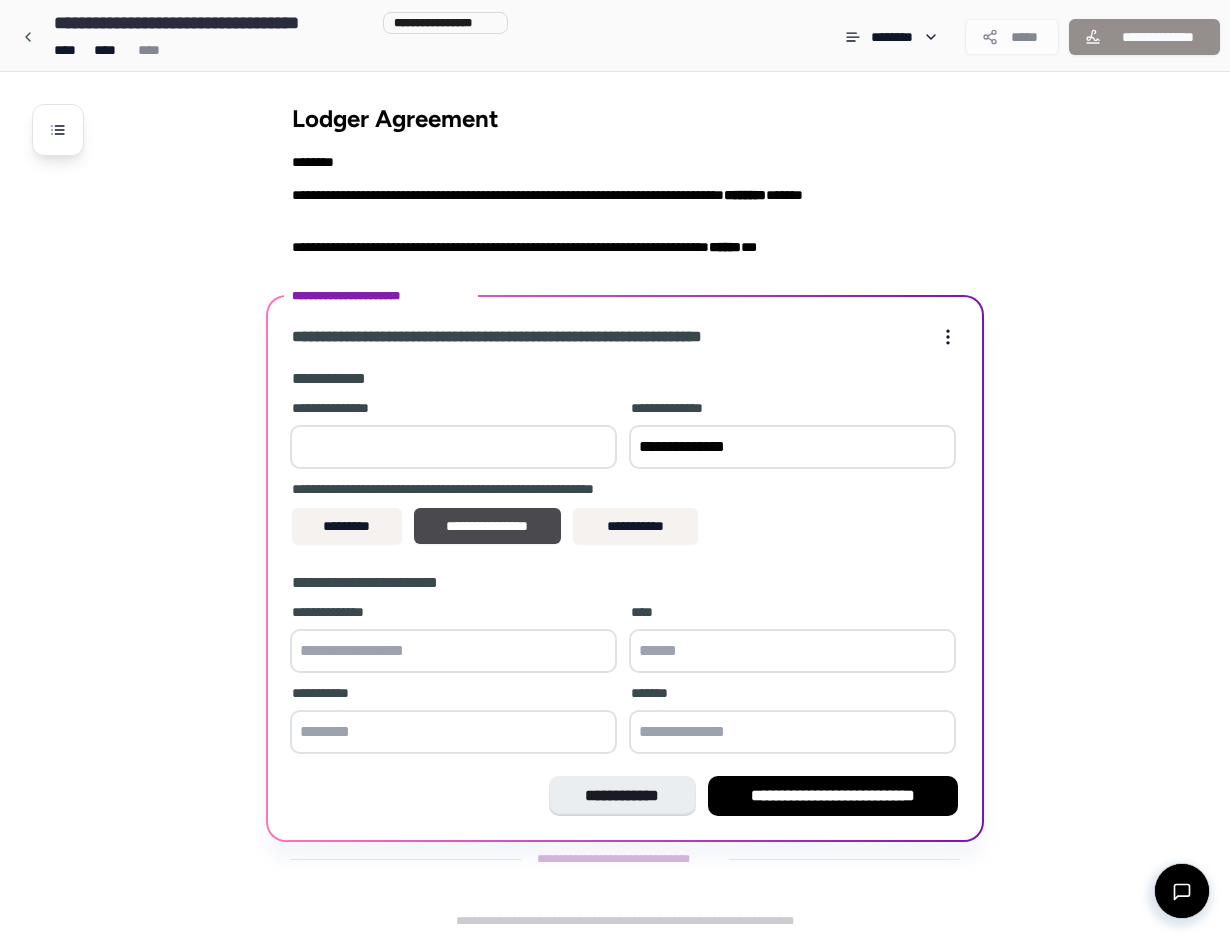 click at bounding box center (453, 651) 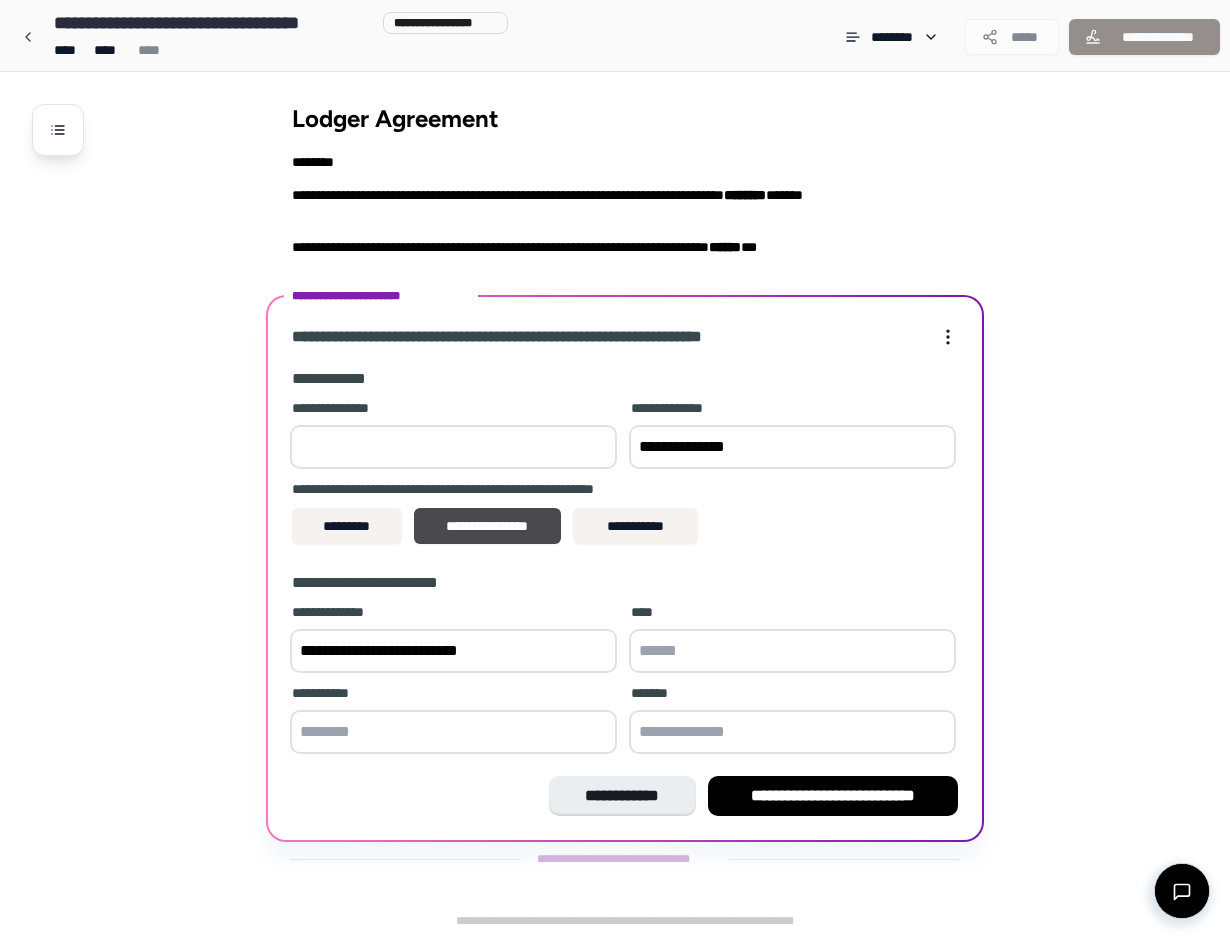 type on "**********" 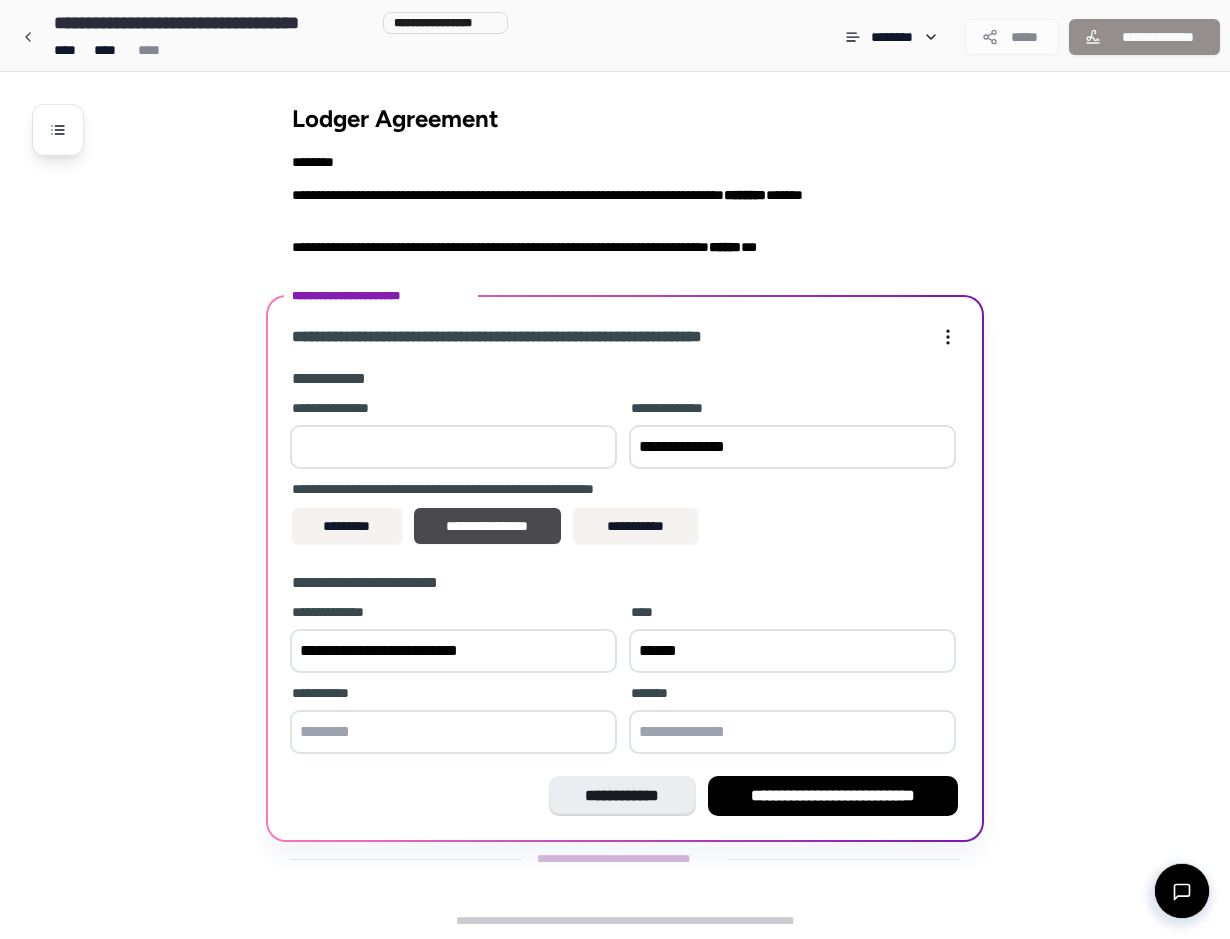 type on "******" 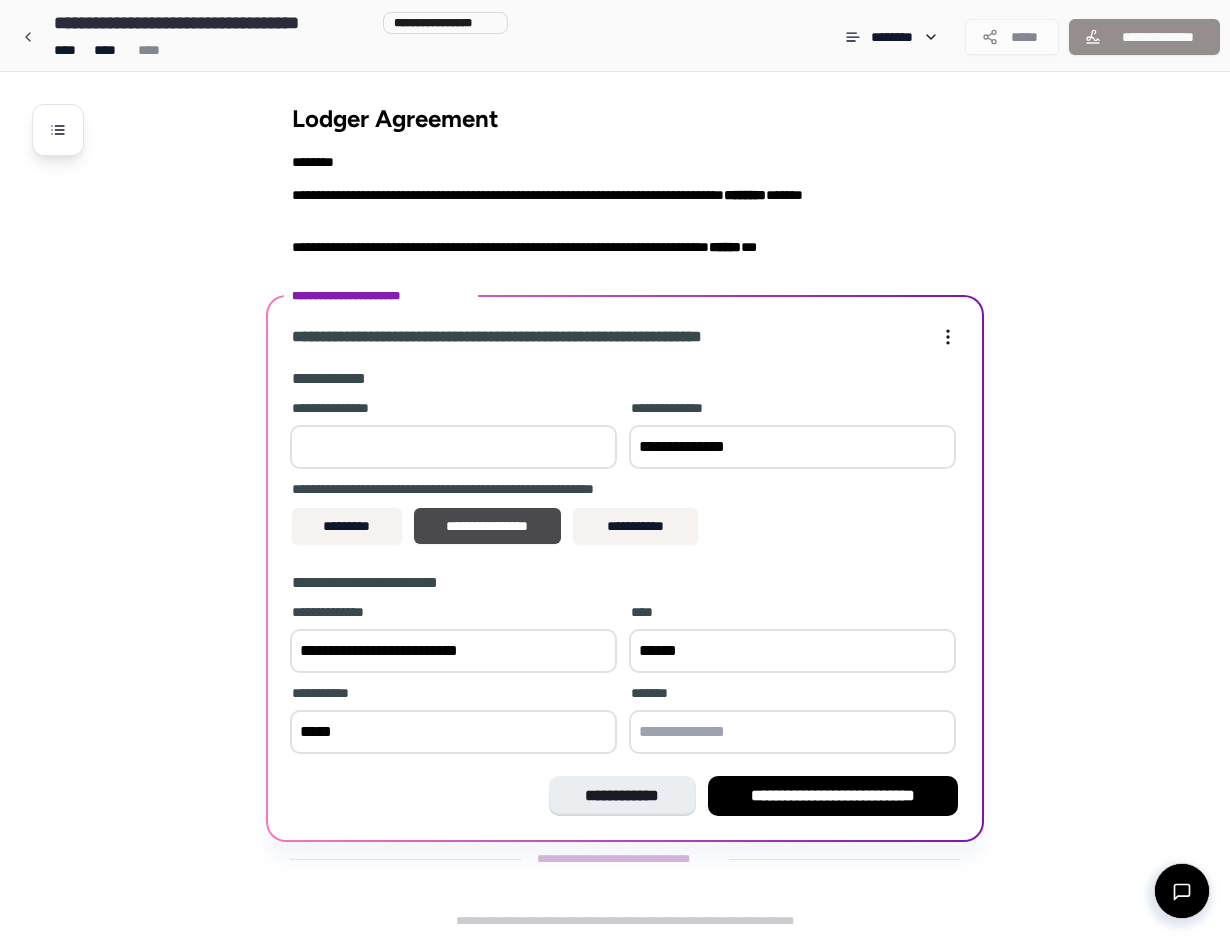 type on "*****" 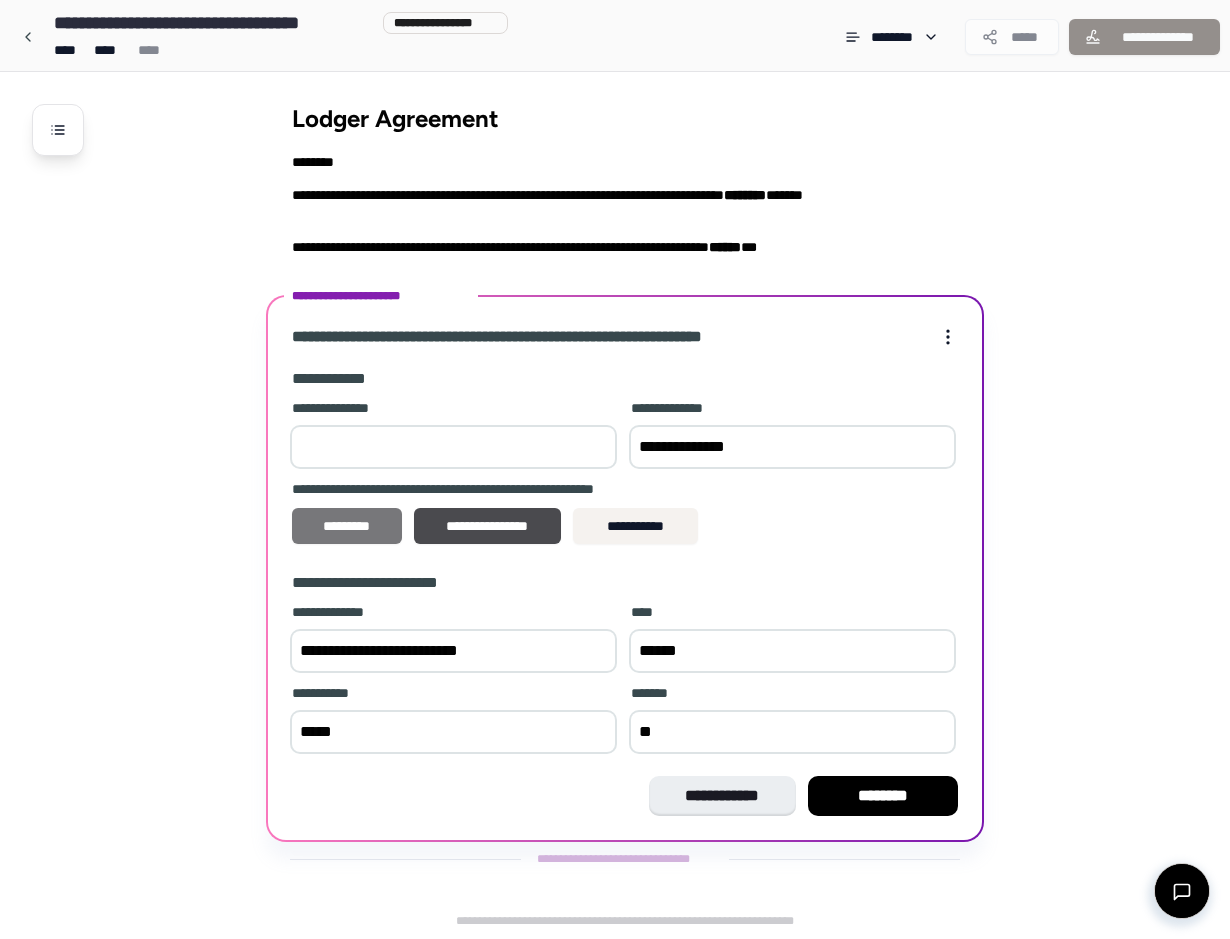 type on "**" 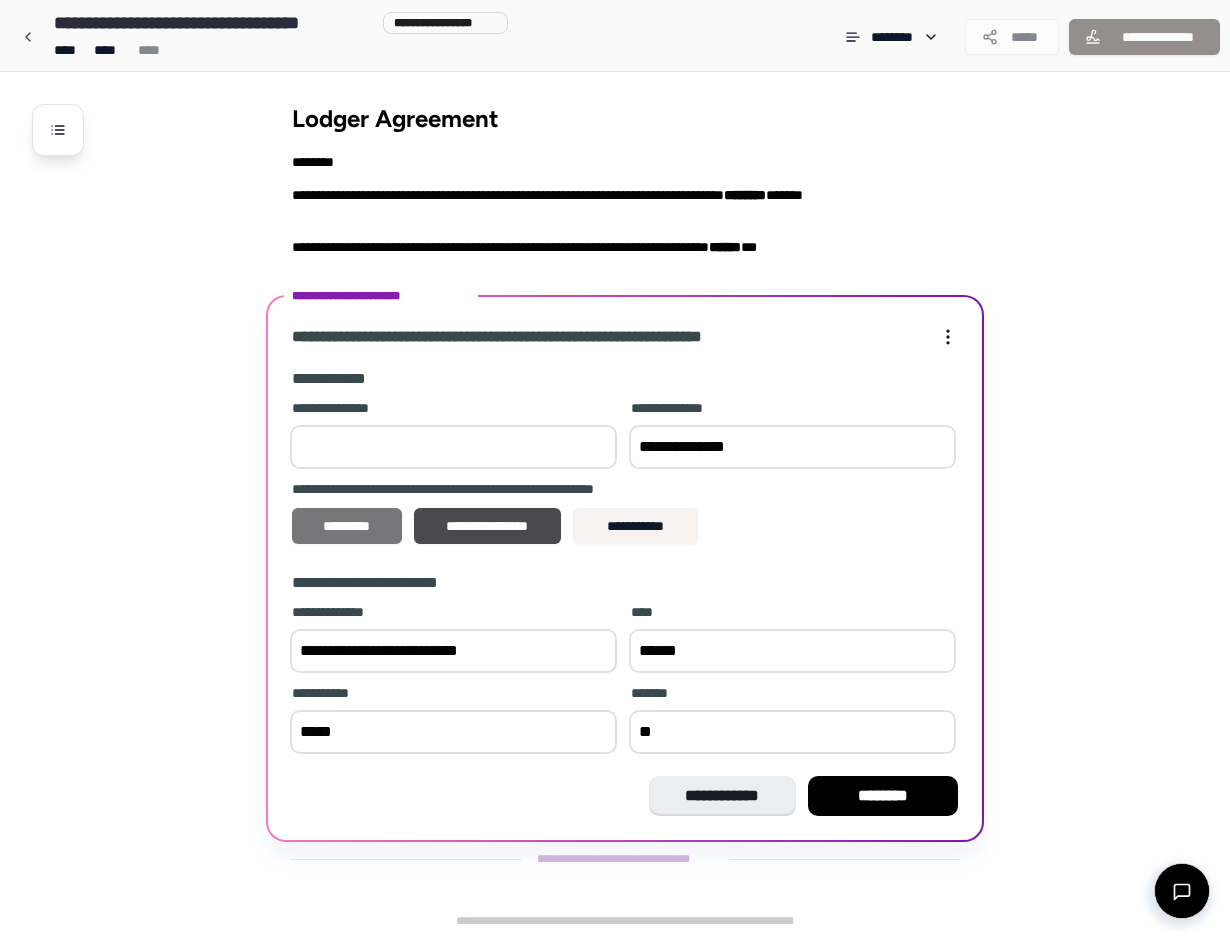 click on "*********" at bounding box center [347, 526] 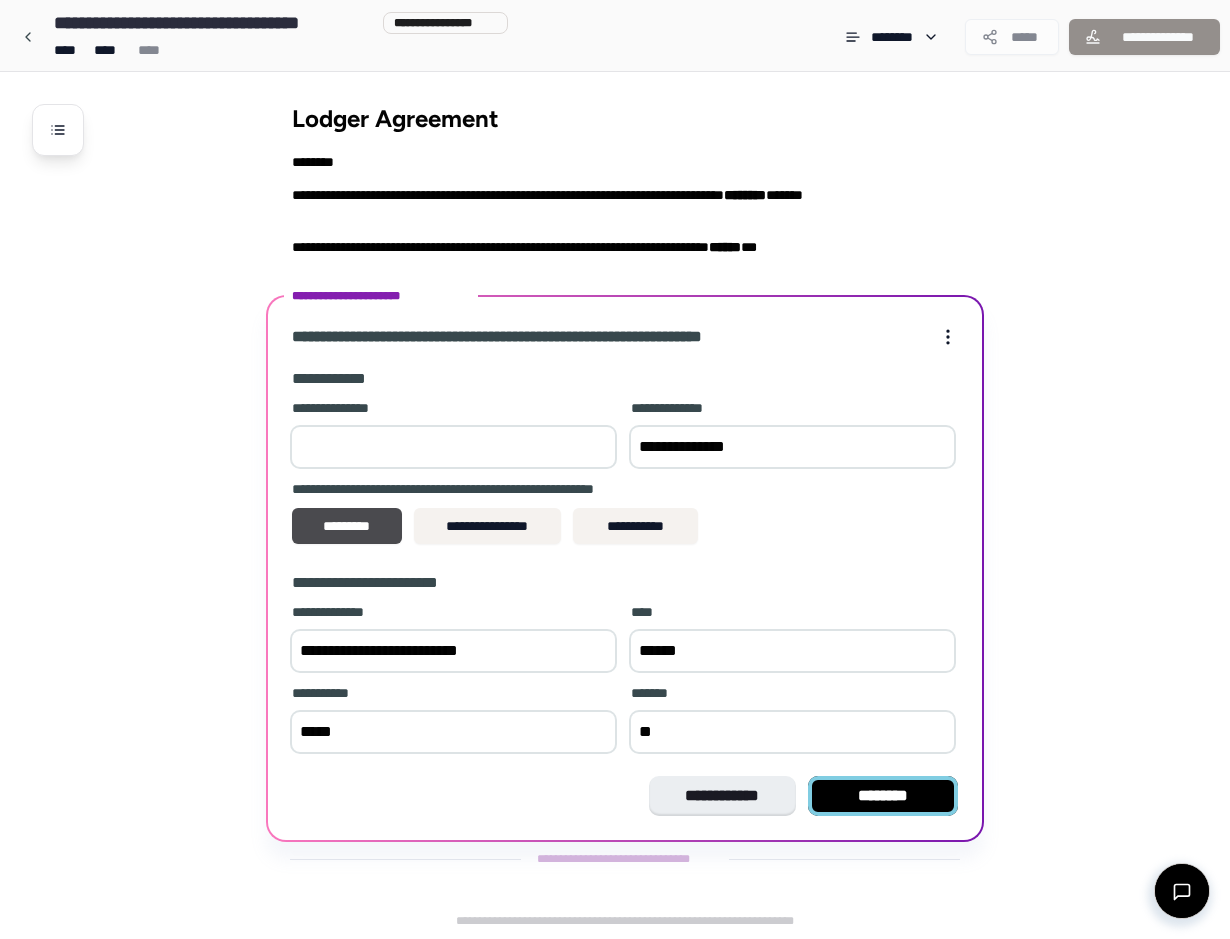 click on "********" at bounding box center (883, 796) 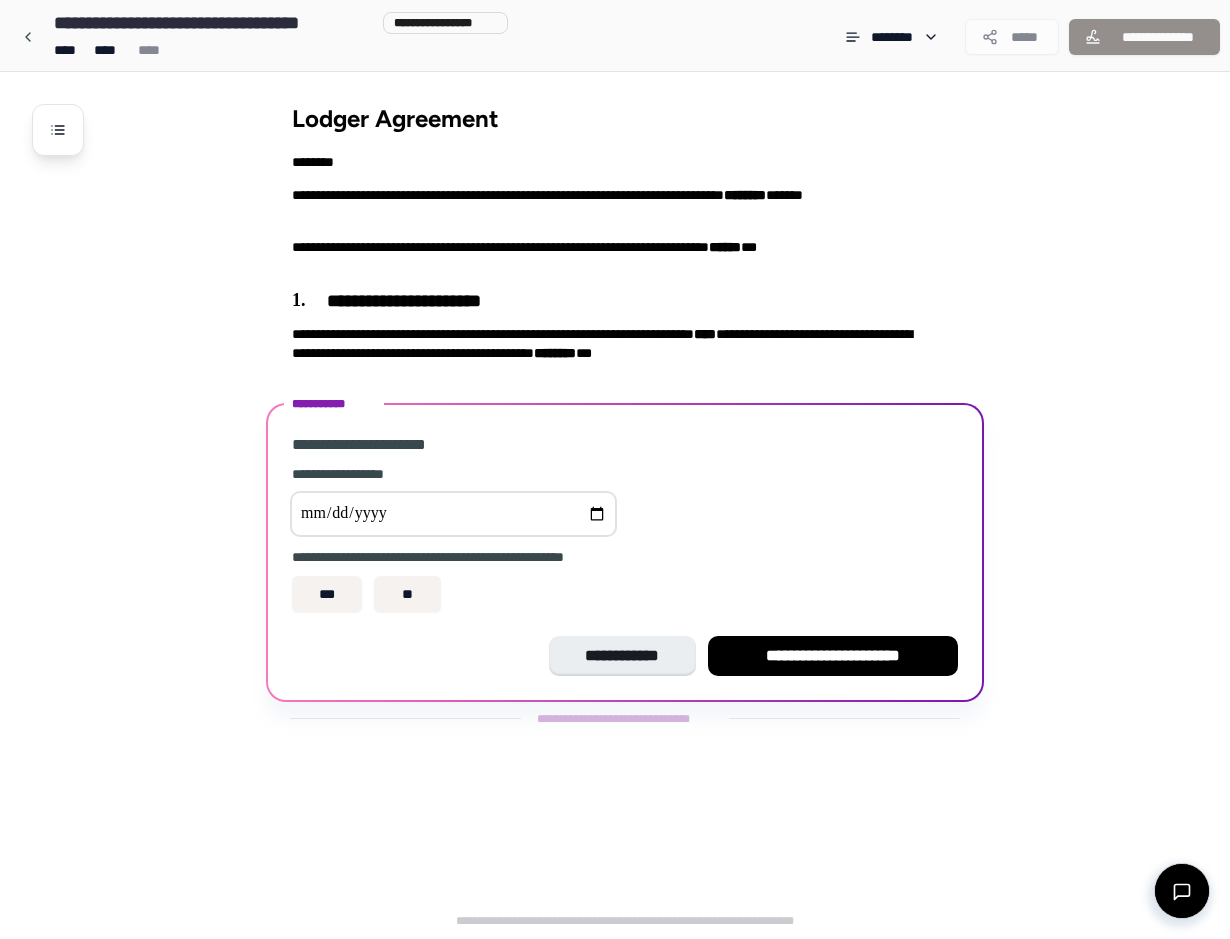 click at bounding box center (453, 514) 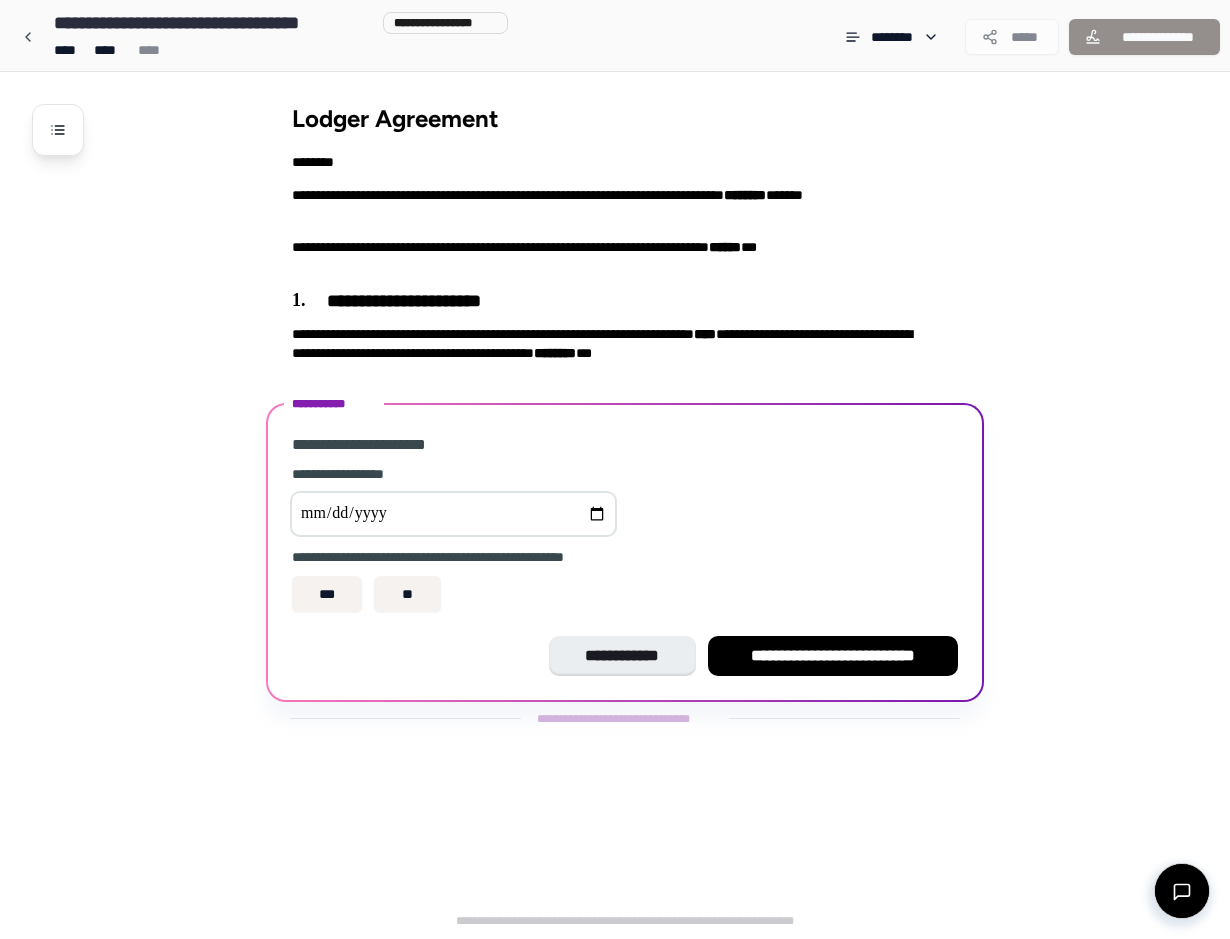 click on "*** **" at bounding box center (625, 594) 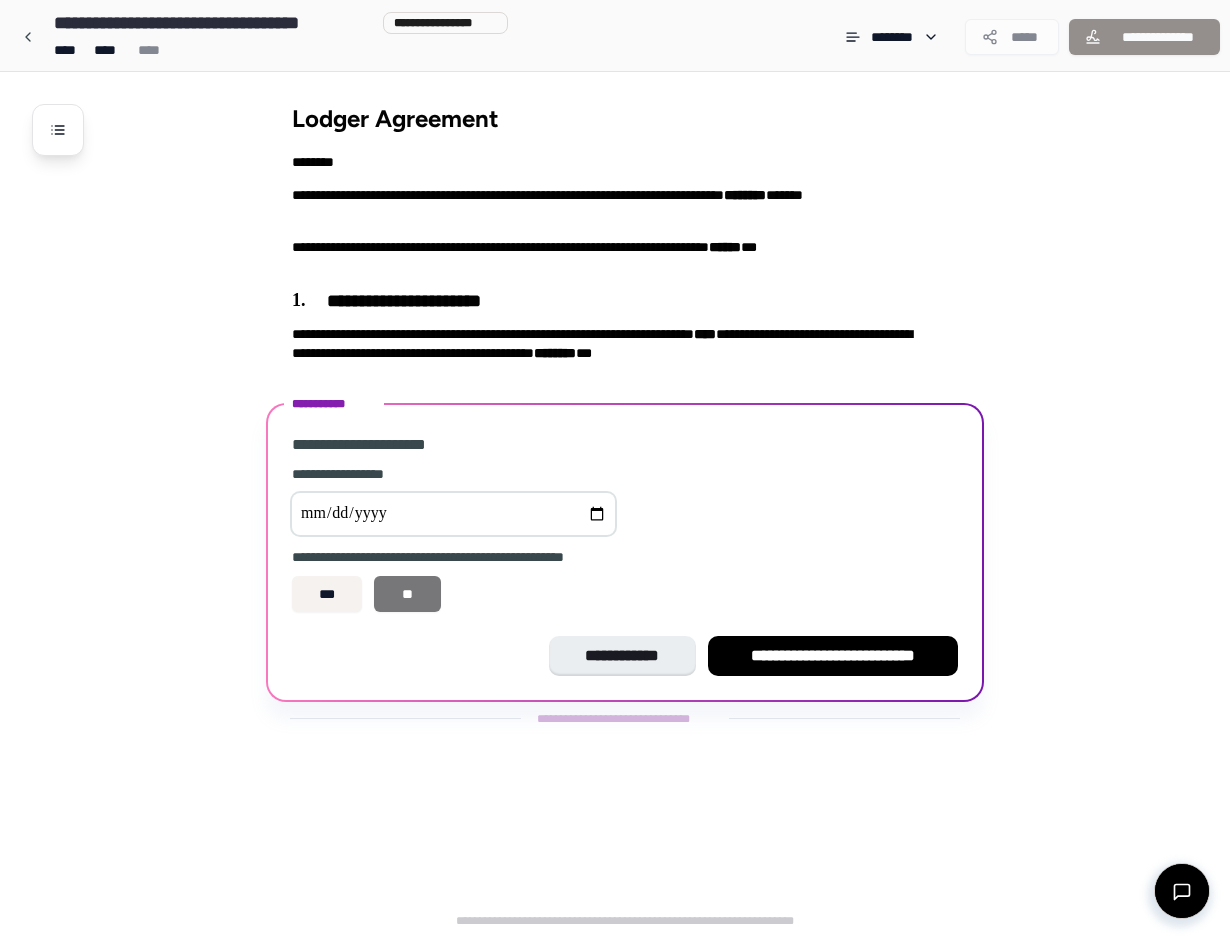 click on "**" at bounding box center (407, 594) 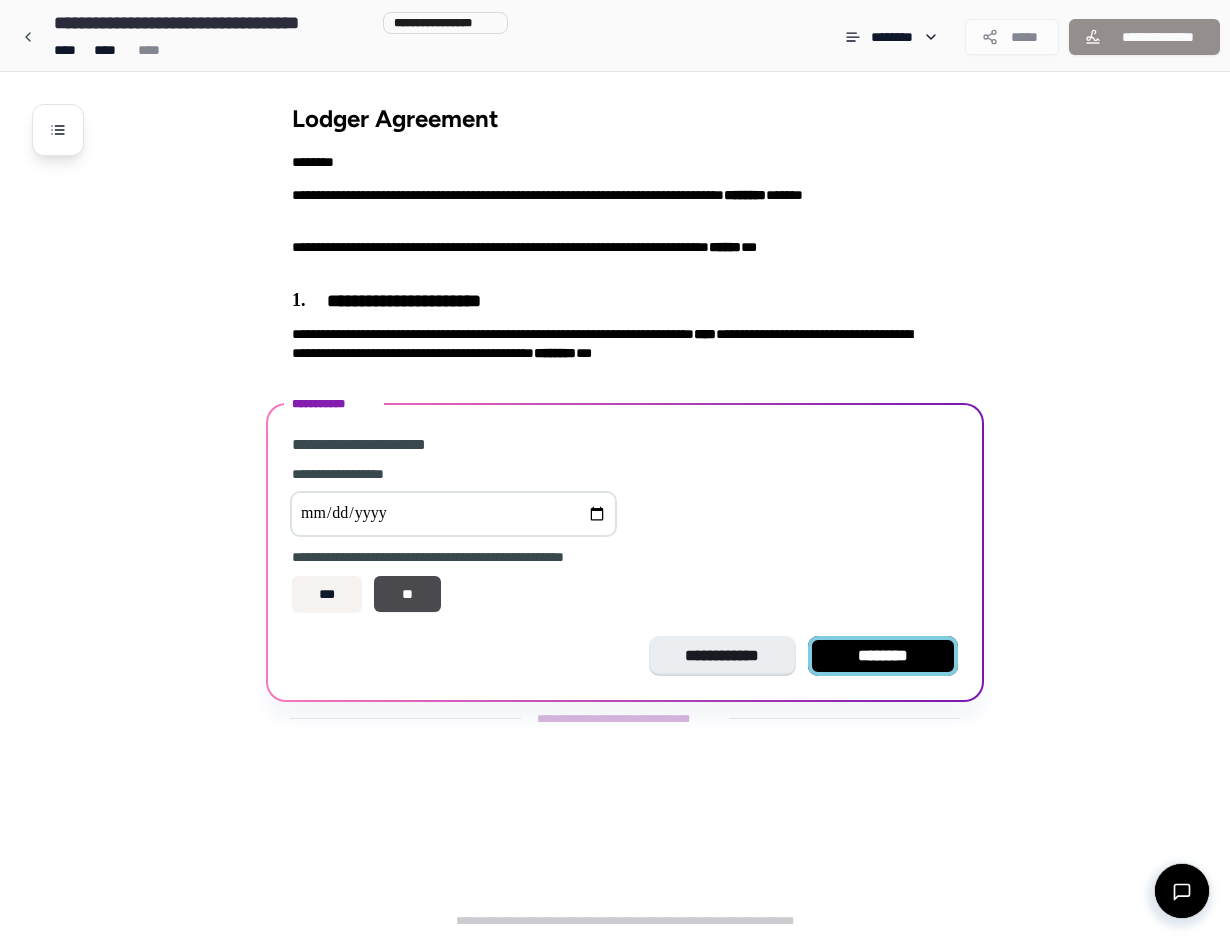 click on "********" at bounding box center [883, 656] 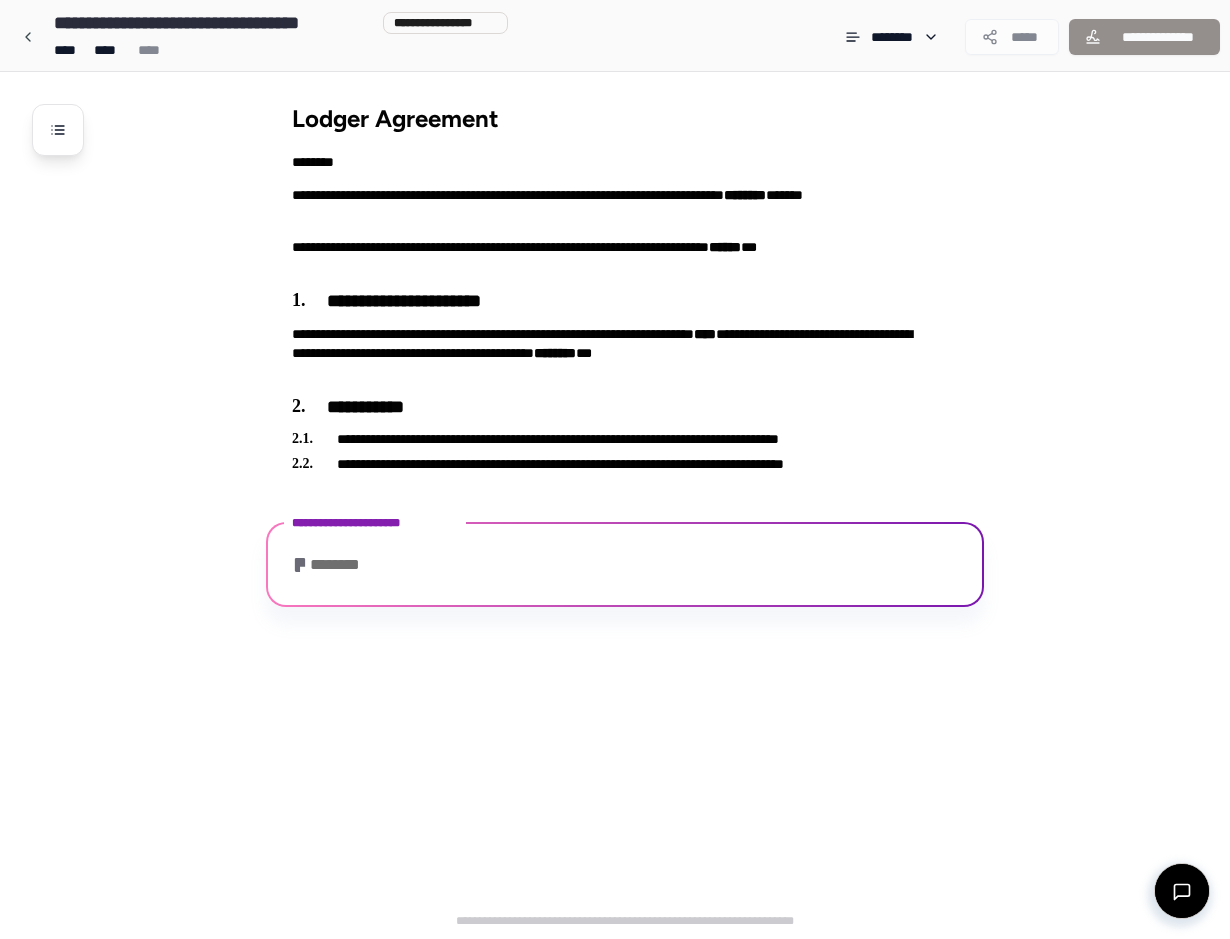 scroll, scrollTop: 223, scrollLeft: 0, axis: vertical 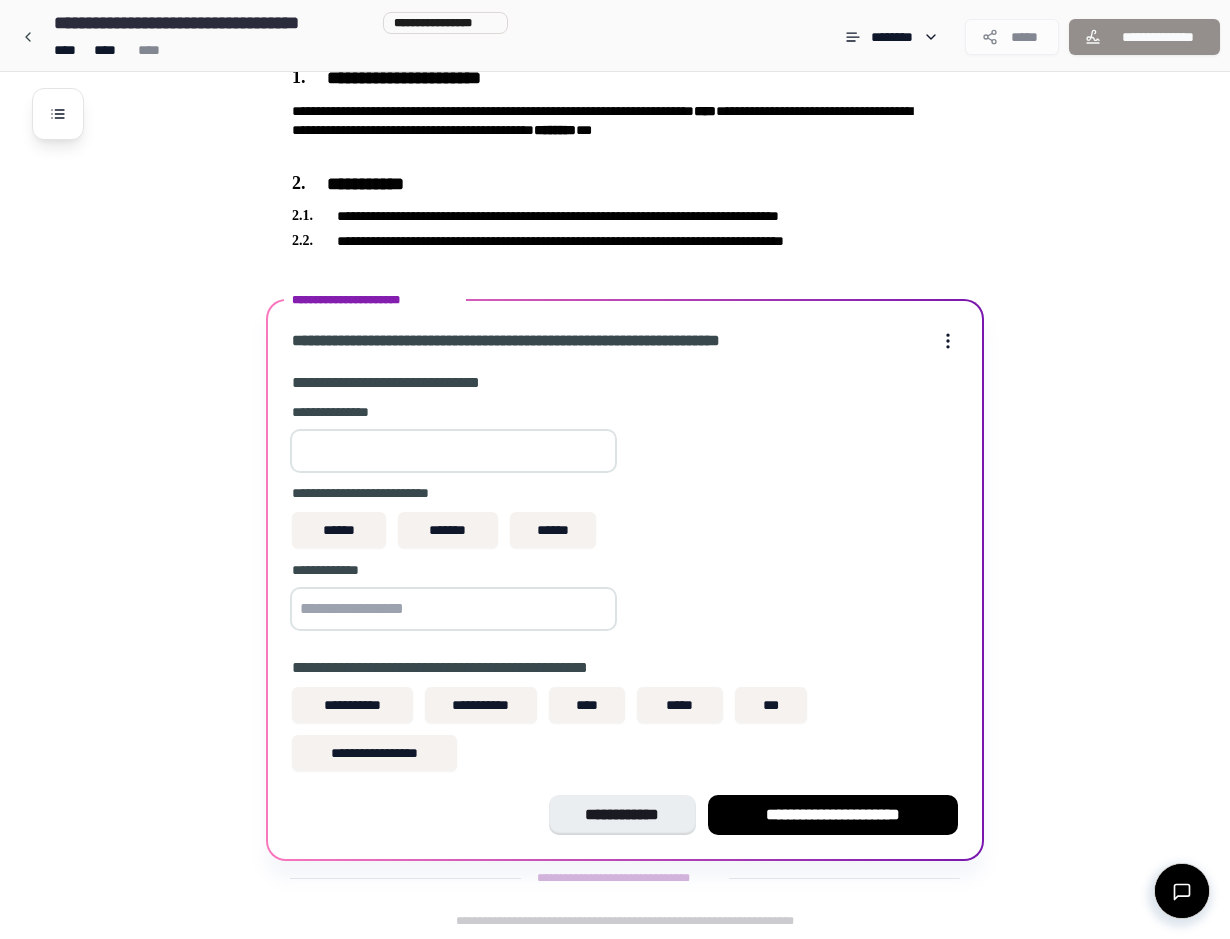 click at bounding box center (453, 451) 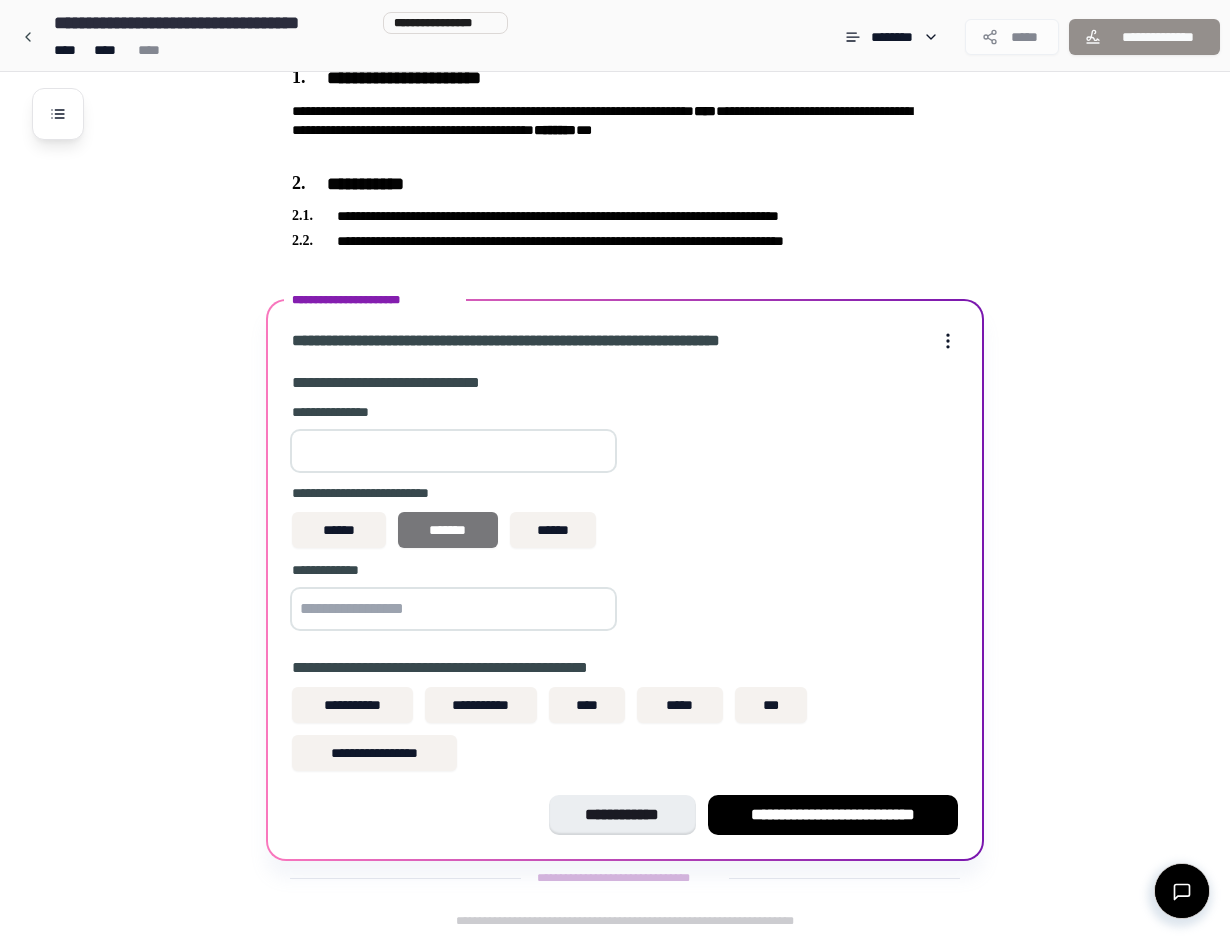 type on "****" 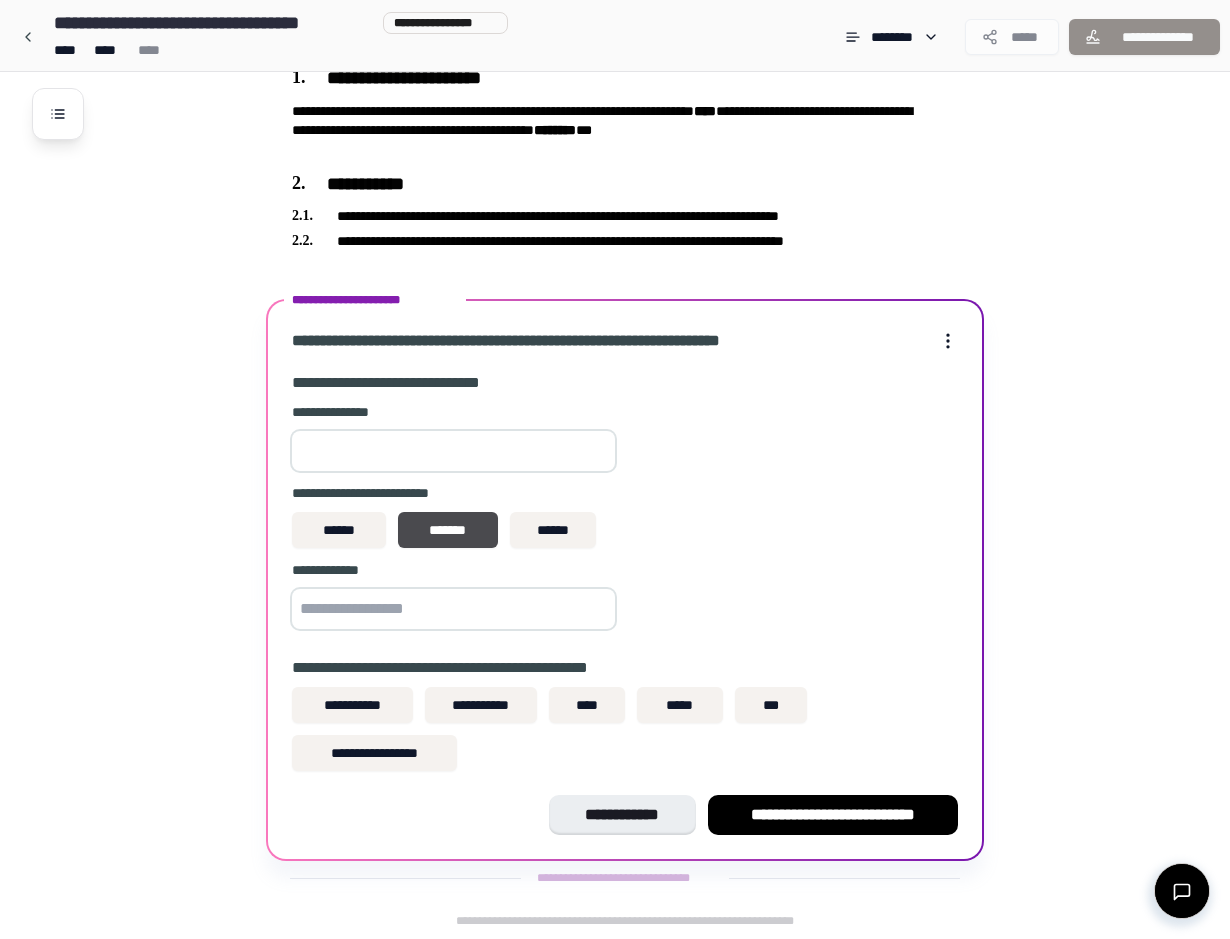 click at bounding box center (453, 609) 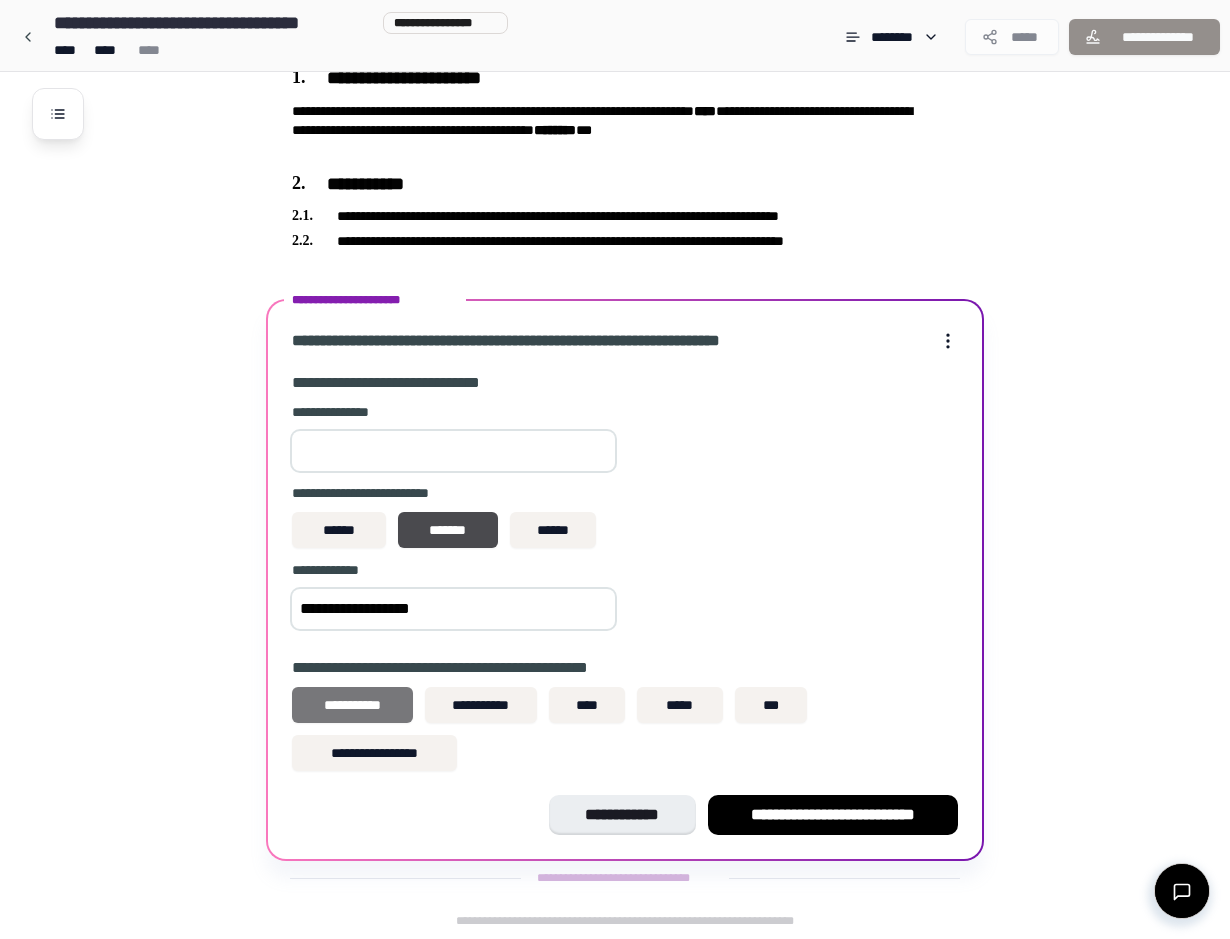 type on "**********" 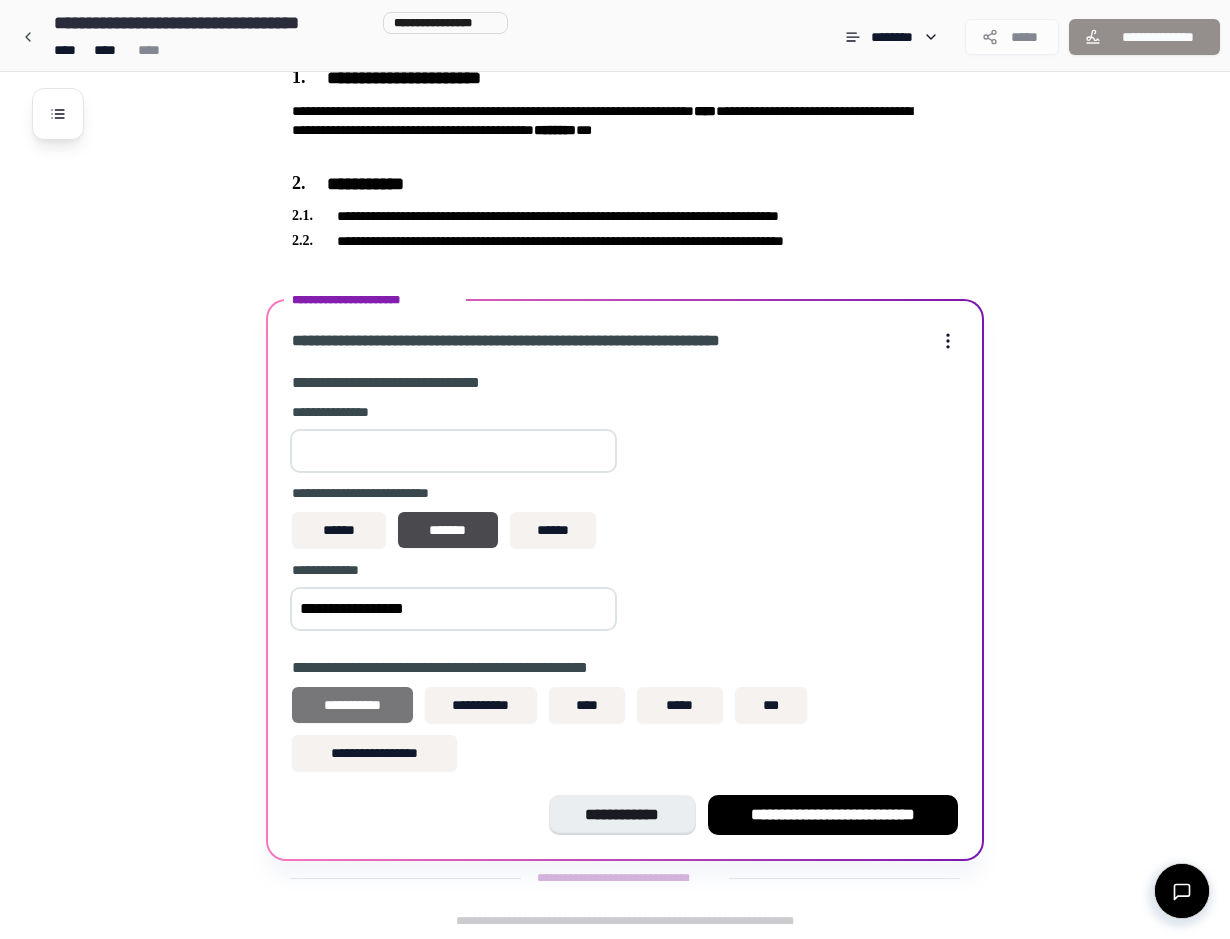 click on "**********" at bounding box center (352, 705) 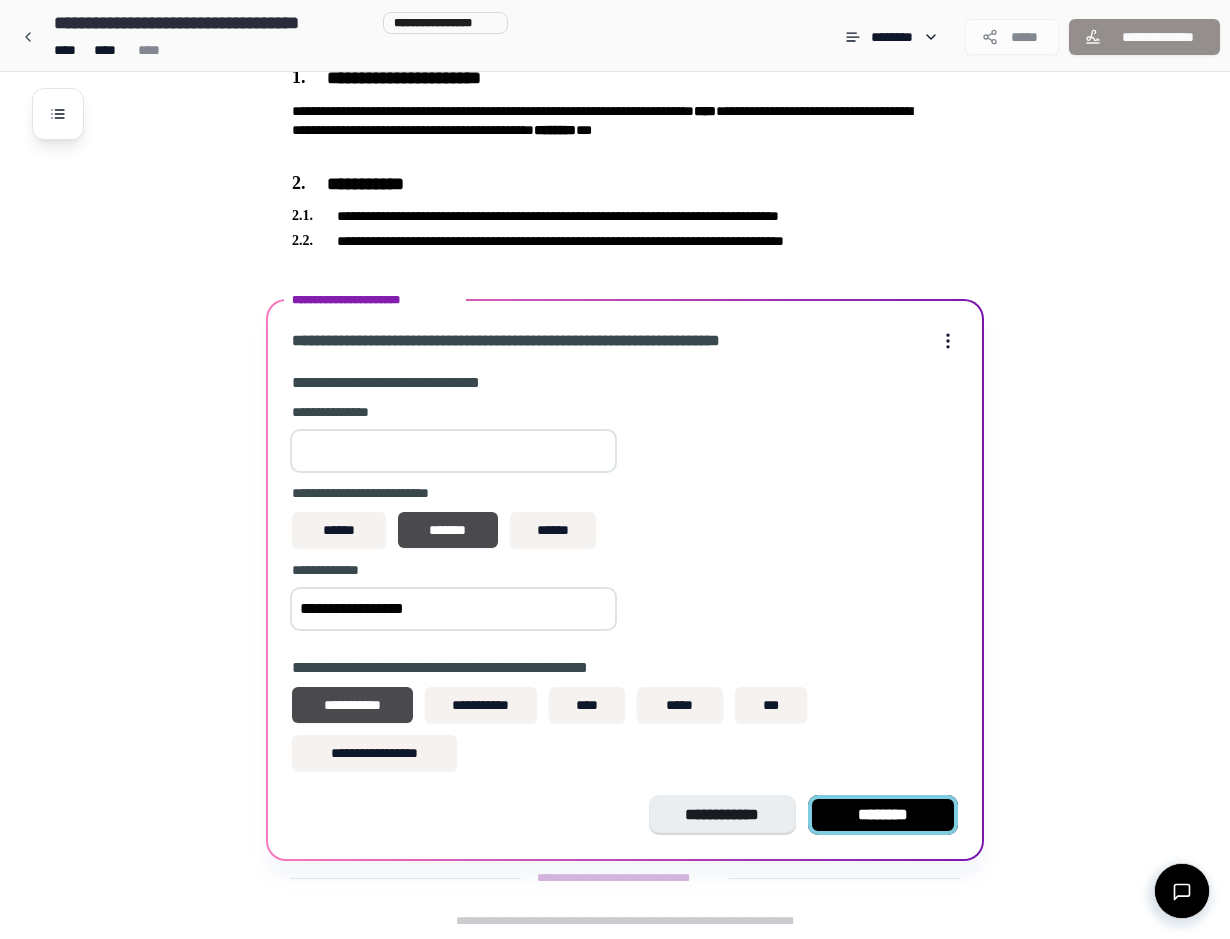 click on "********" at bounding box center [883, 815] 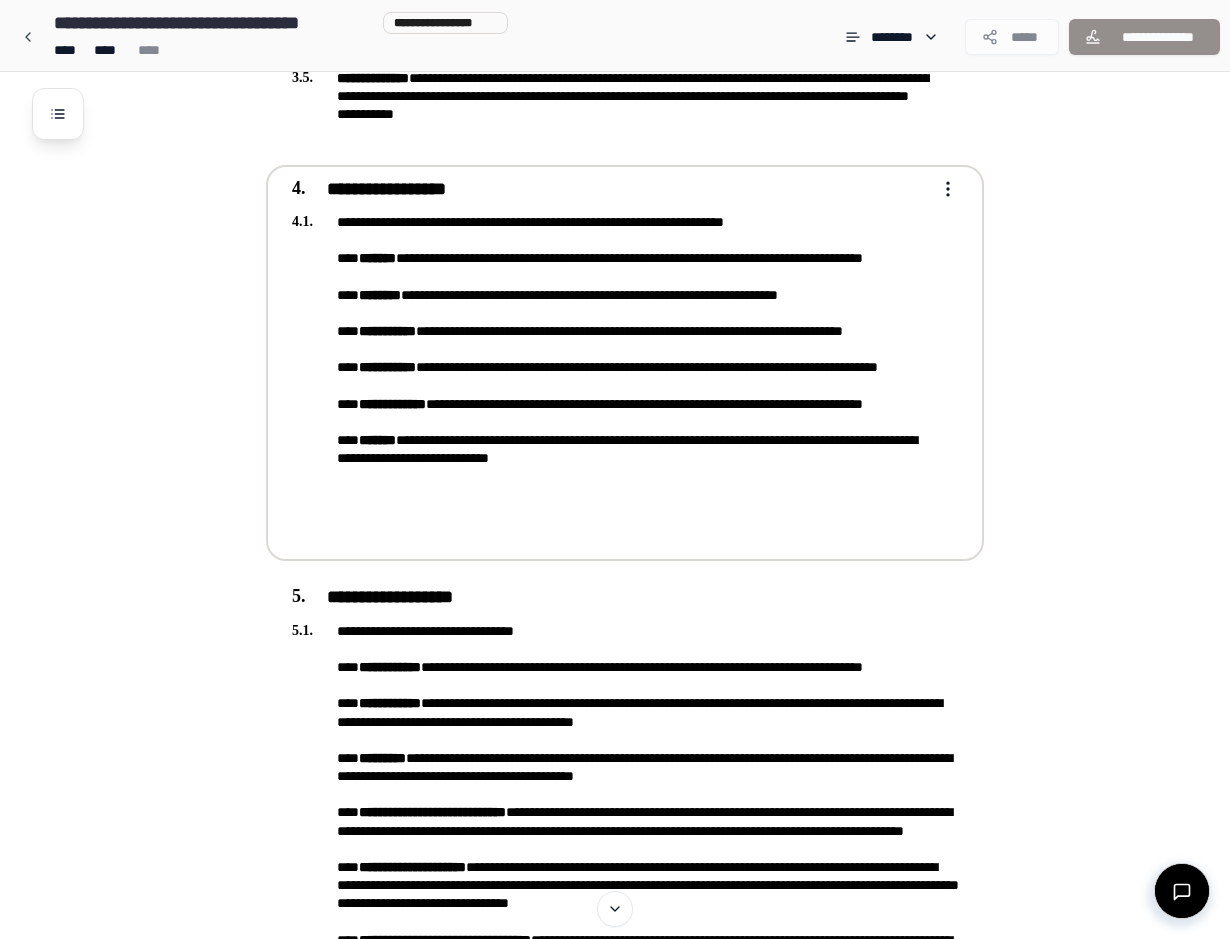 scroll, scrollTop: 737, scrollLeft: 0, axis: vertical 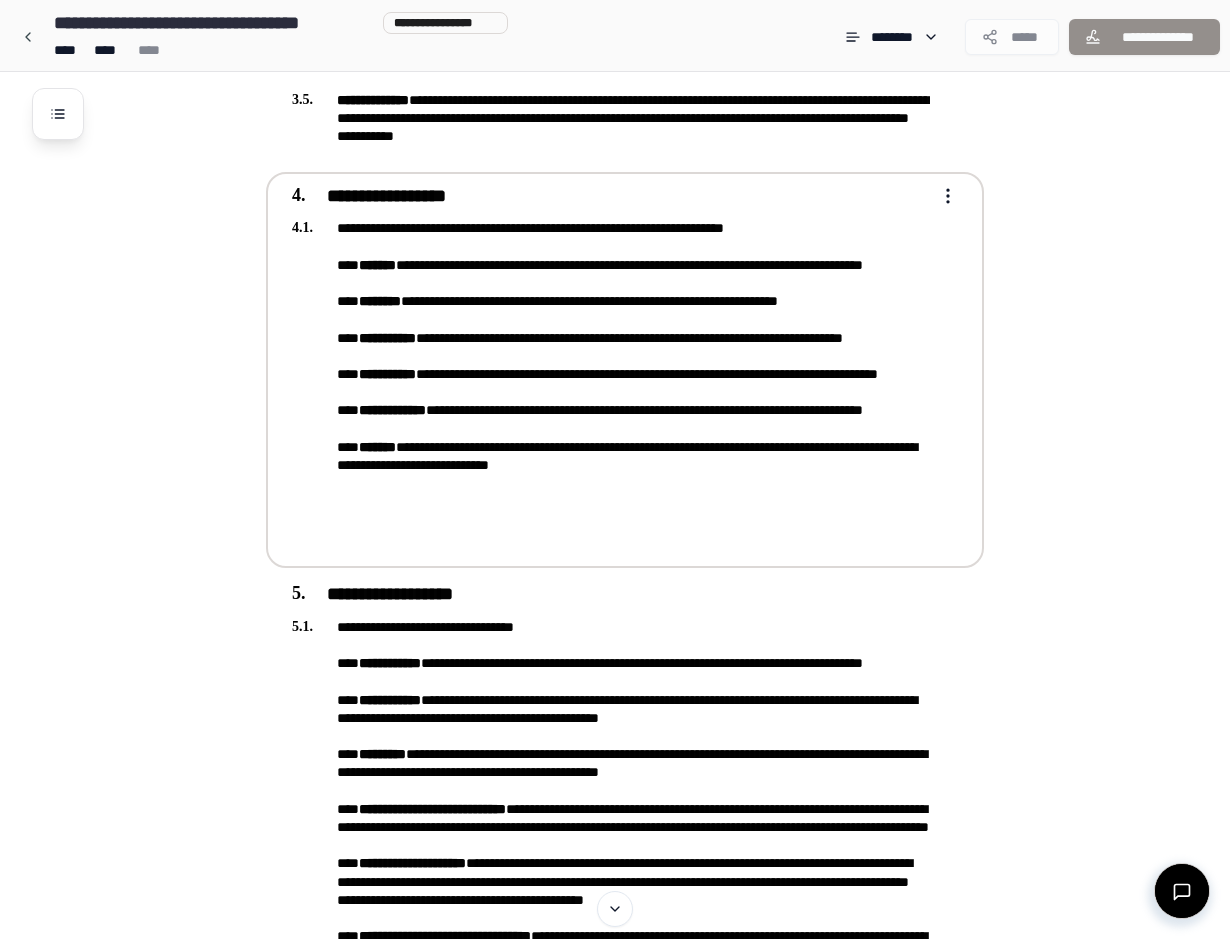 click on "**********" at bounding box center (615, 332) 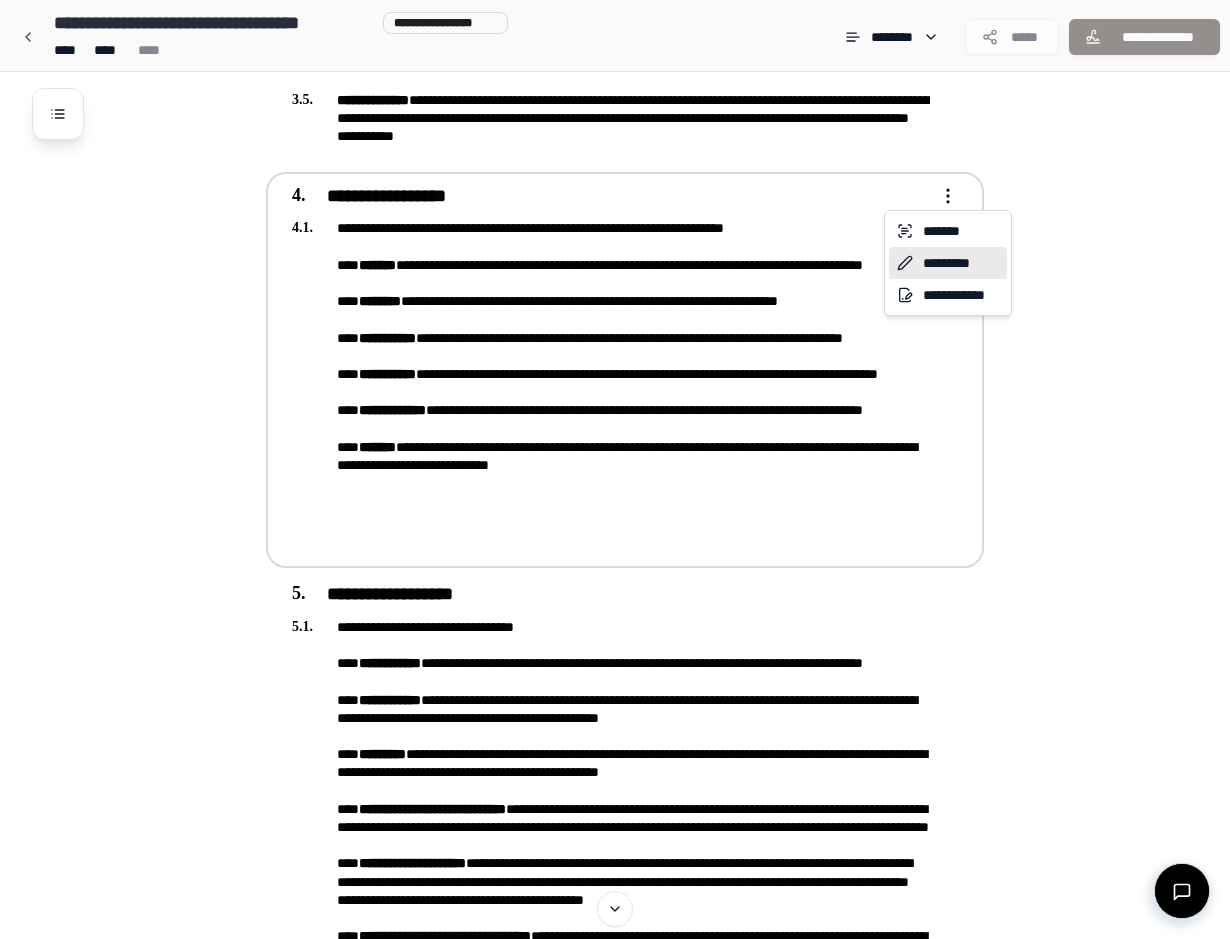 click on "*********" at bounding box center [948, 263] 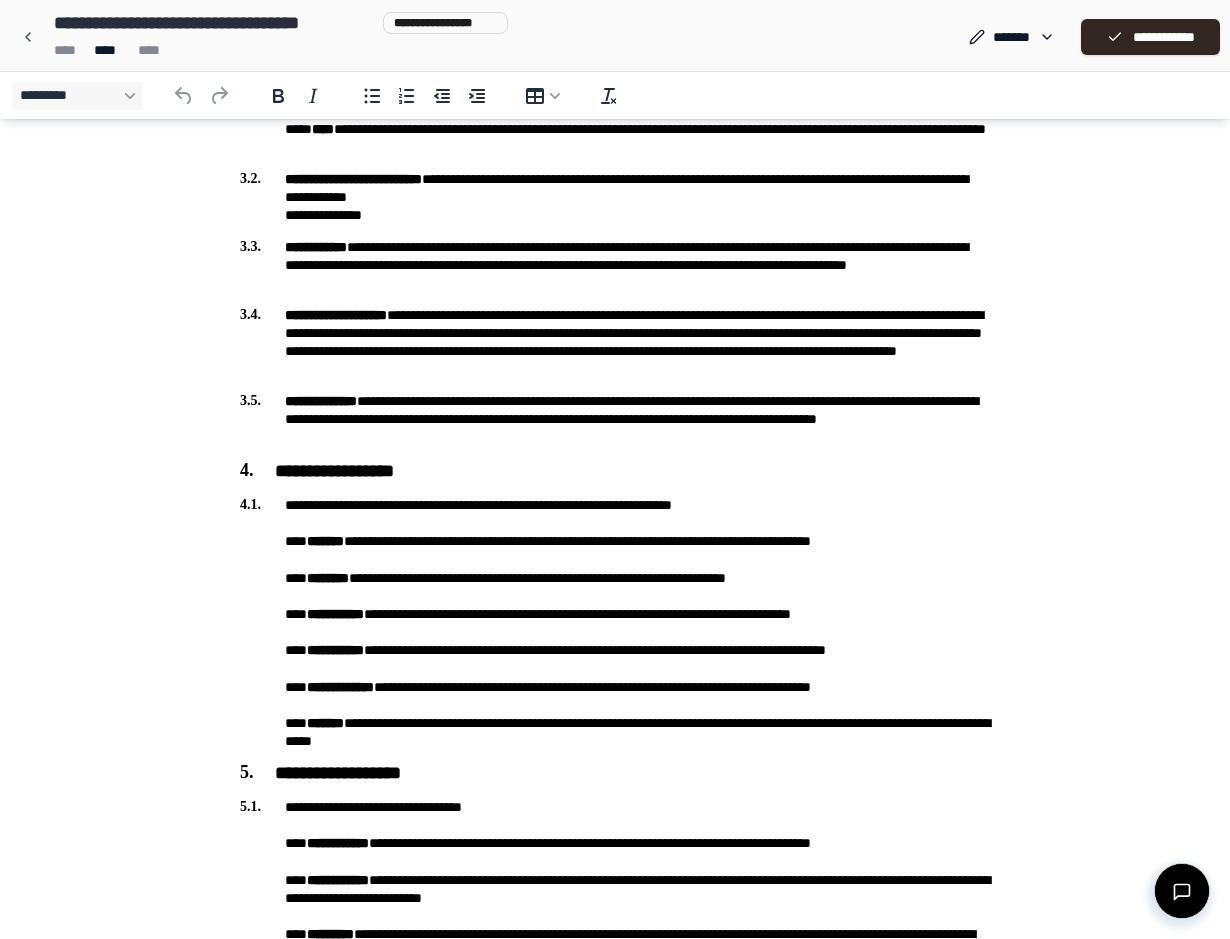 scroll, scrollTop: 449, scrollLeft: 0, axis: vertical 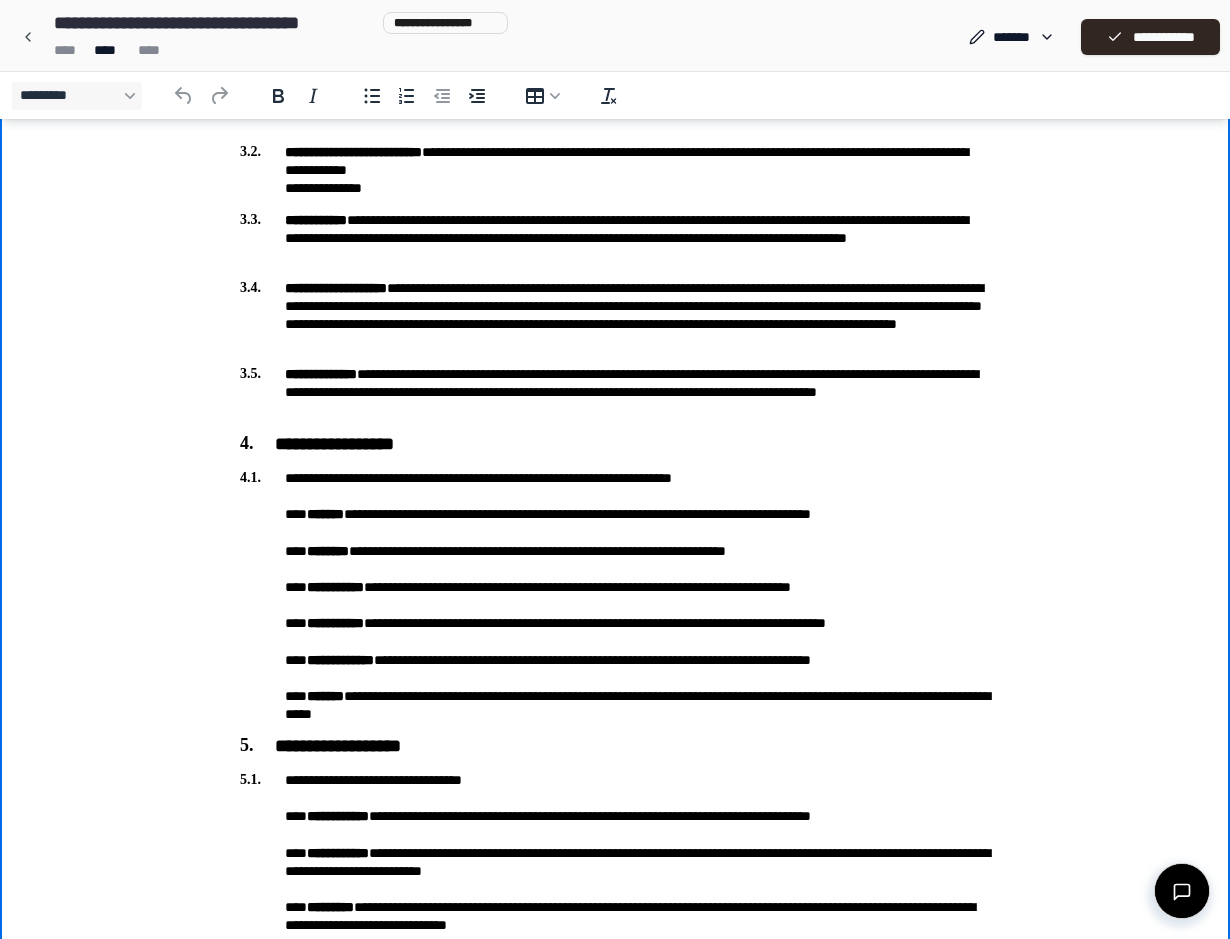 click on "**********" at bounding box center (615, 595) 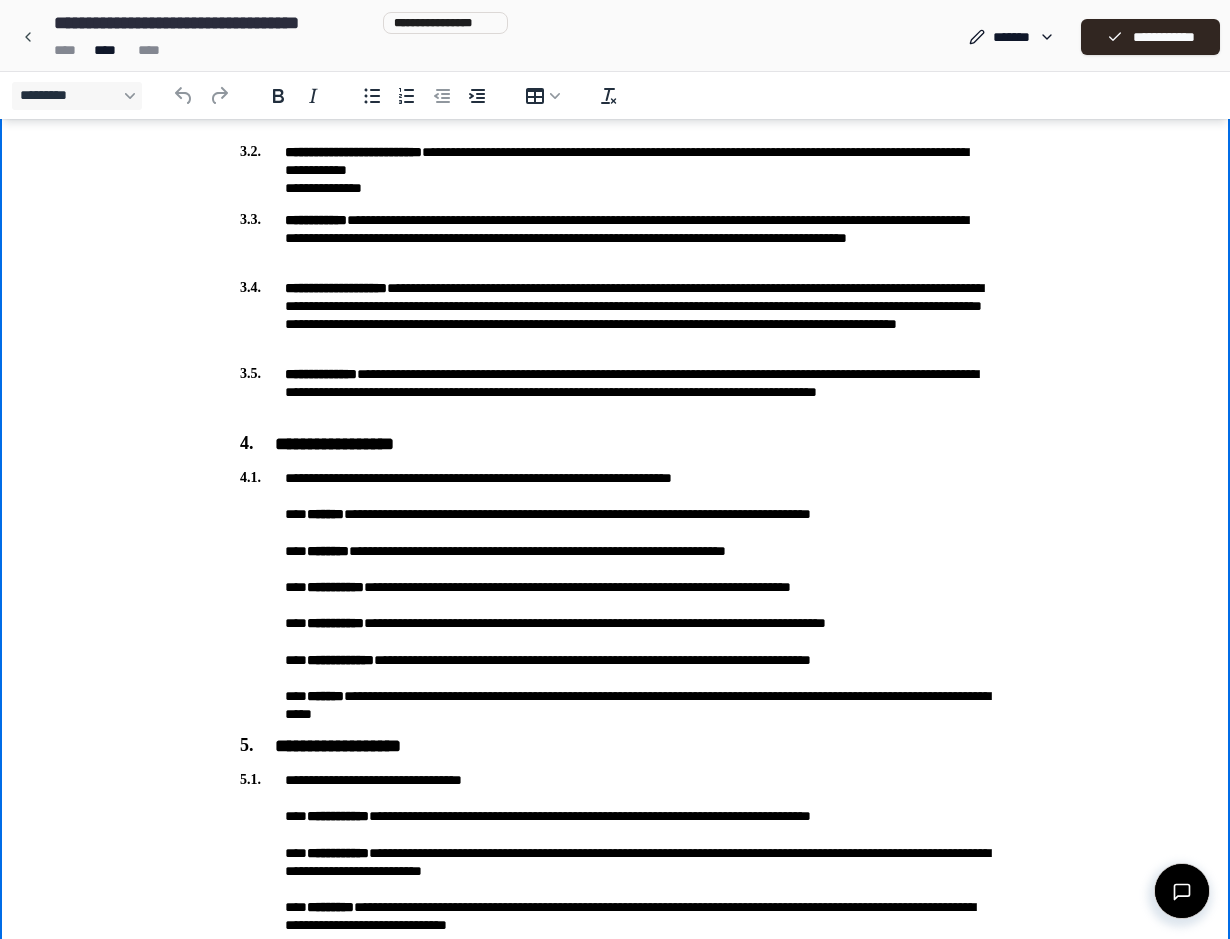 type 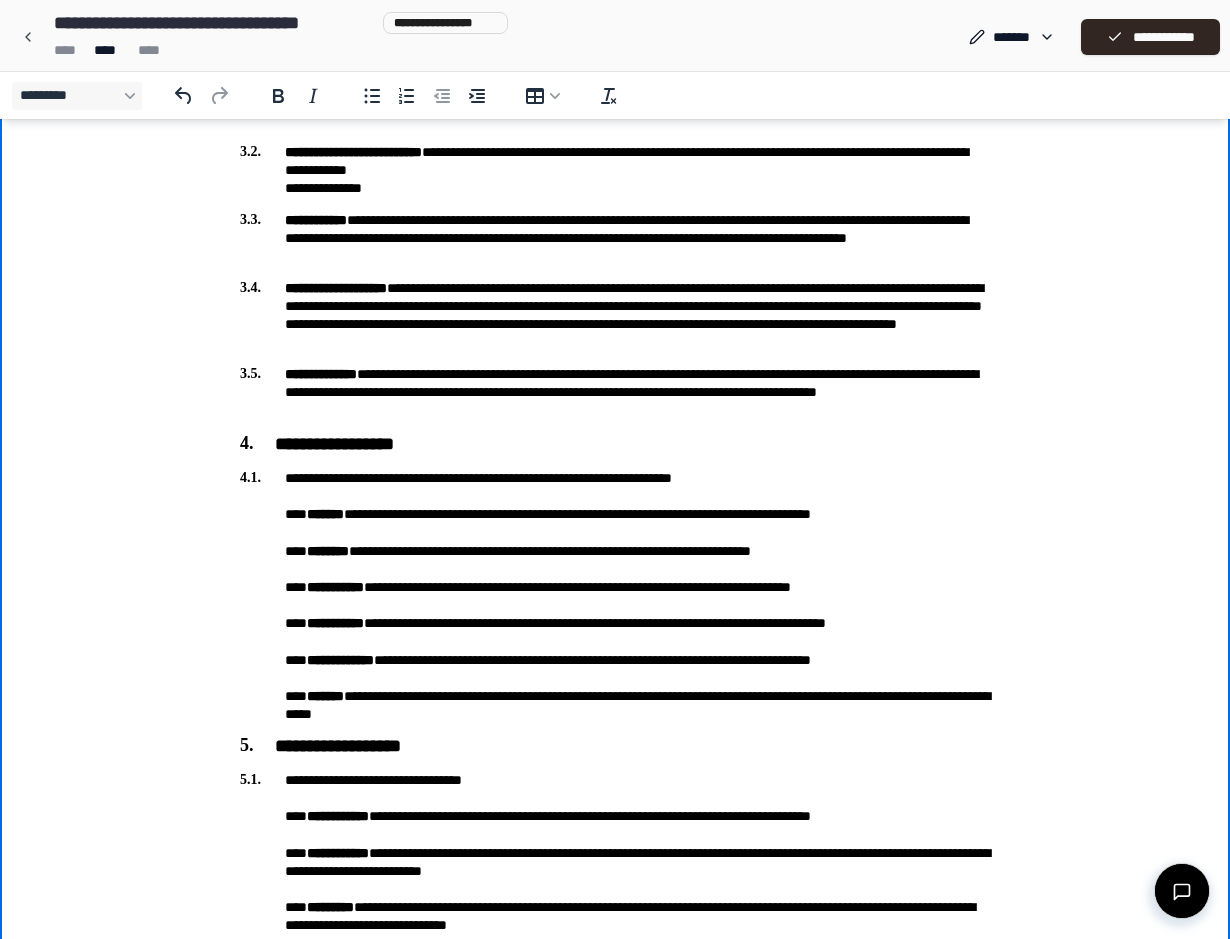 scroll, scrollTop: 484, scrollLeft: 0, axis: vertical 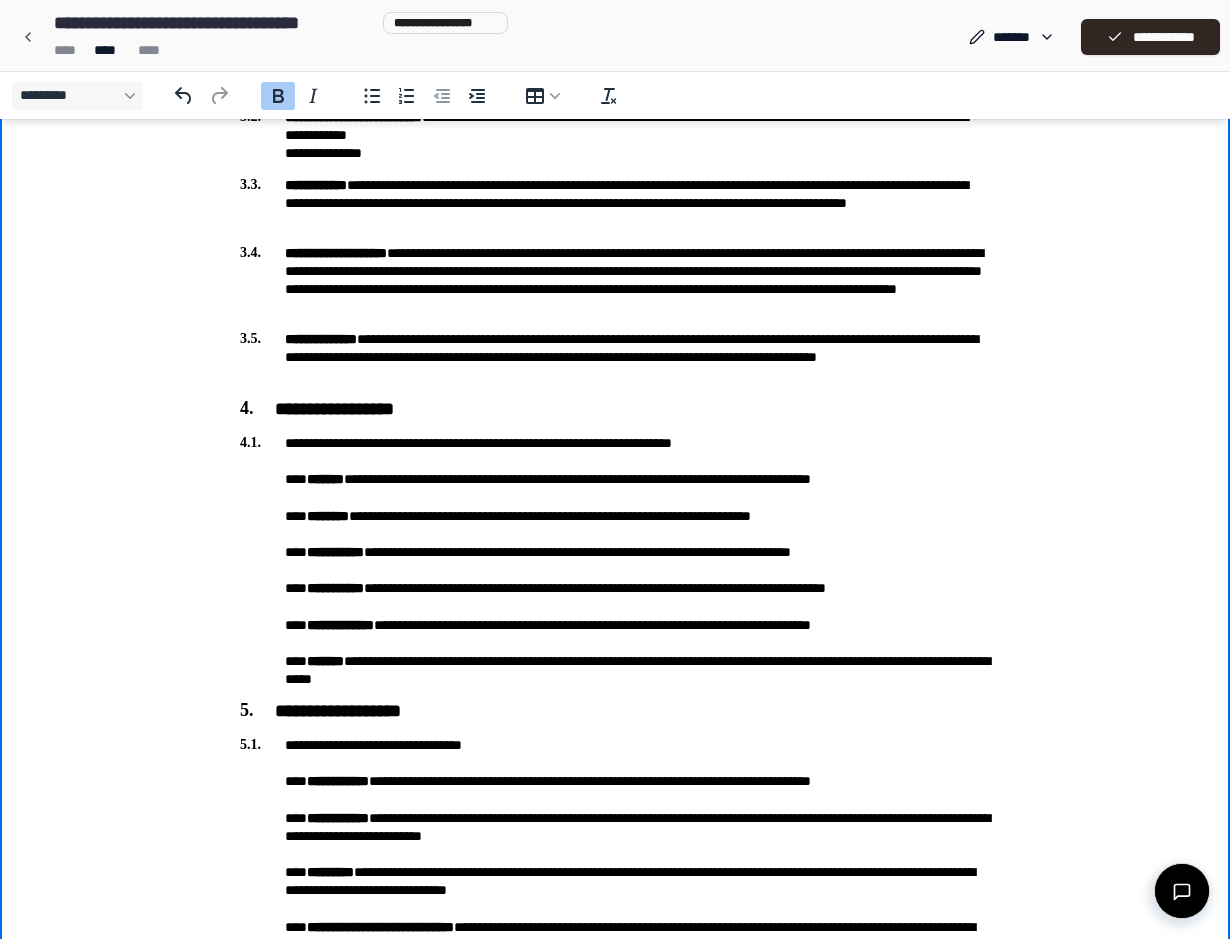 click on "**********" at bounding box center [335, 552] 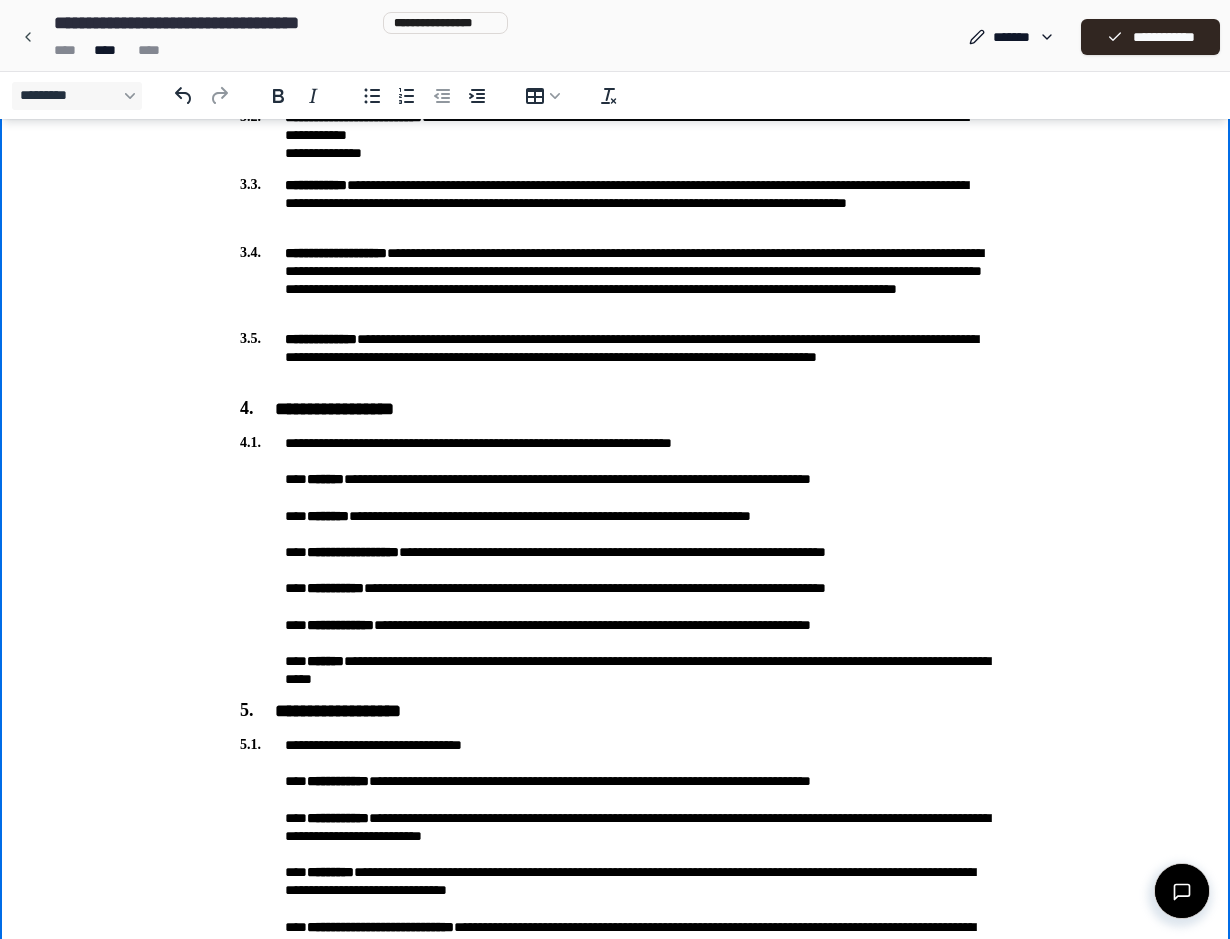 click on "**********" at bounding box center [615, 560] 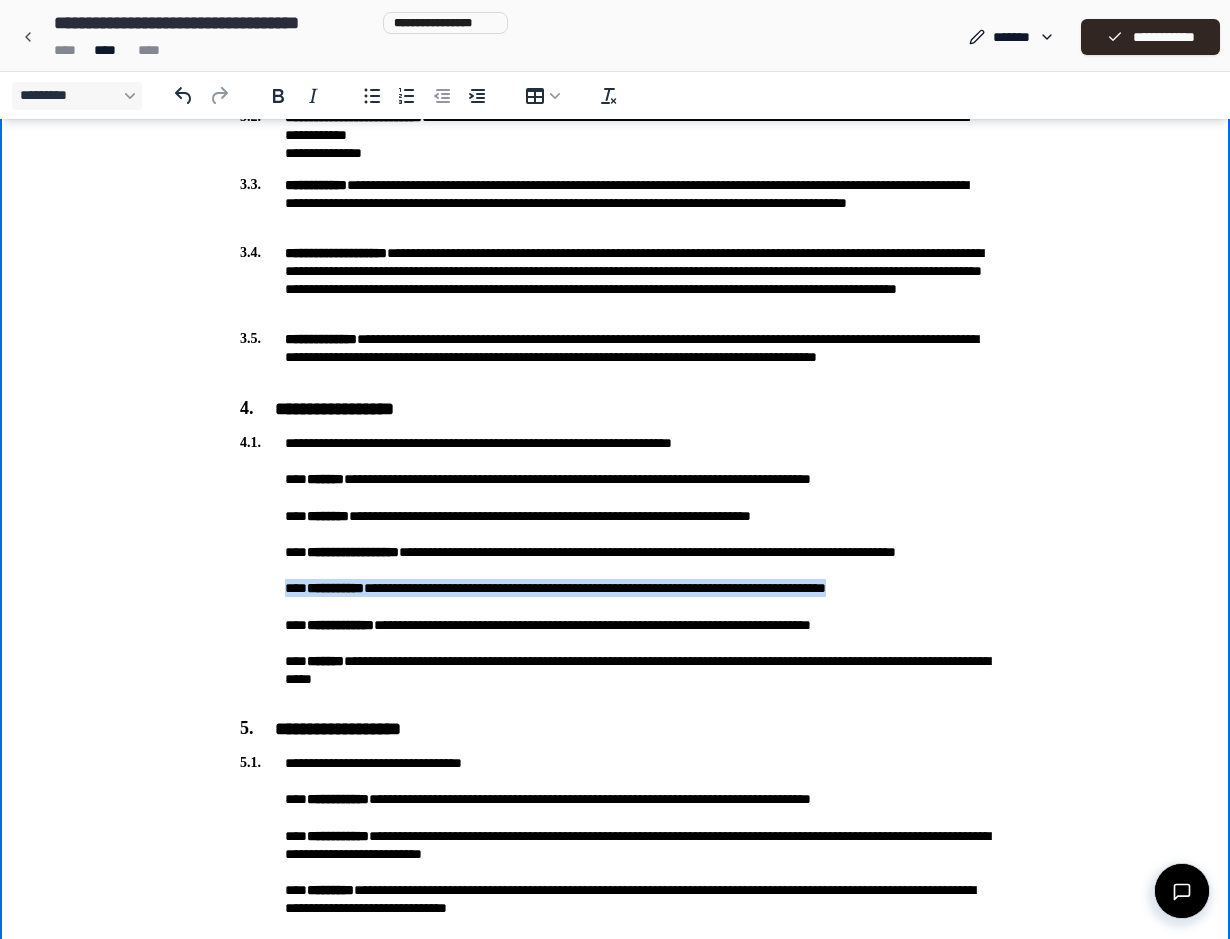 drag, startPoint x: 940, startPoint y: 603, endPoint x: 271, endPoint y: 603, distance: 669 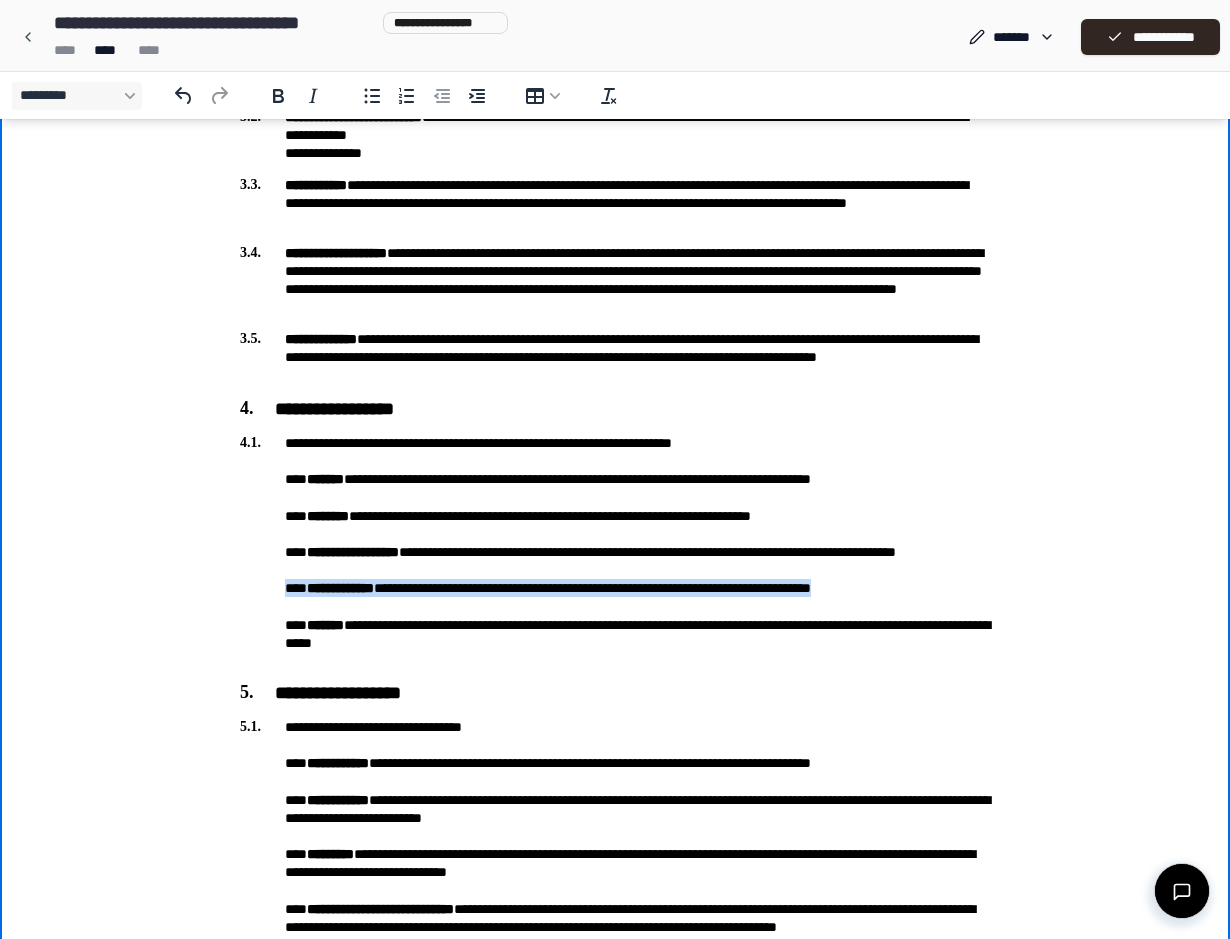 drag, startPoint x: 946, startPoint y: 603, endPoint x: 268, endPoint y: 601, distance: 678.0029 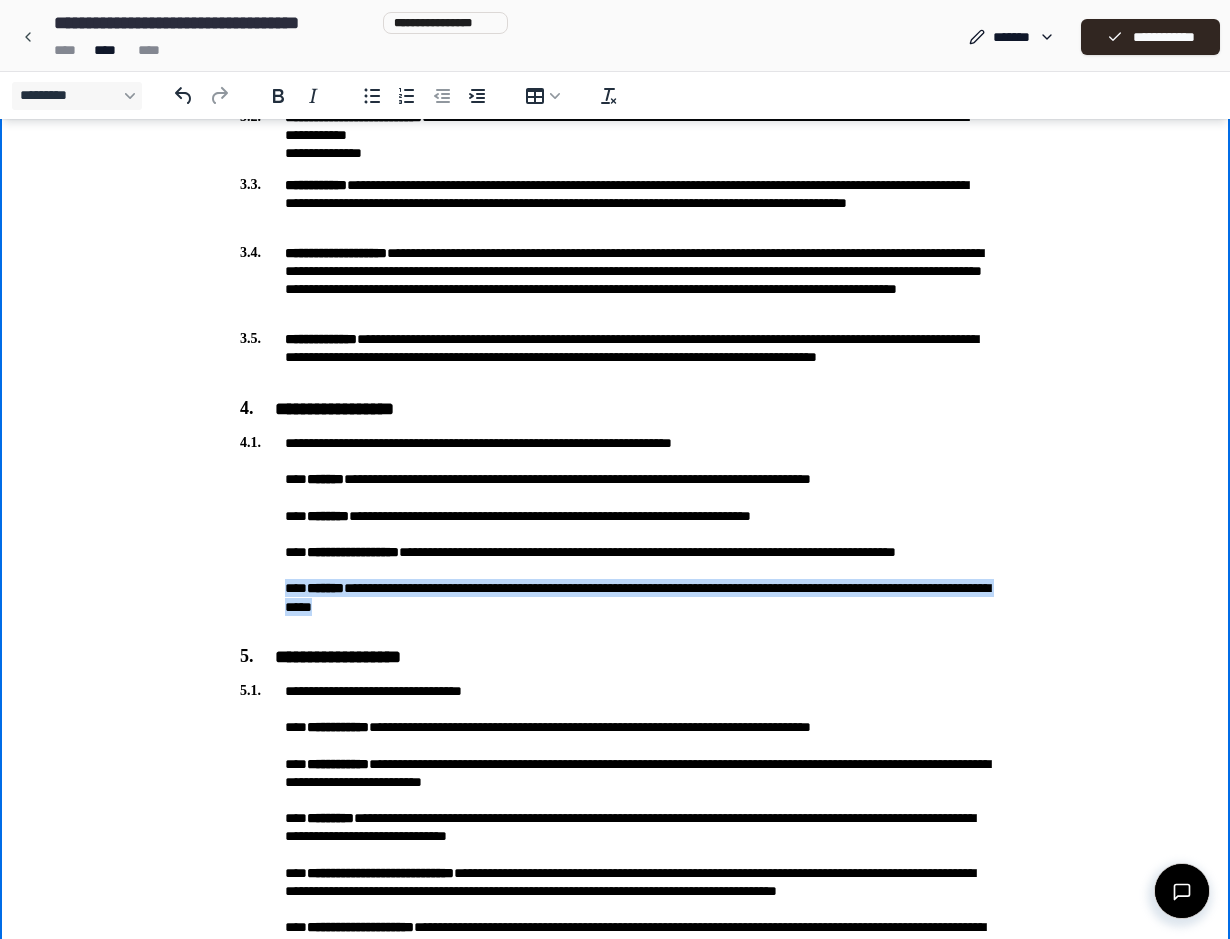 drag, startPoint x: 522, startPoint y: 620, endPoint x: 271, endPoint y: 606, distance: 251.39014 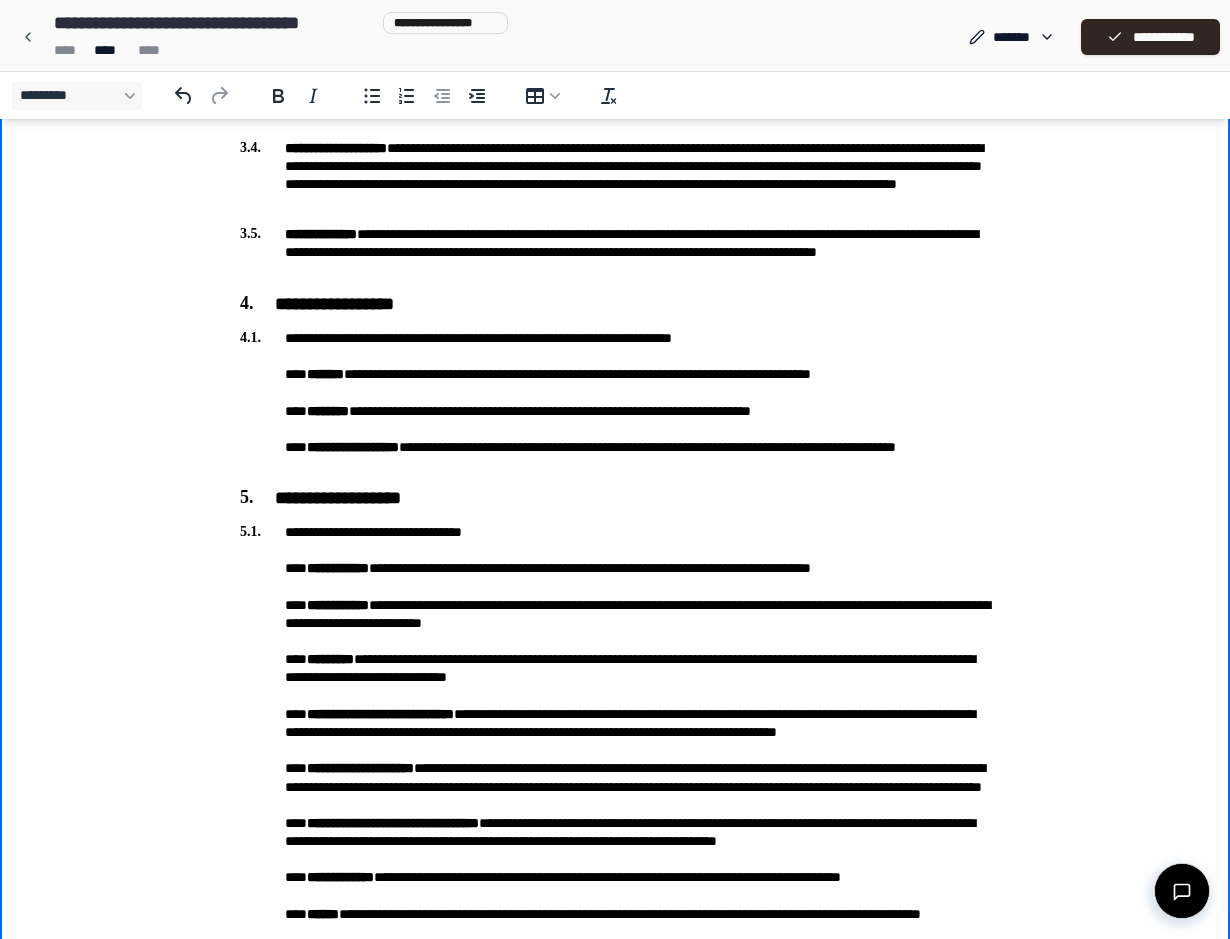 scroll, scrollTop: 593, scrollLeft: 0, axis: vertical 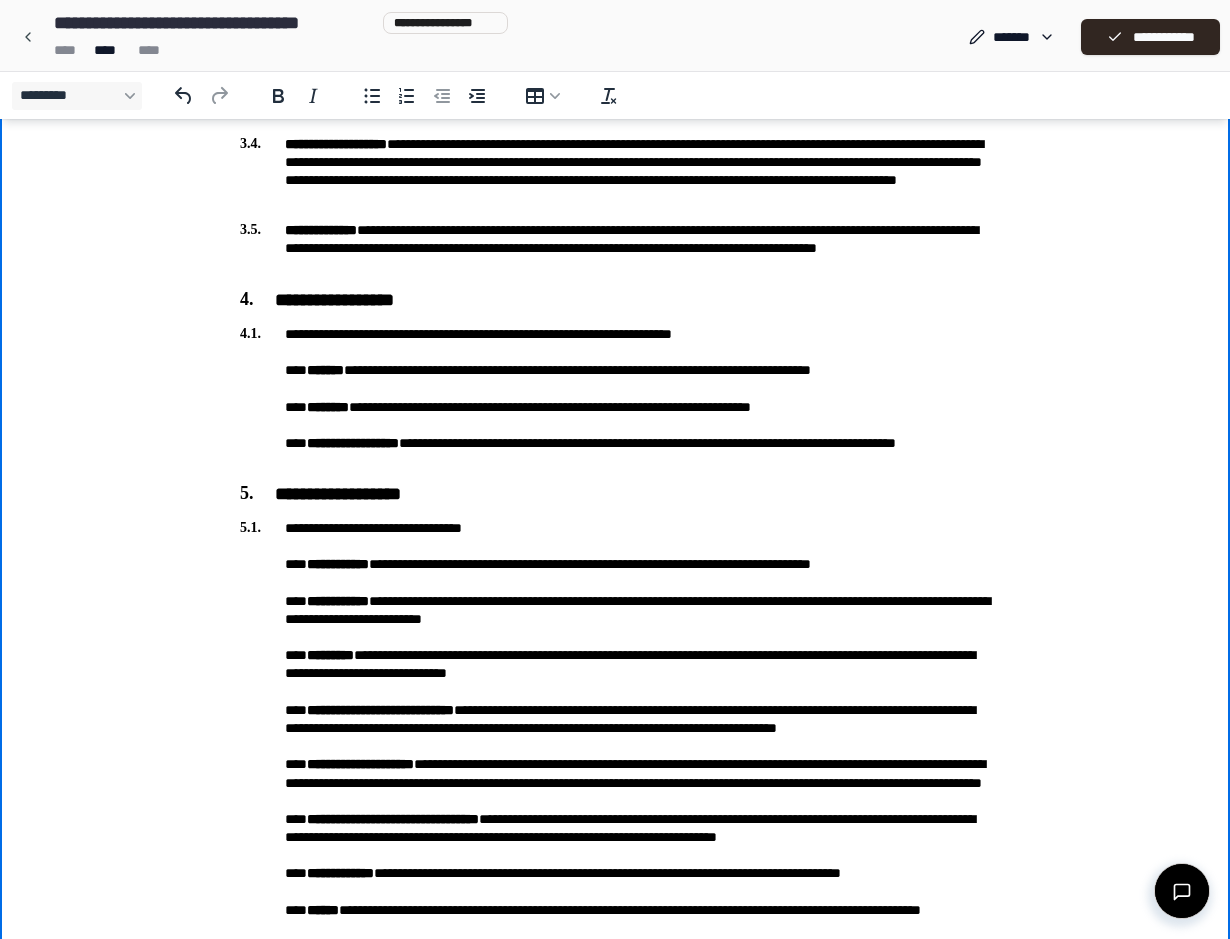 click on "**********" at bounding box center (615, 789) 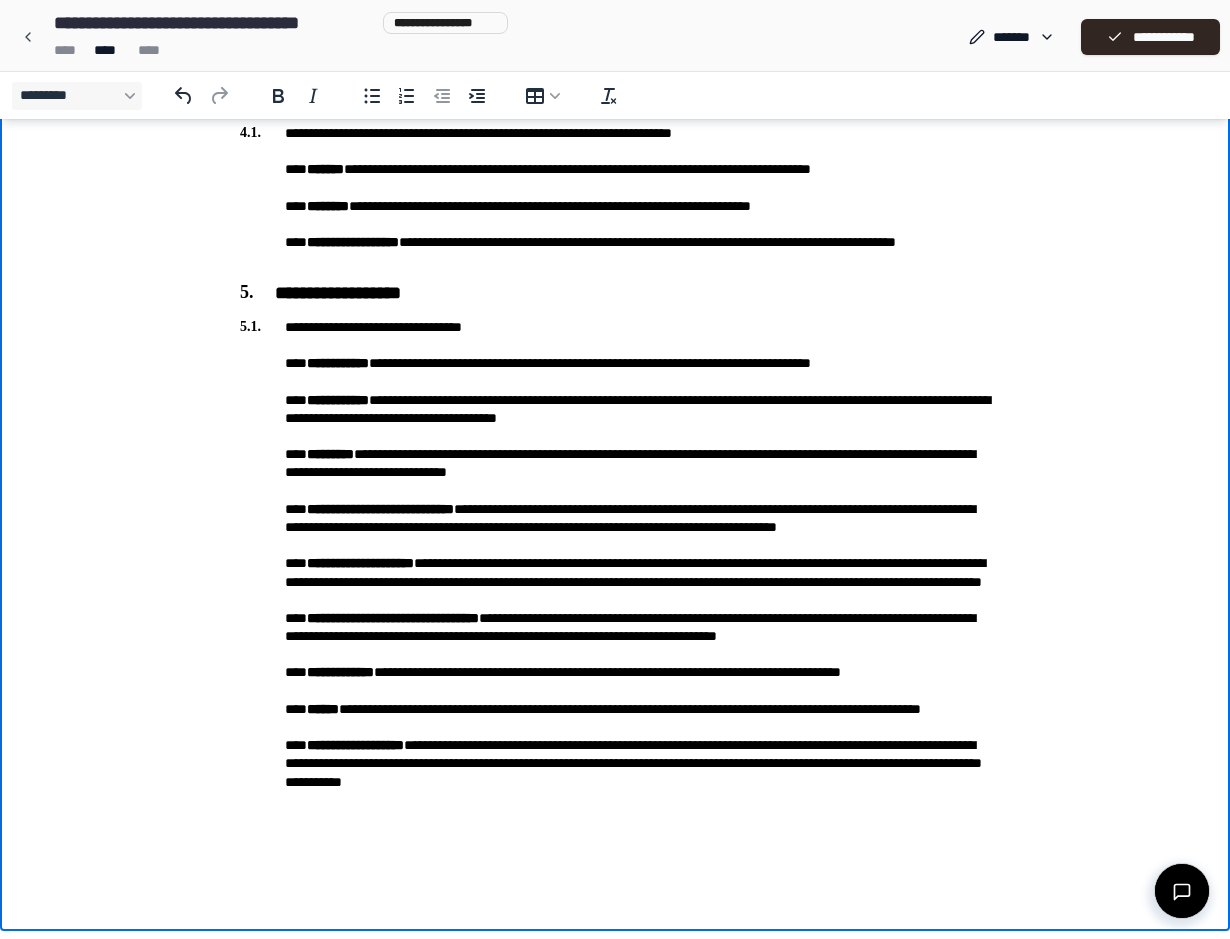 scroll, scrollTop: 794, scrollLeft: 0, axis: vertical 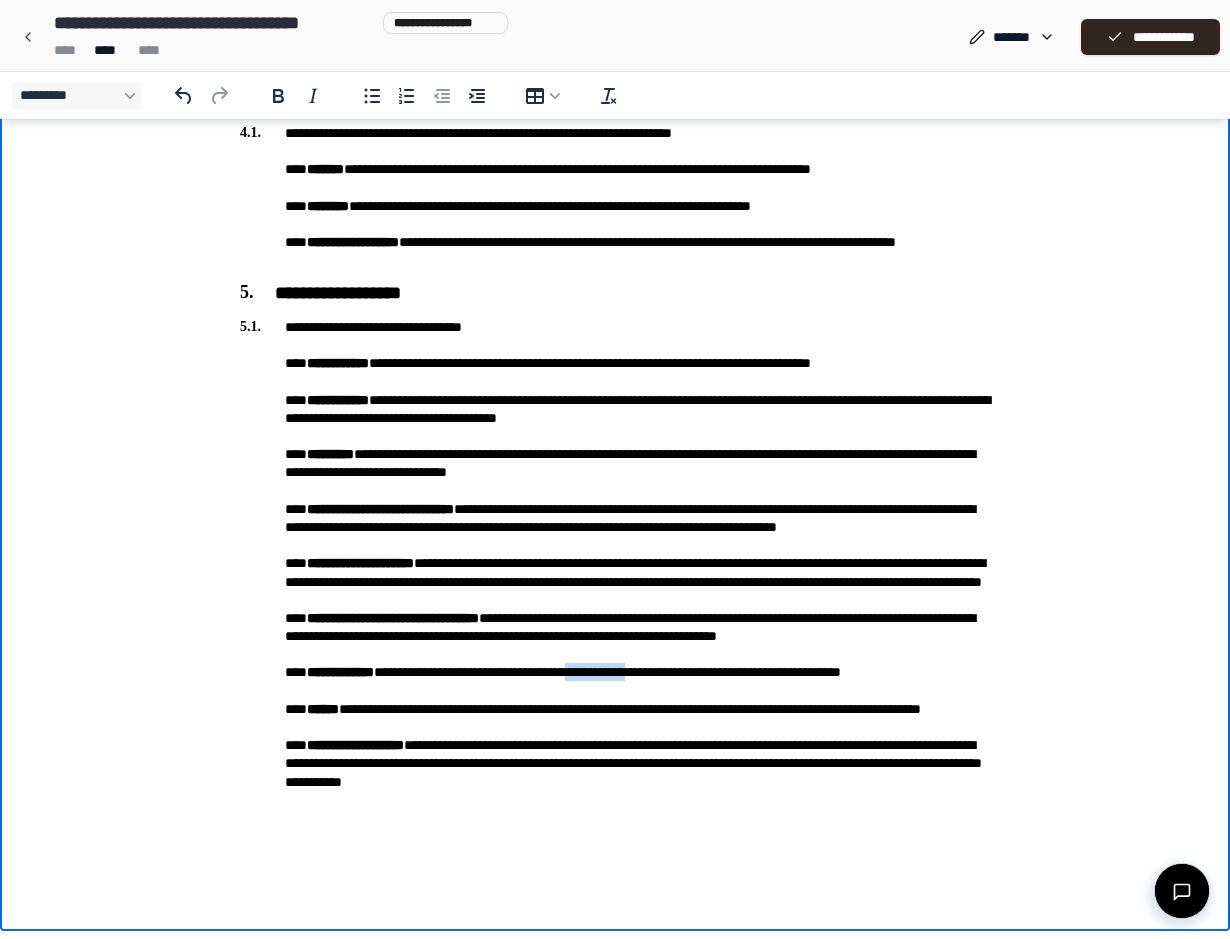 drag, startPoint x: 720, startPoint y: 721, endPoint x: 641, endPoint y: 720, distance: 79.00633 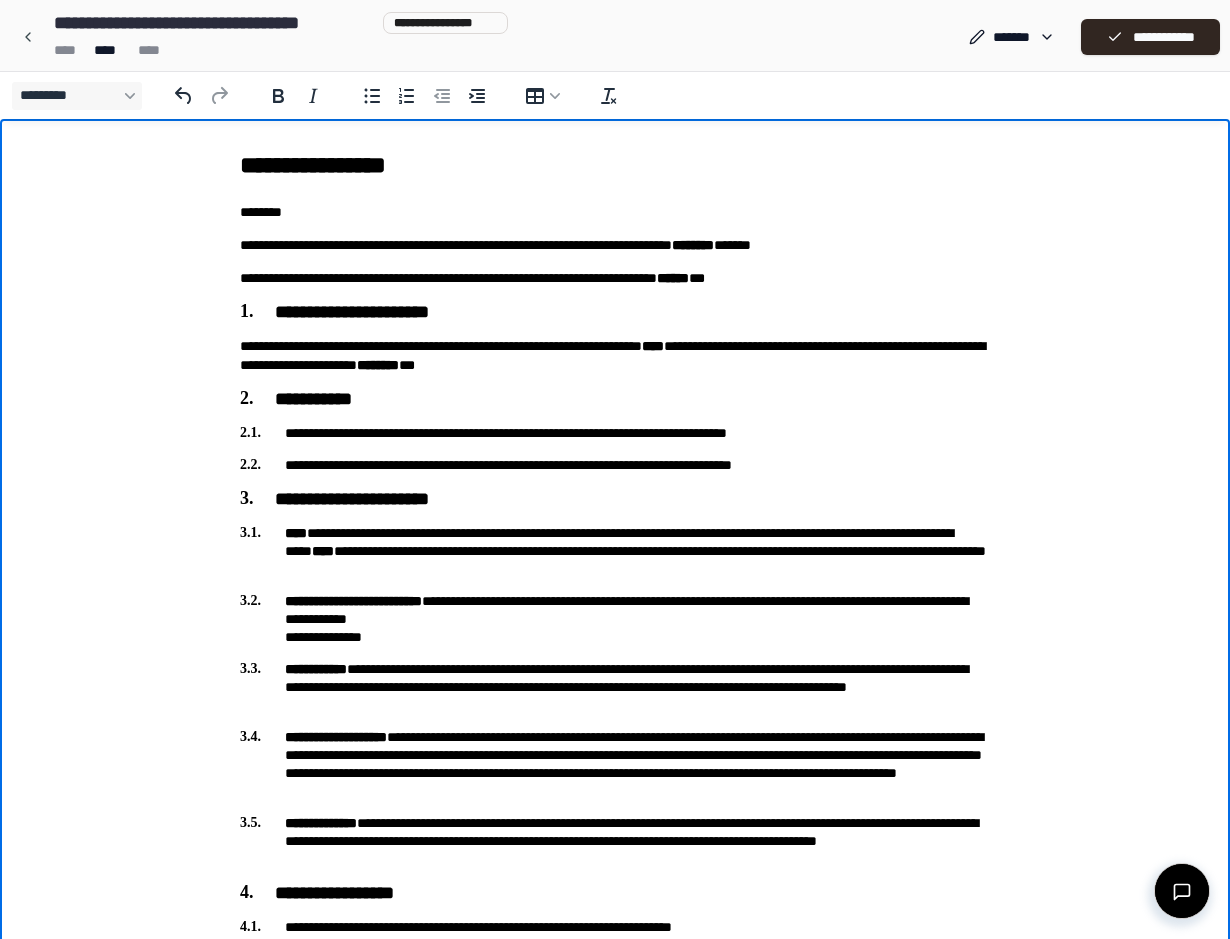 scroll, scrollTop: 0, scrollLeft: 0, axis: both 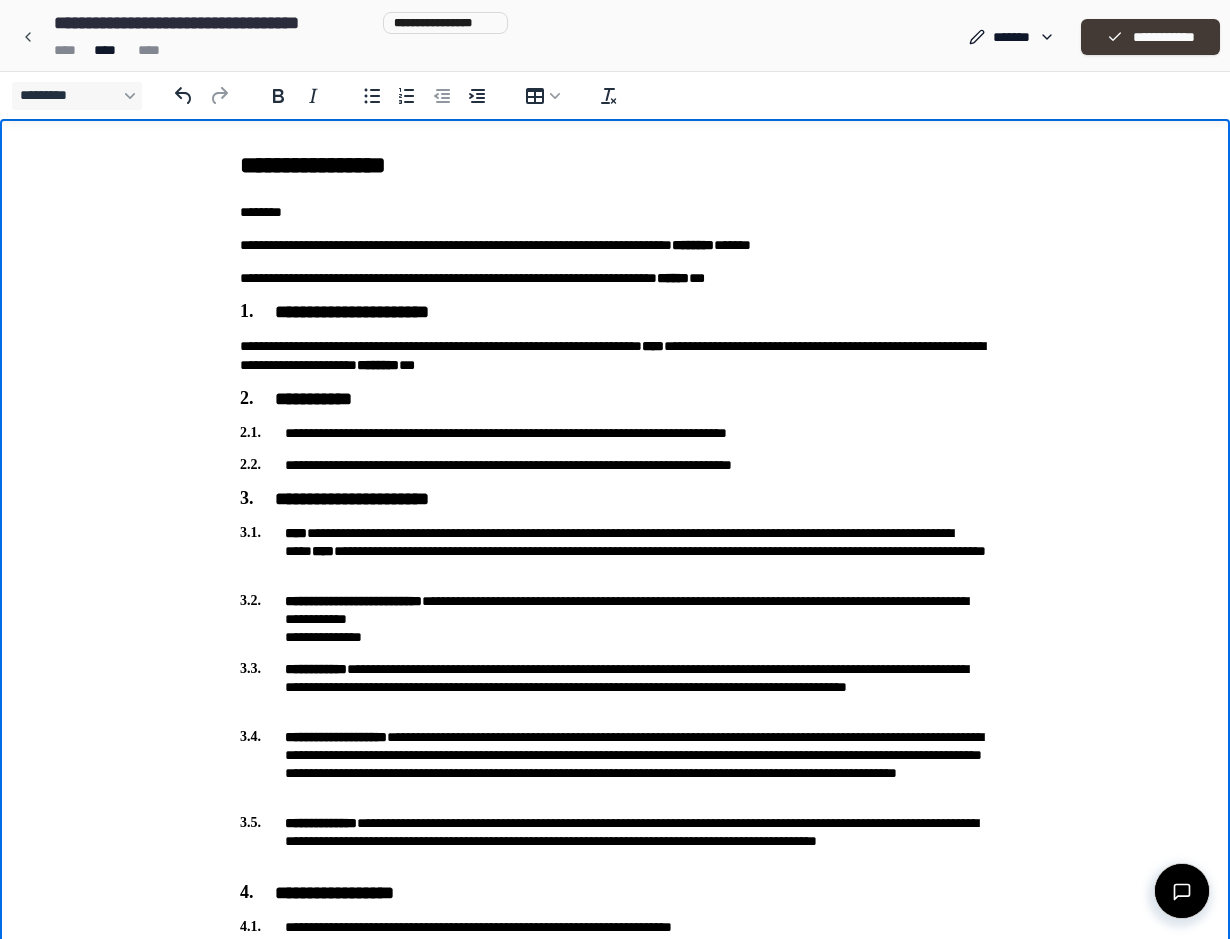 click on "**********" at bounding box center (1150, 37) 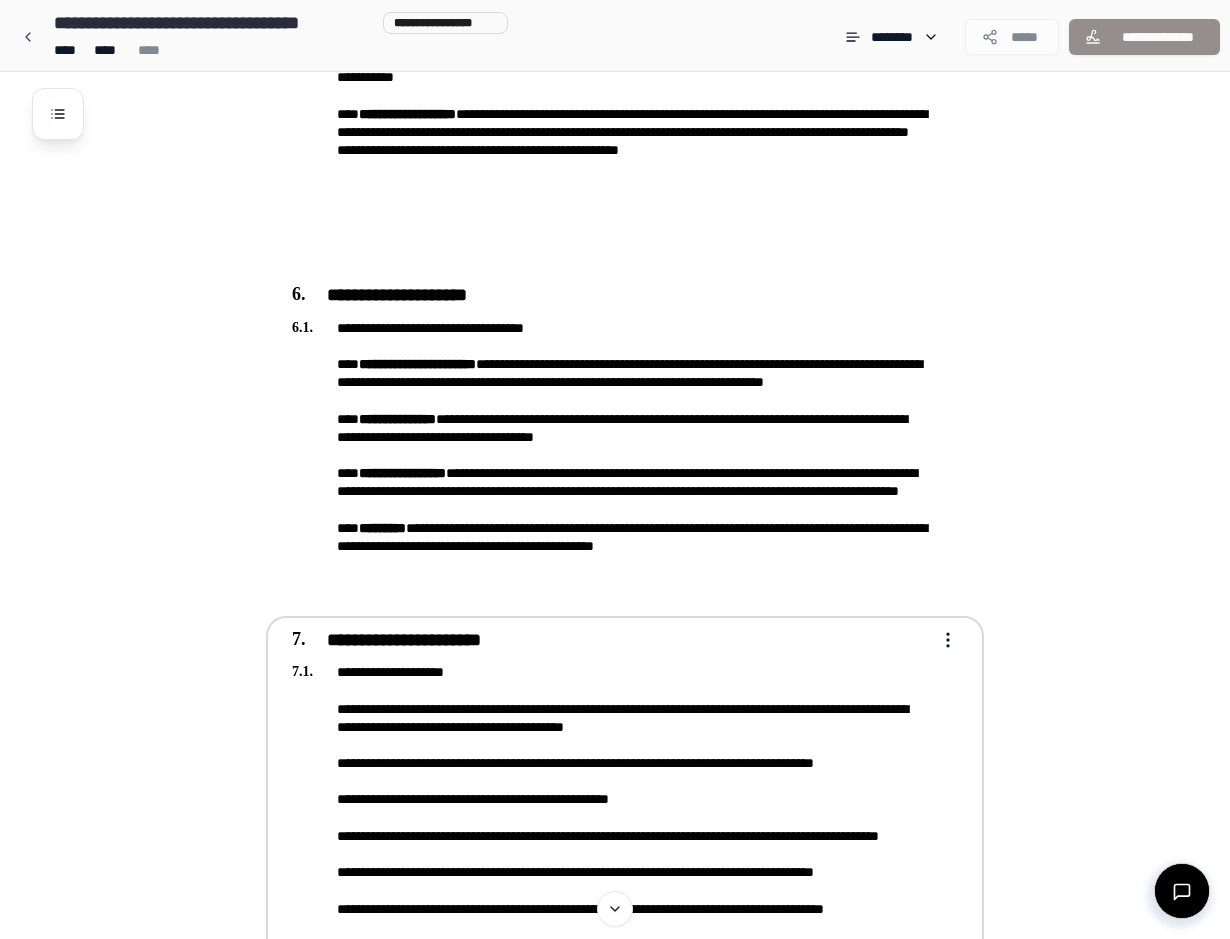 scroll, scrollTop: 1518, scrollLeft: 0, axis: vertical 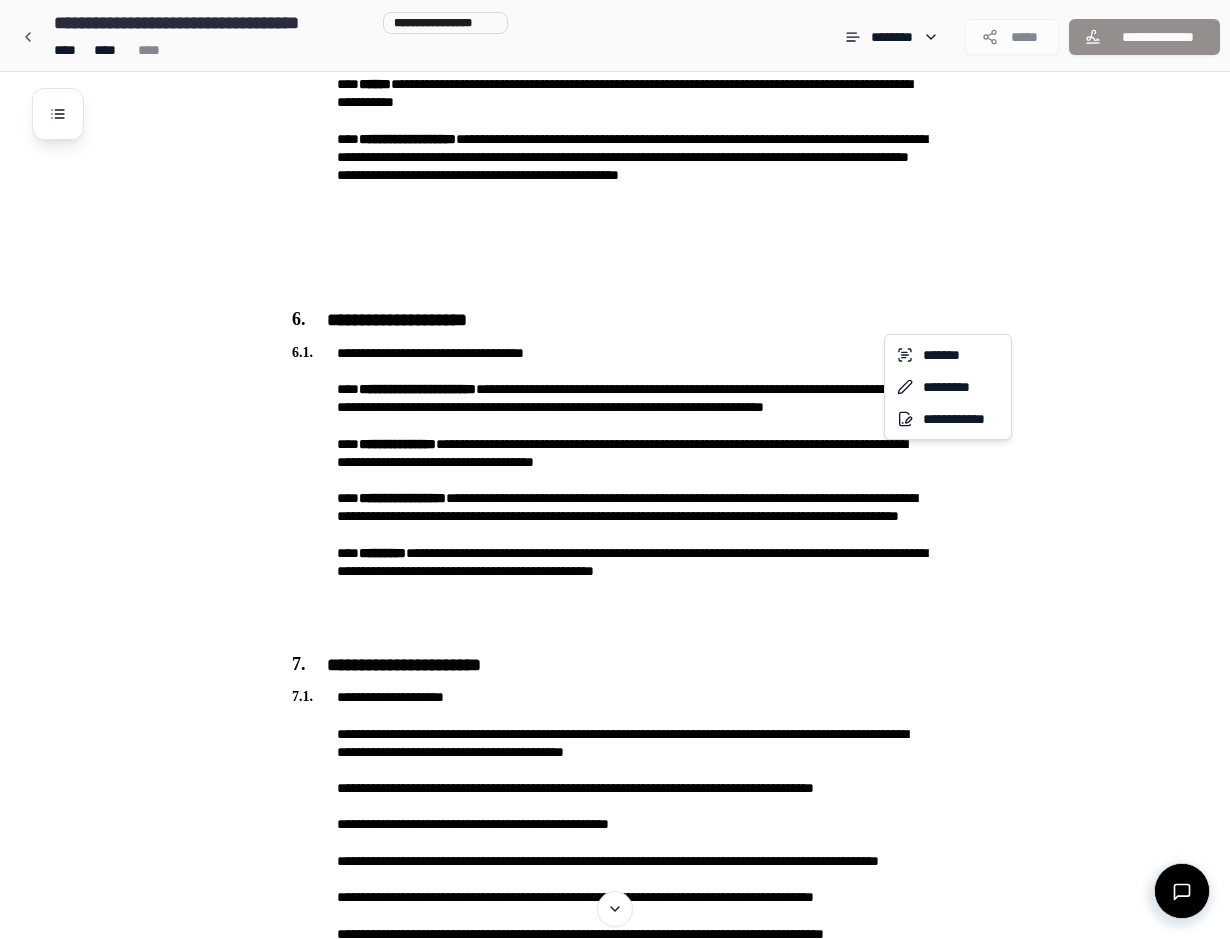 click on "**********" at bounding box center (615, -61) 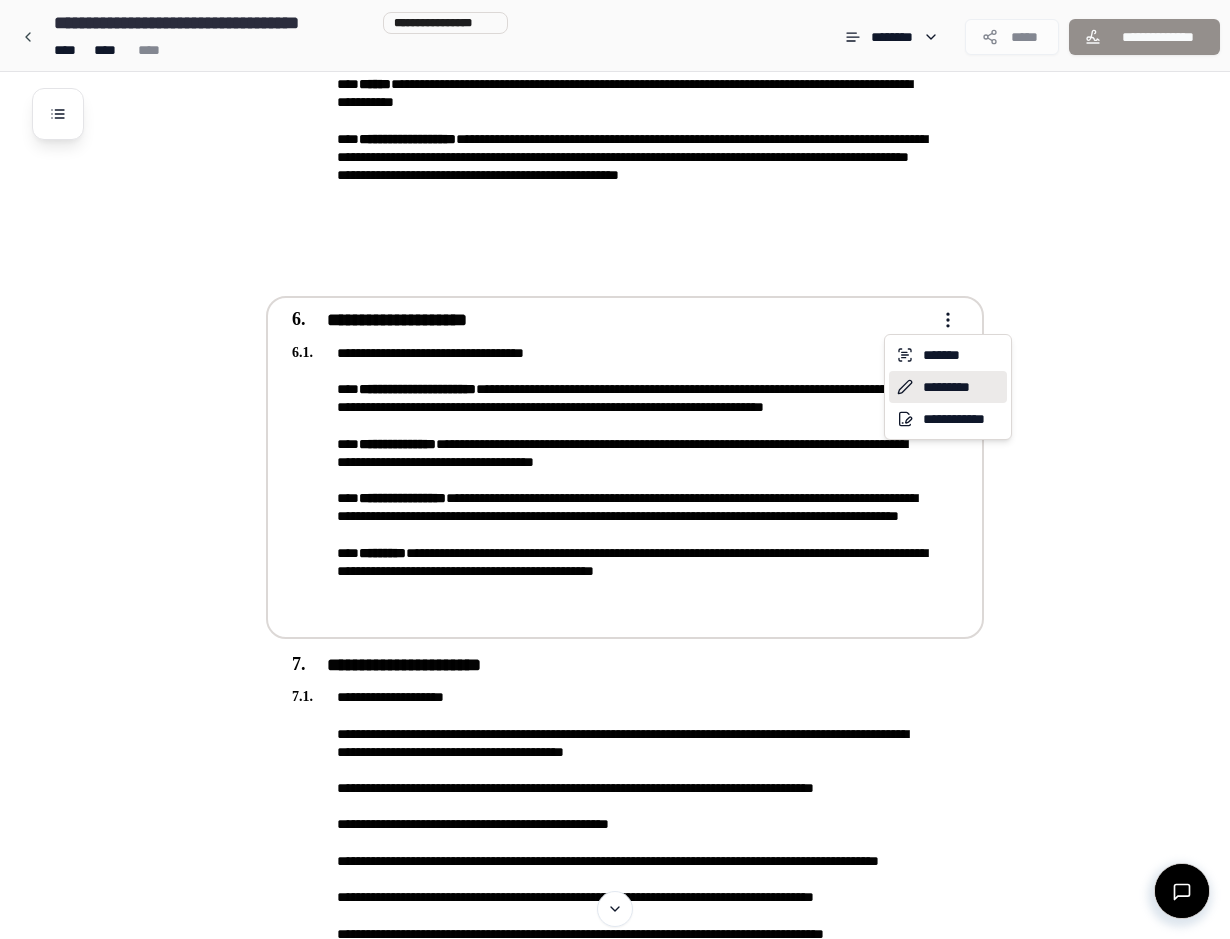 click on "*********" at bounding box center (948, 387) 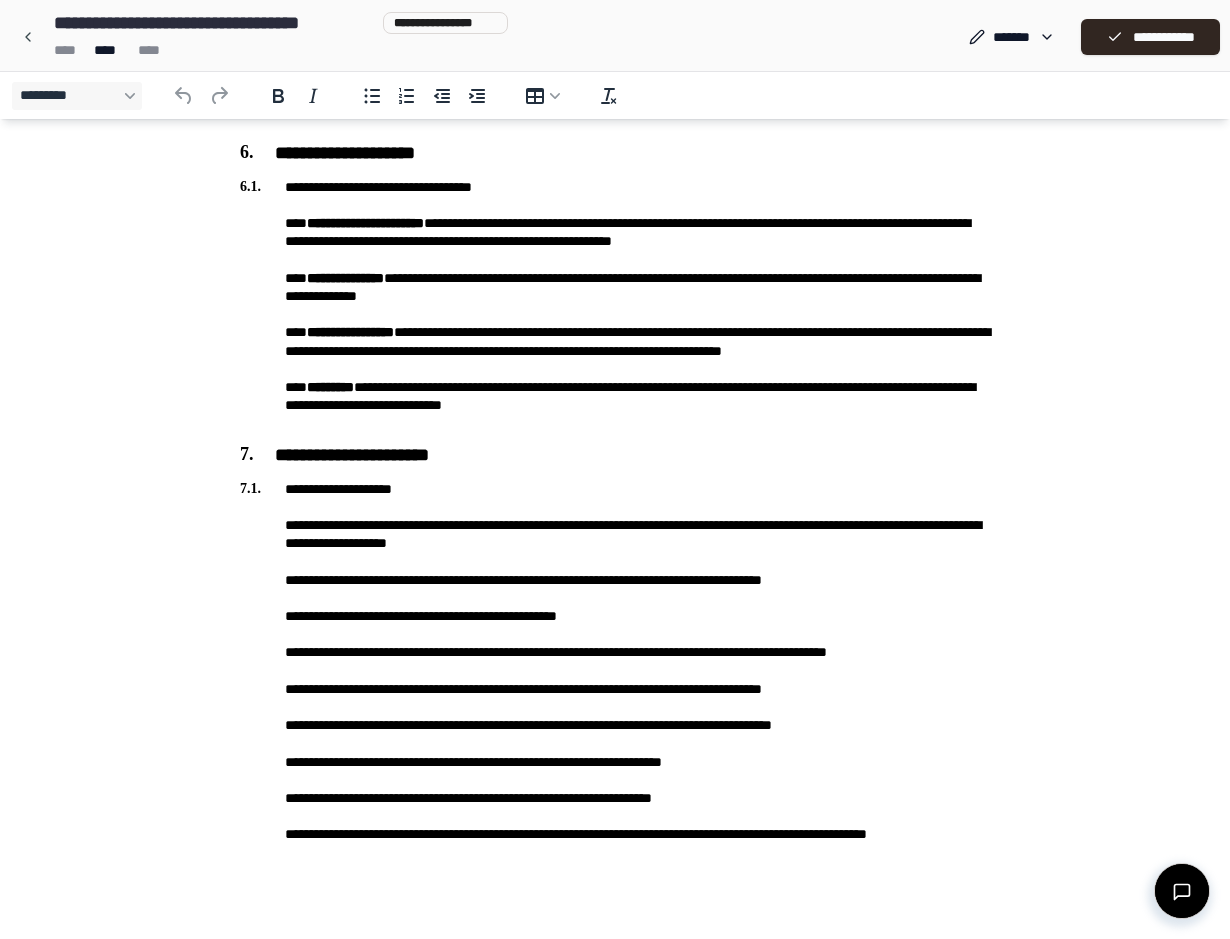 scroll, scrollTop: 1524, scrollLeft: 0, axis: vertical 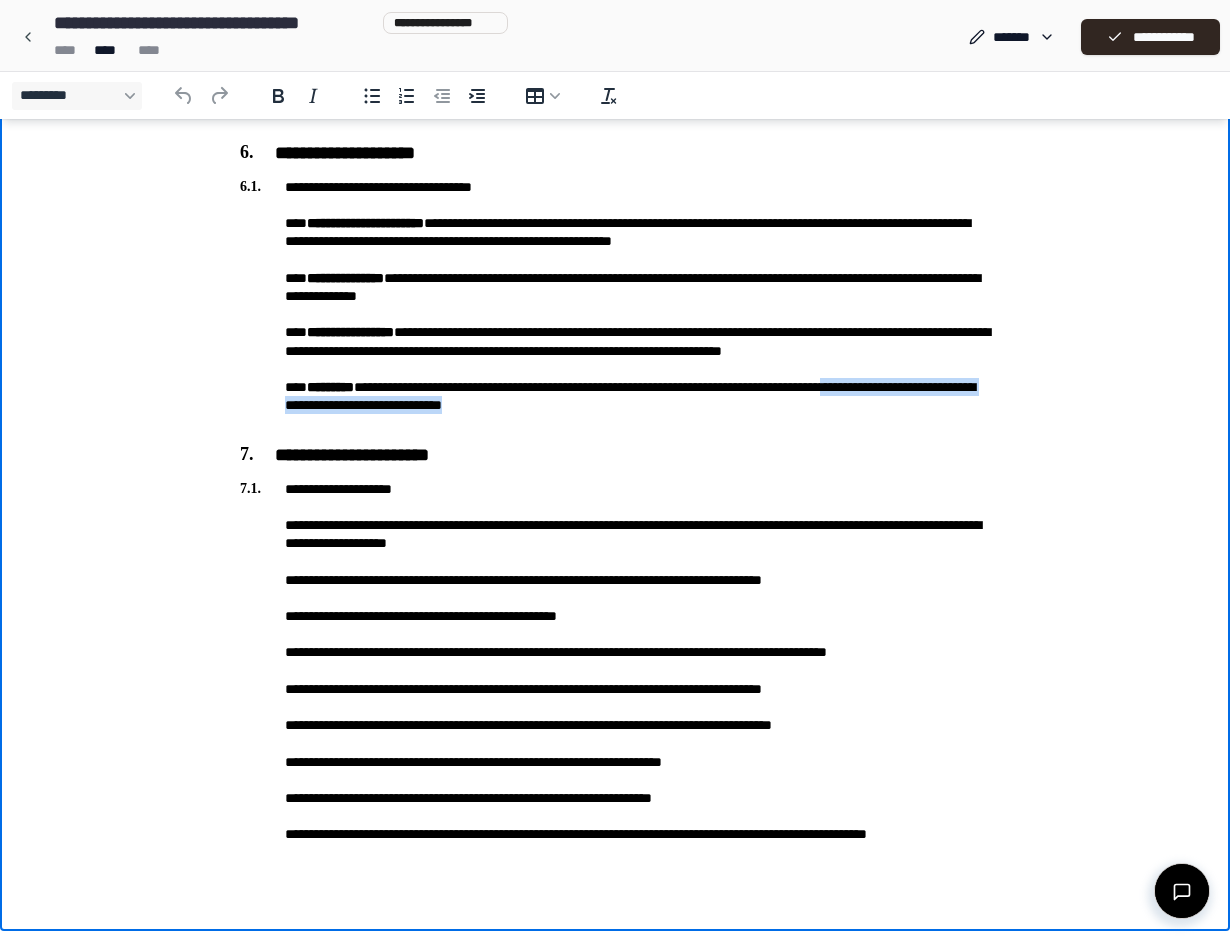 drag, startPoint x: 706, startPoint y: 425, endPoint x: 240, endPoint y: 411, distance: 466.21027 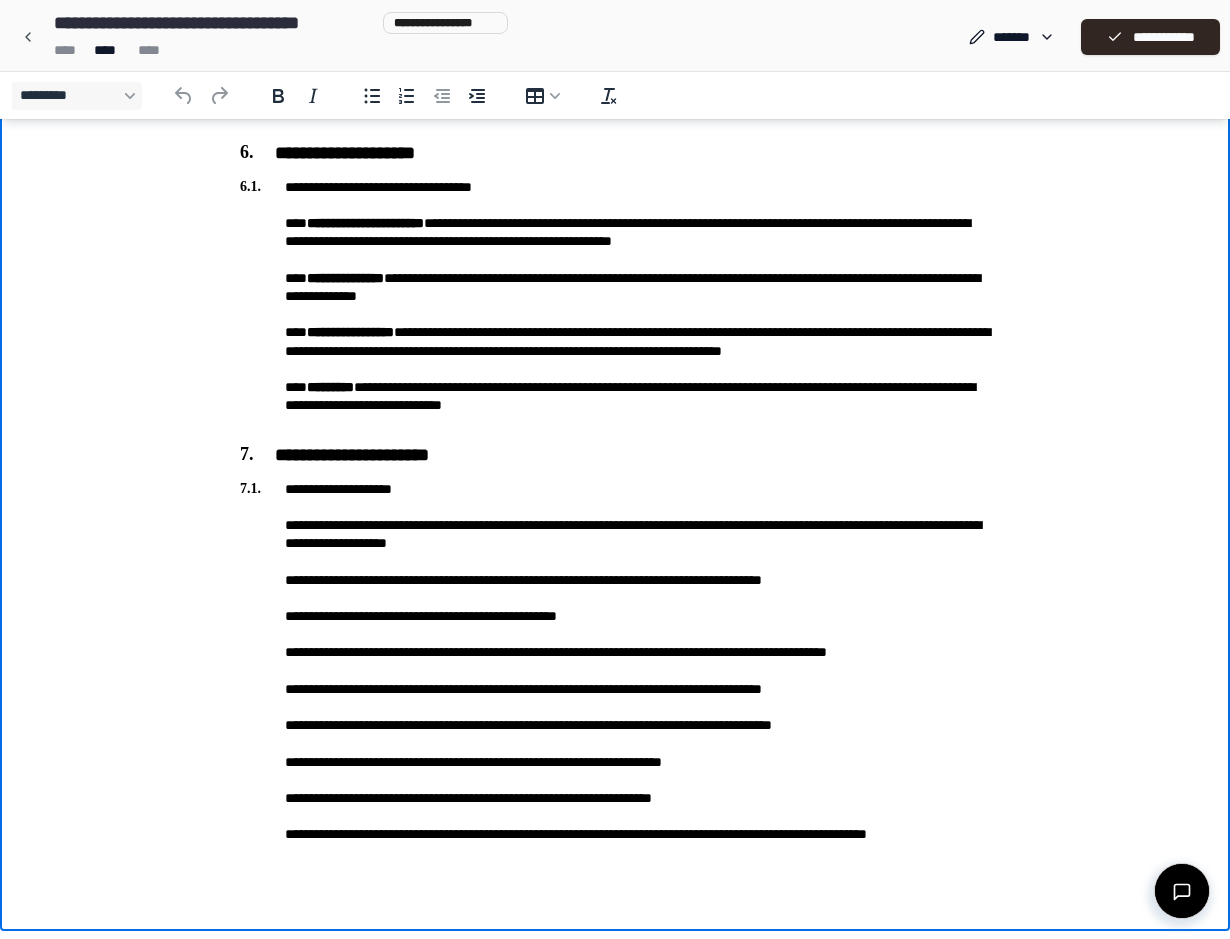 click on "**********" at bounding box center [615, -262] 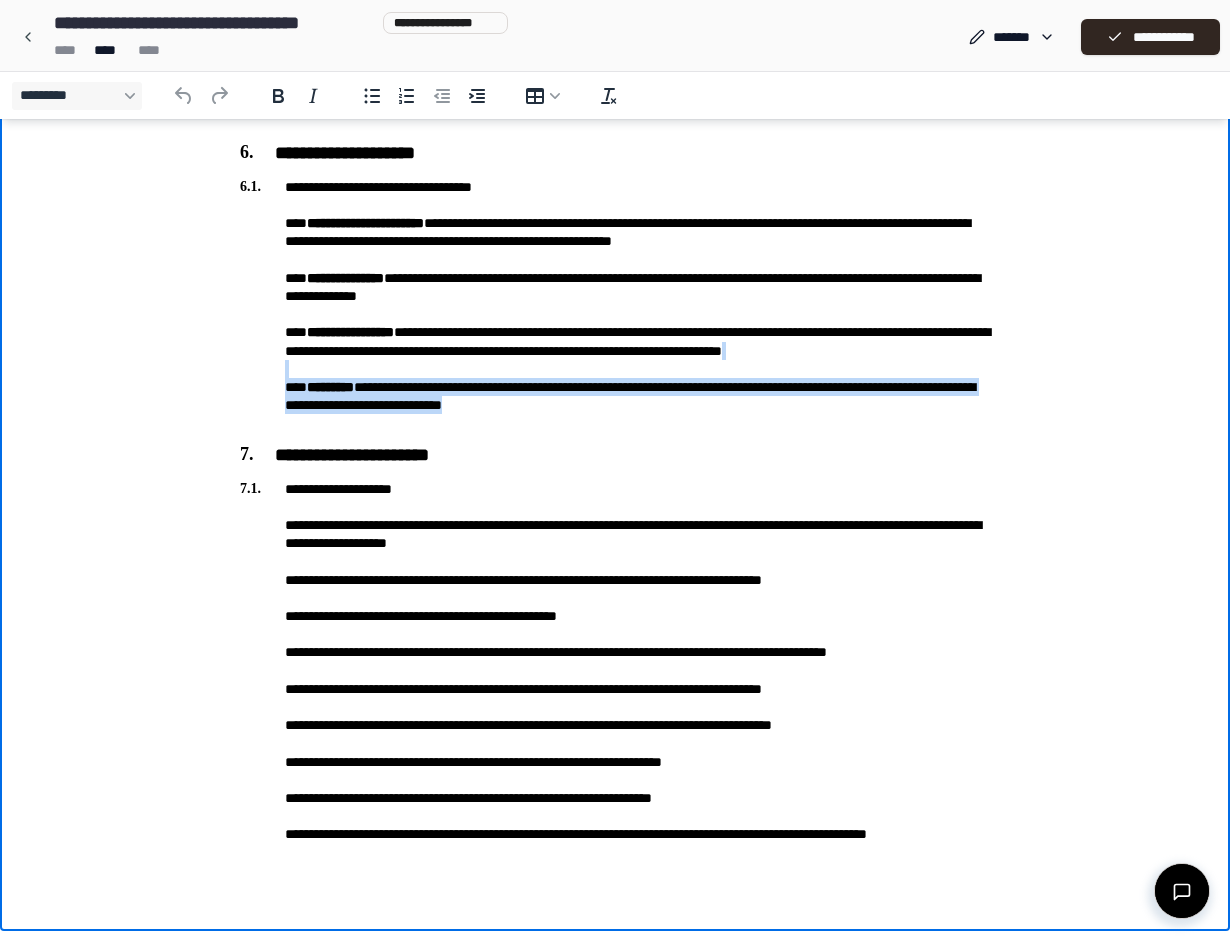 drag, startPoint x: 702, startPoint y: 420, endPoint x: 278, endPoint y: 388, distance: 425.20584 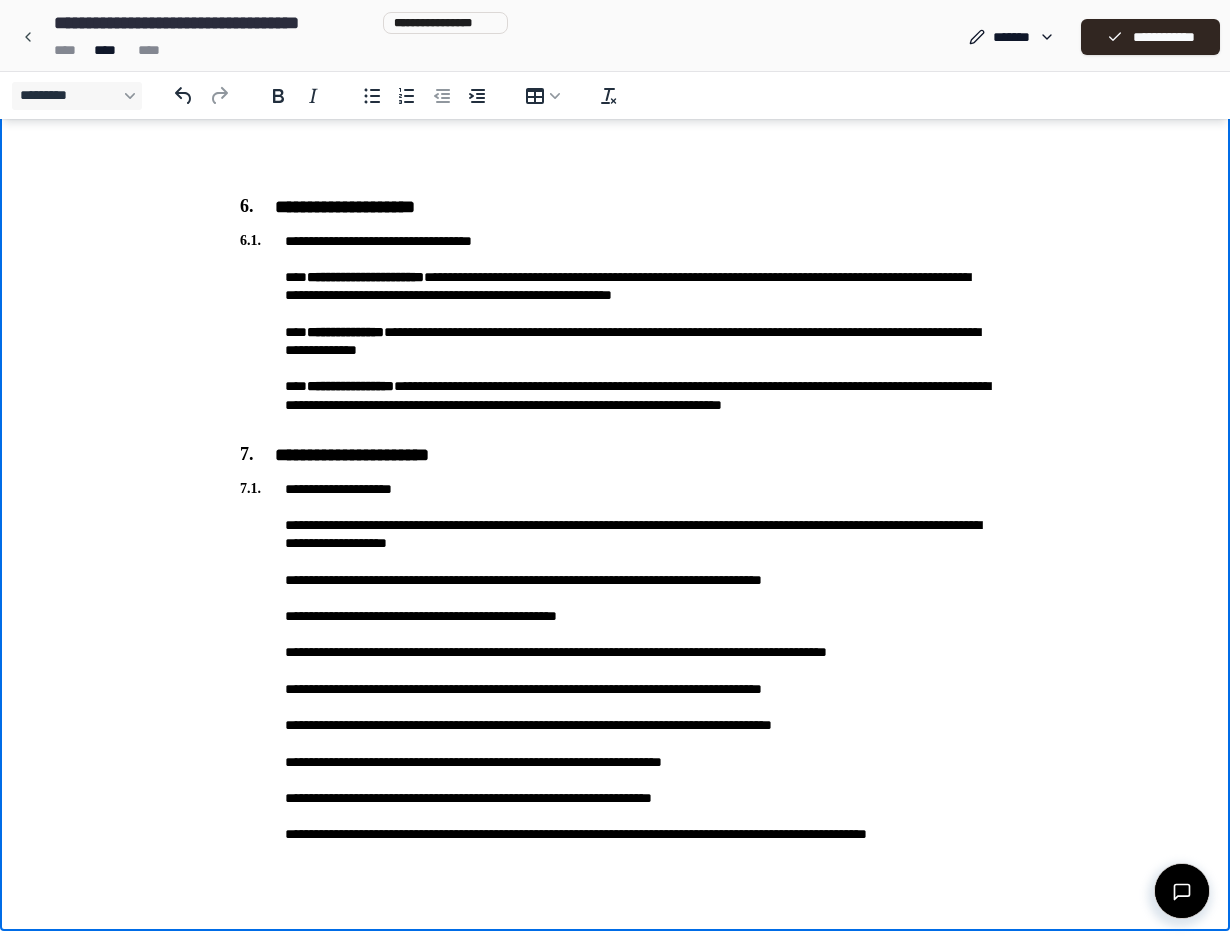 scroll, scrollTop: 1470, scrollLeft: 0, axis: vertical 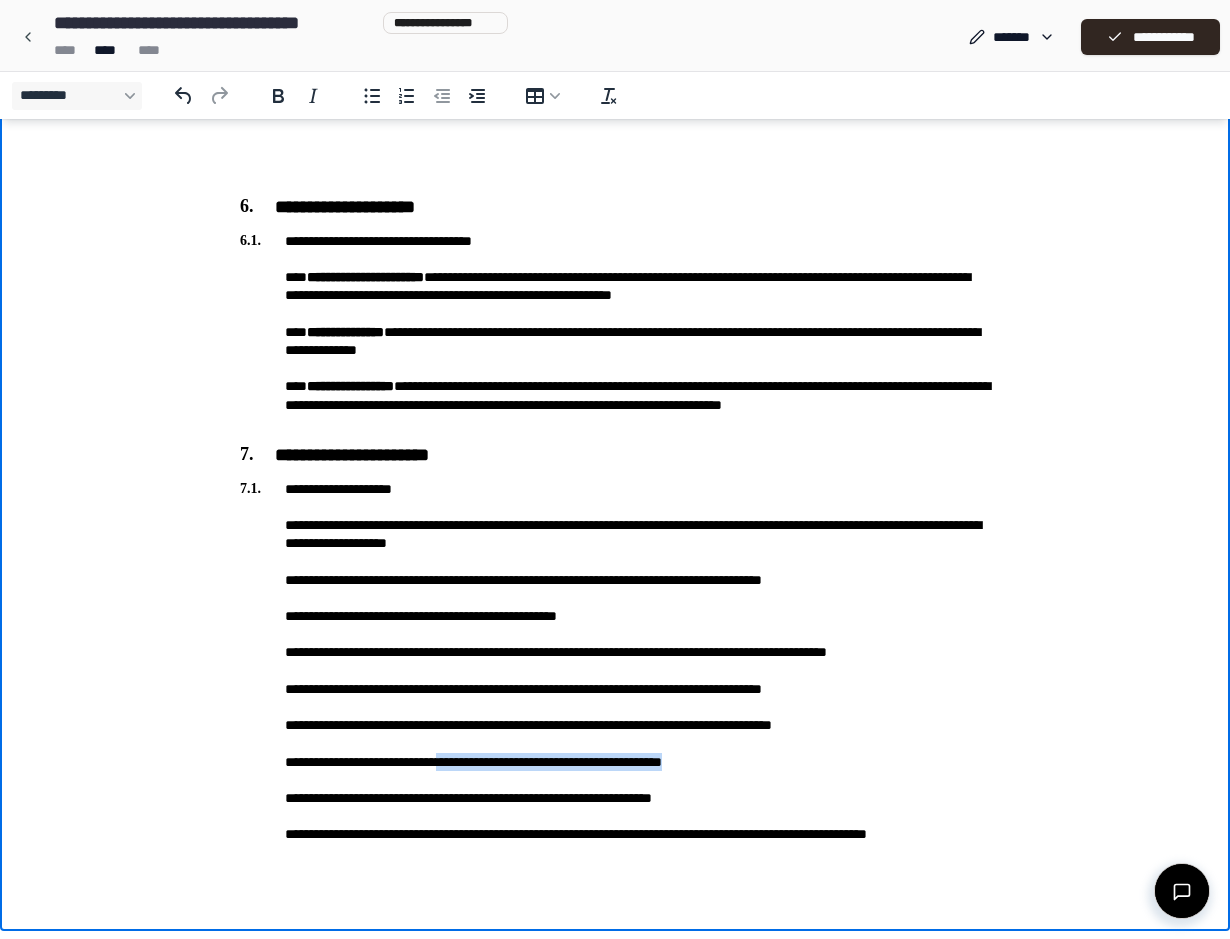 drag, startPoint x: 744, startPoint y: 759, endPoint x: 476, endPoint y: 761, distance: 268.00748 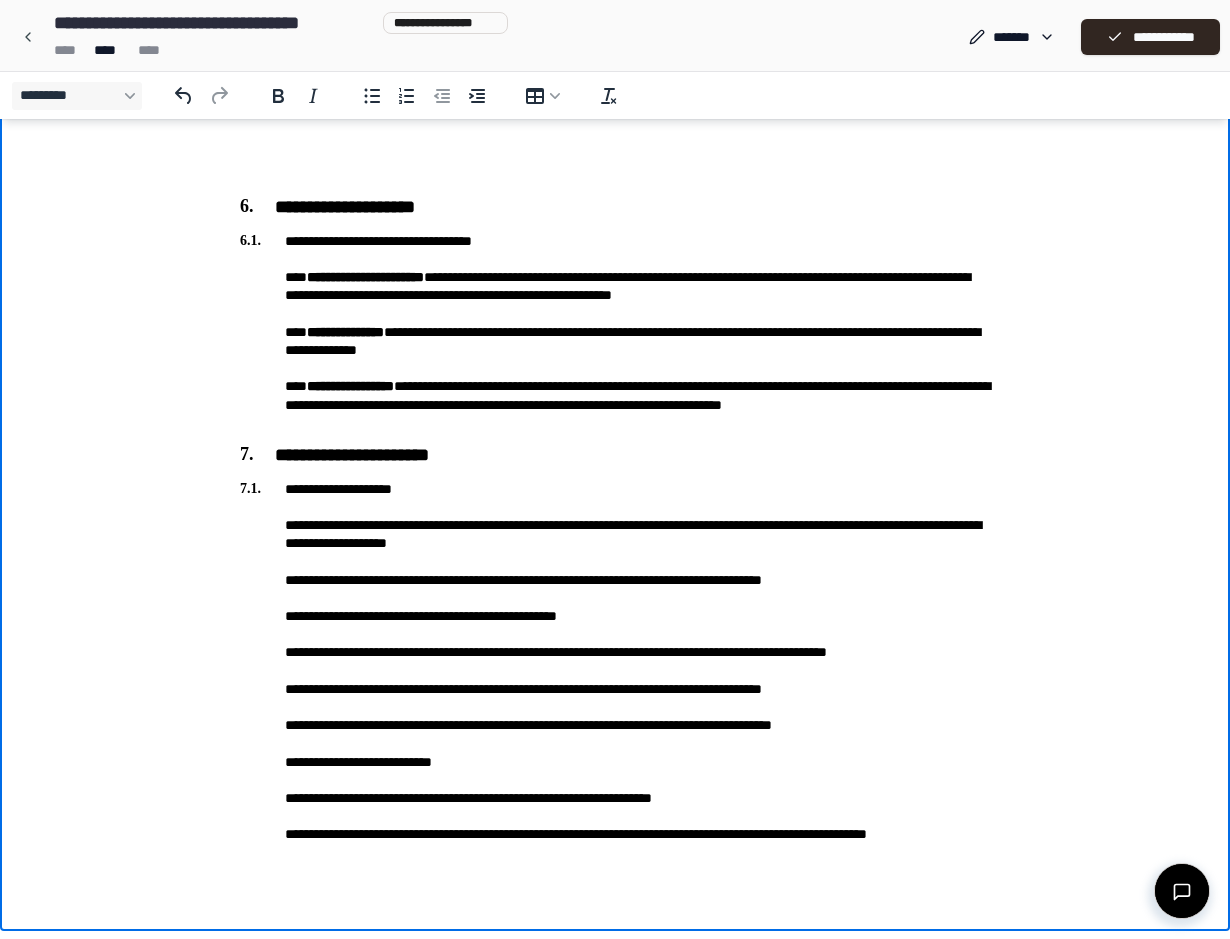 scroll, scrollTop: 1470, scrollLeft: 0, axis: vertical 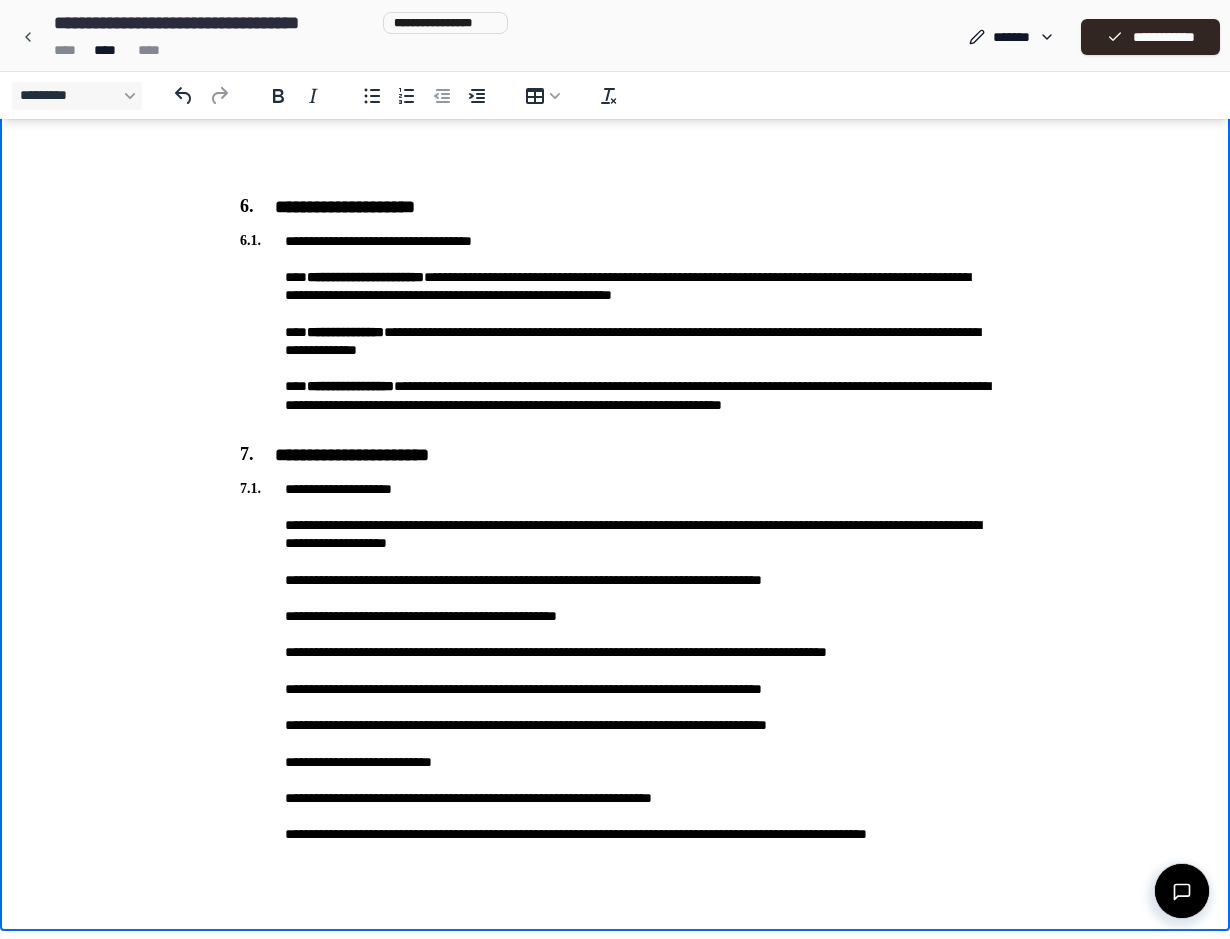 click on "**********" at bounding box center [615, 669] 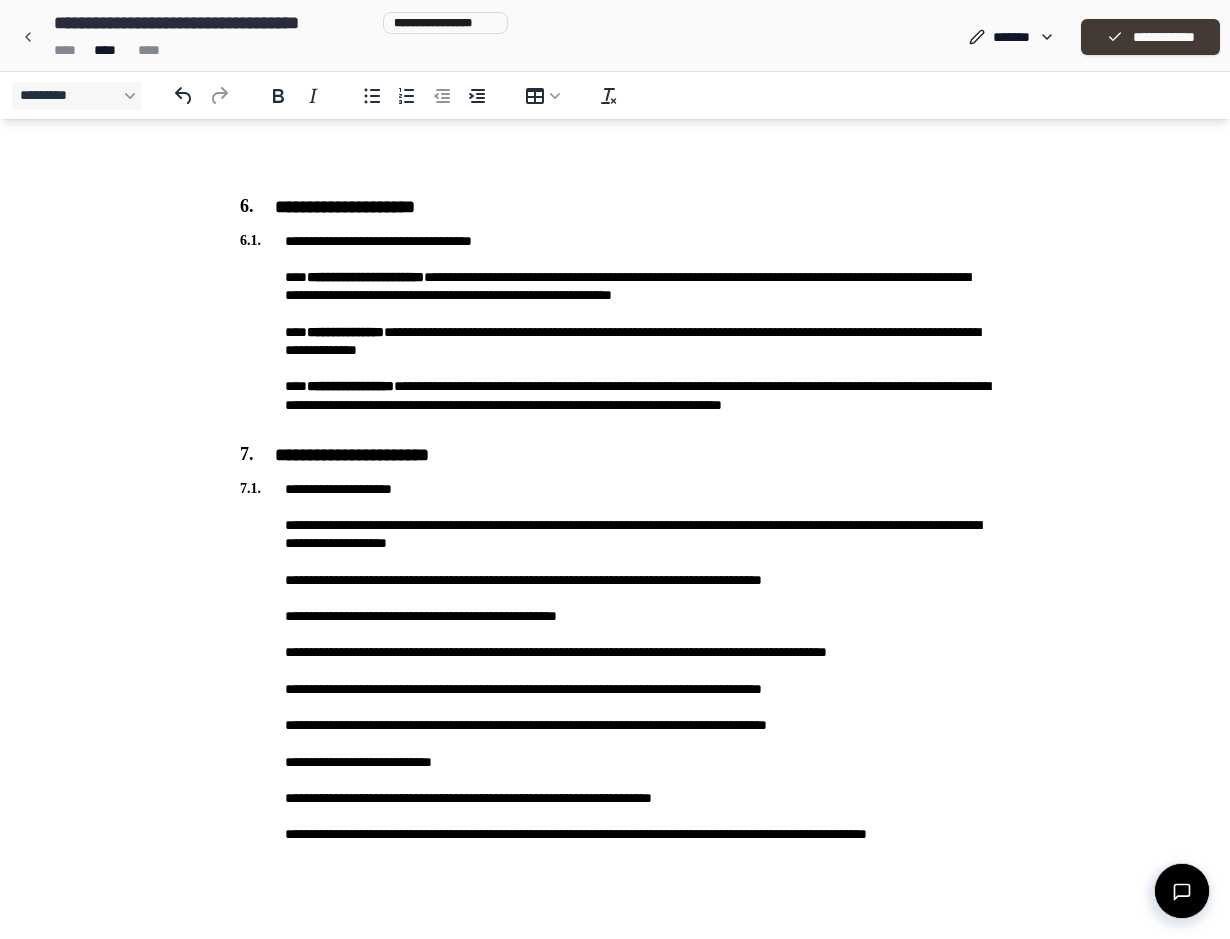 click on "**********" at bounding box center [1150, 37] 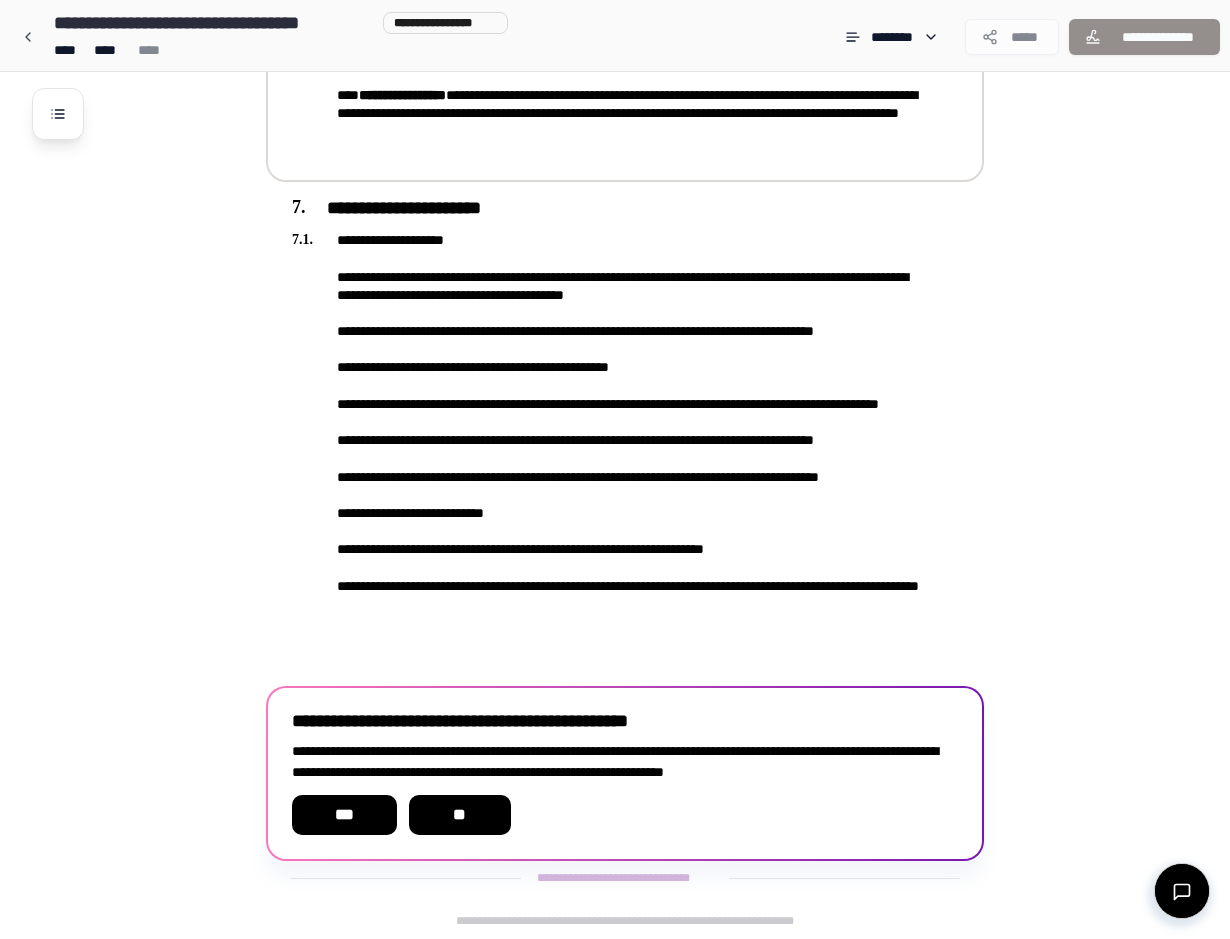scroll, scrollTop: 1921, scrollLeft: 0, axis: vertical 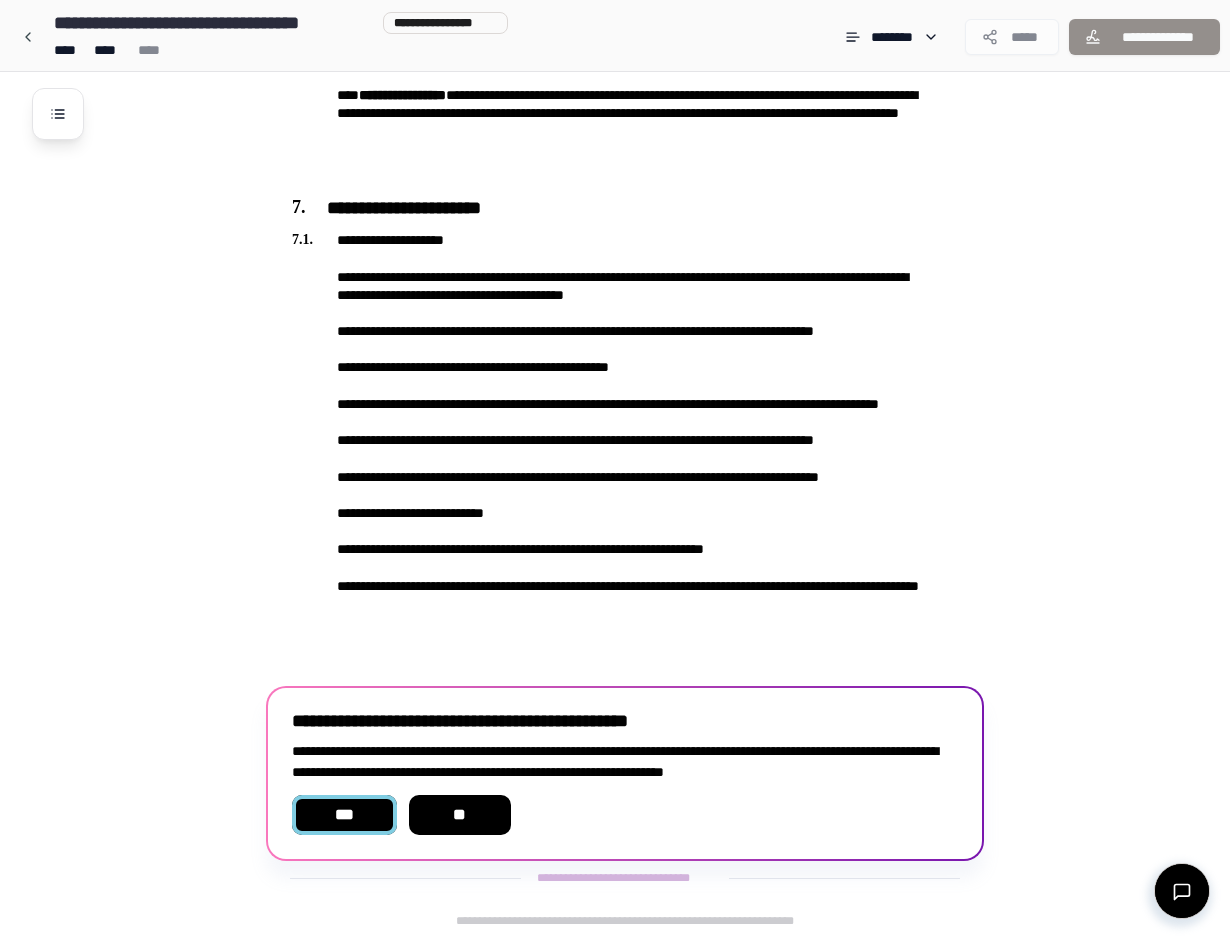 click on "***" at bounding box center [344, 815] 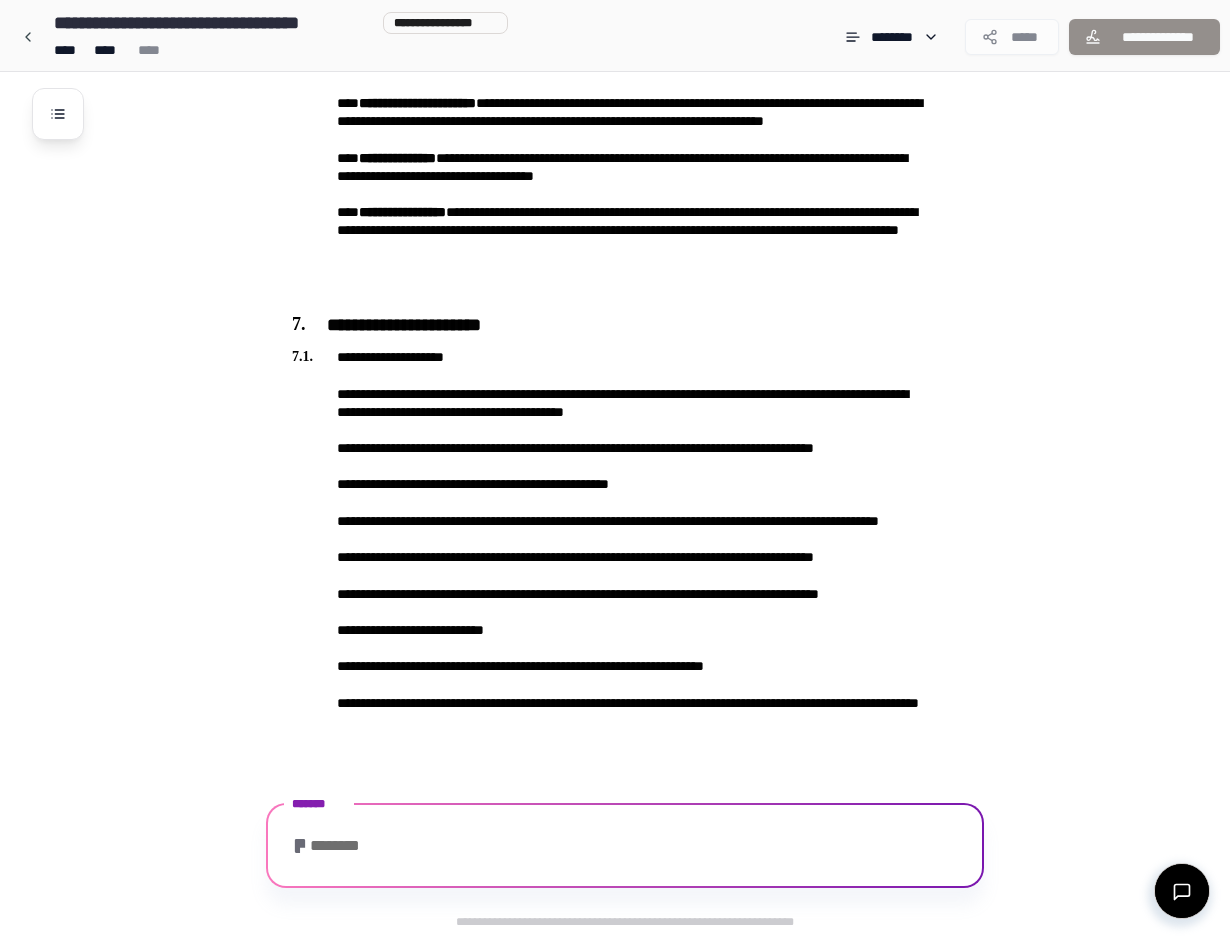 scroll, scrollTop: 1937, scrollLeft: 0, axis: vertical 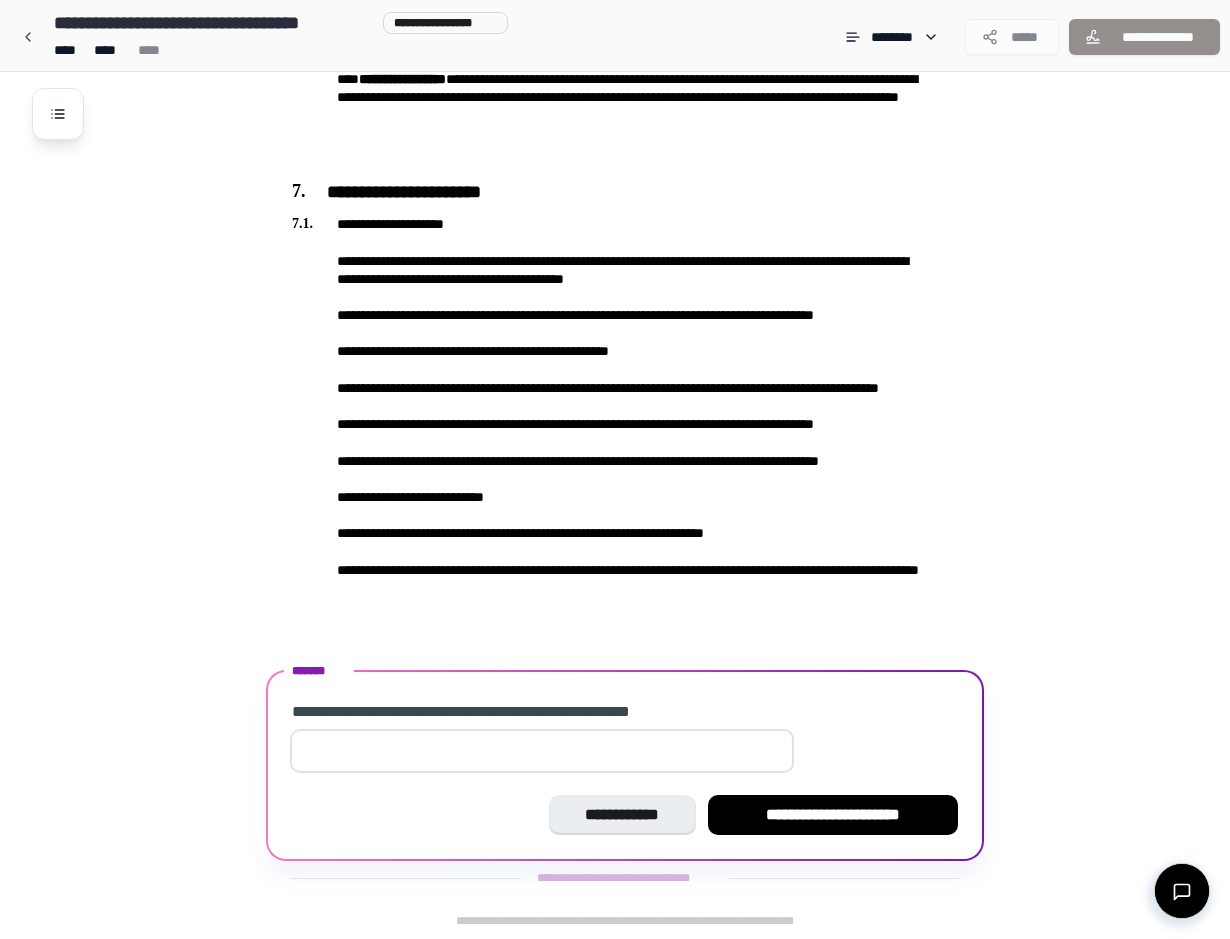 click at bounding box center (542, 751) 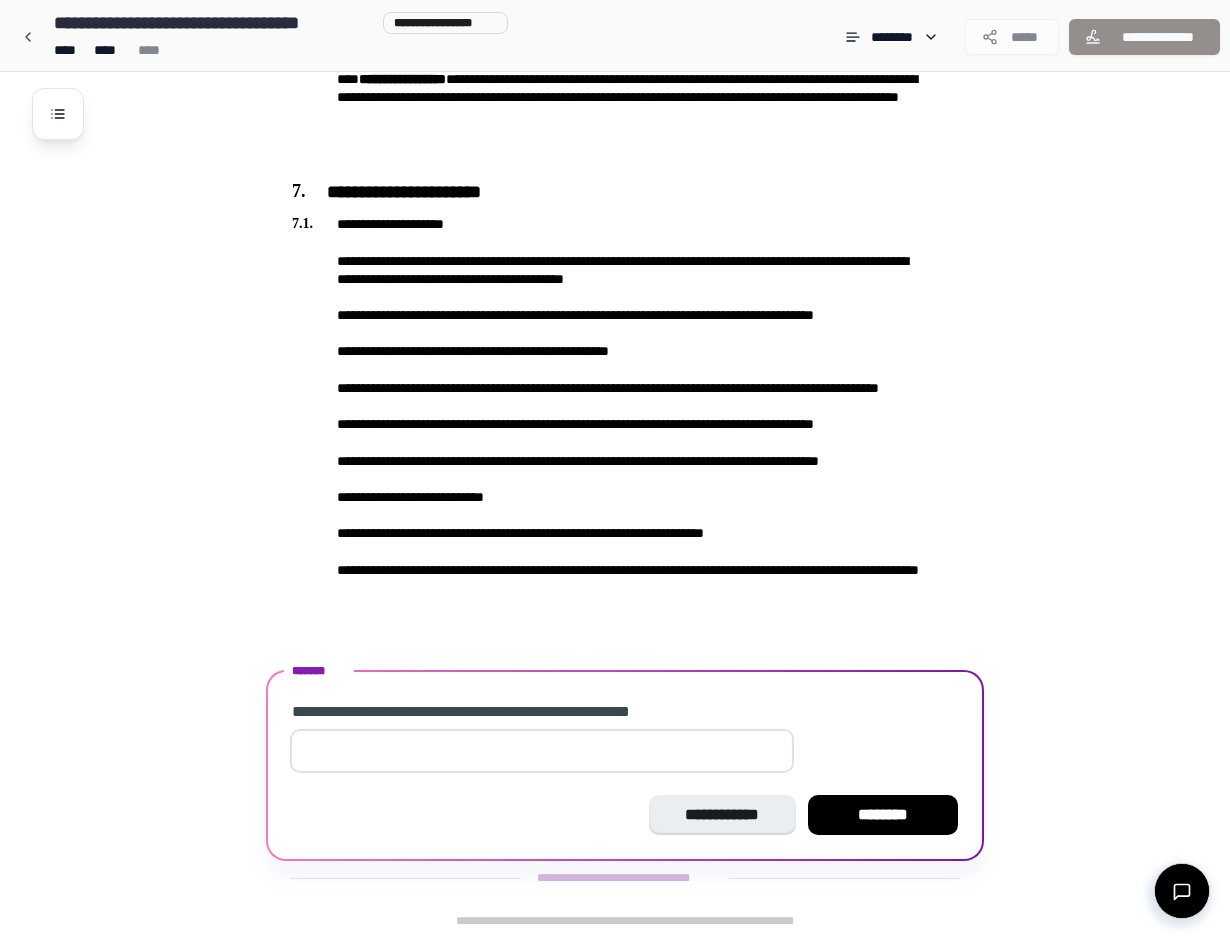type on "**" 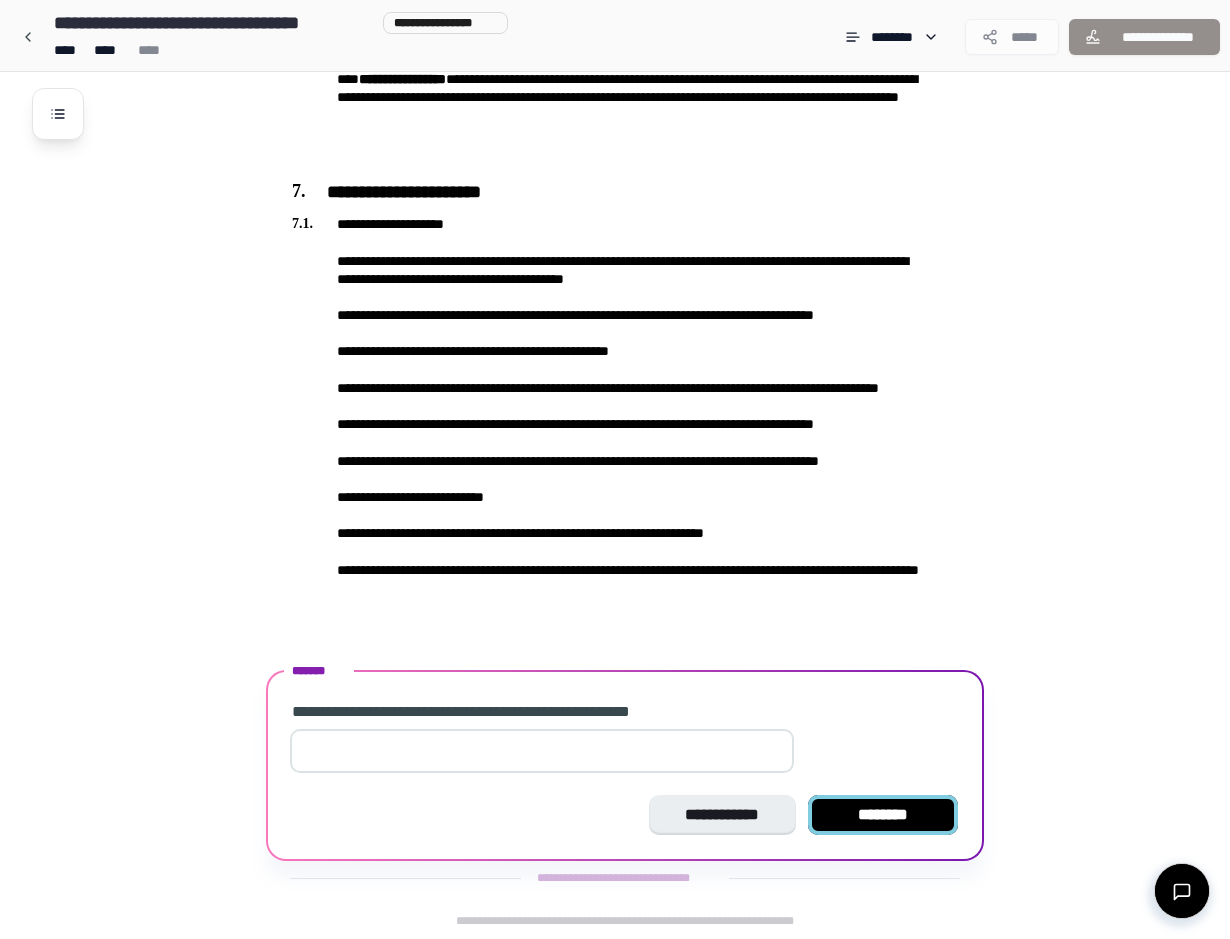 type on "***" 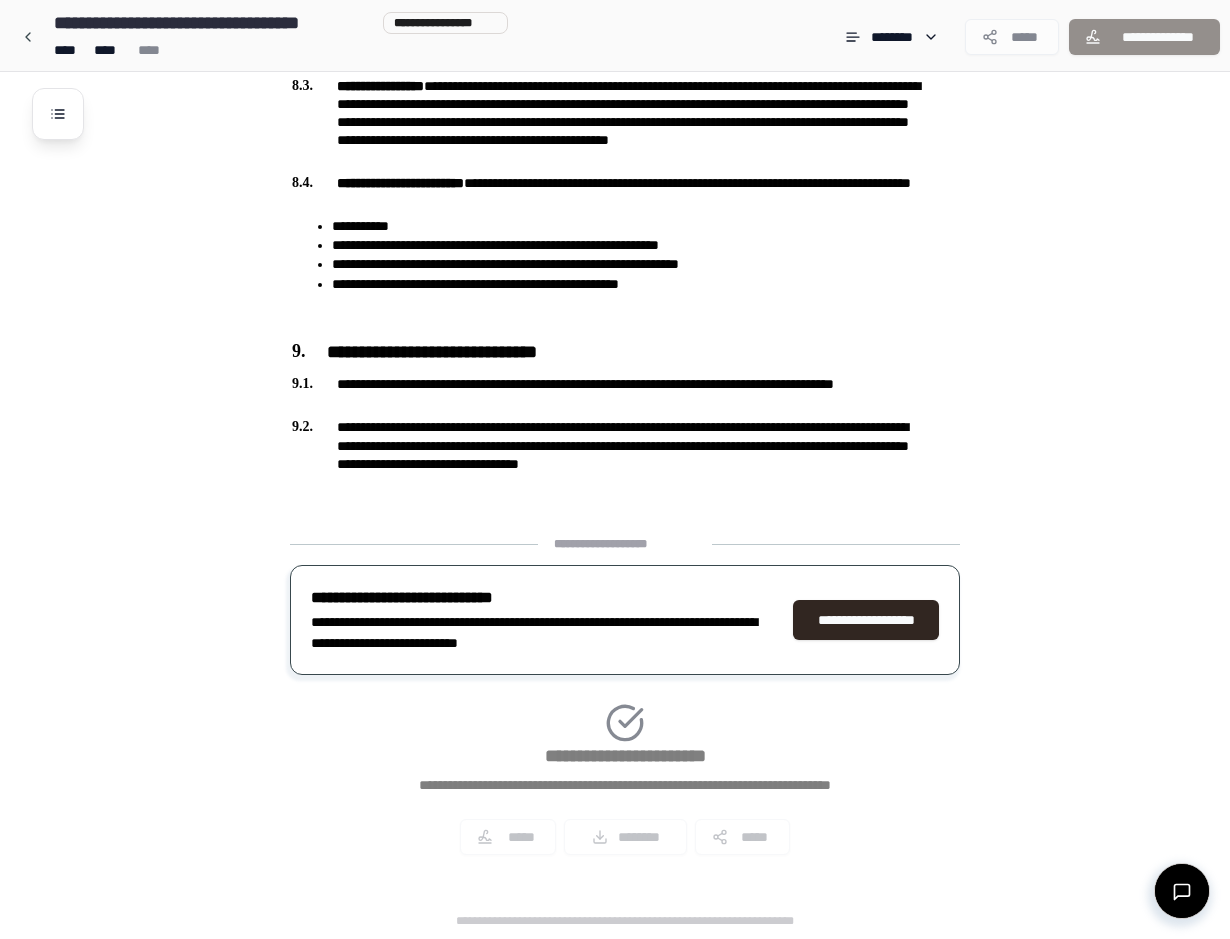 scroll, scrollTop: 2668, scrollLeft: 0, axis: vertical 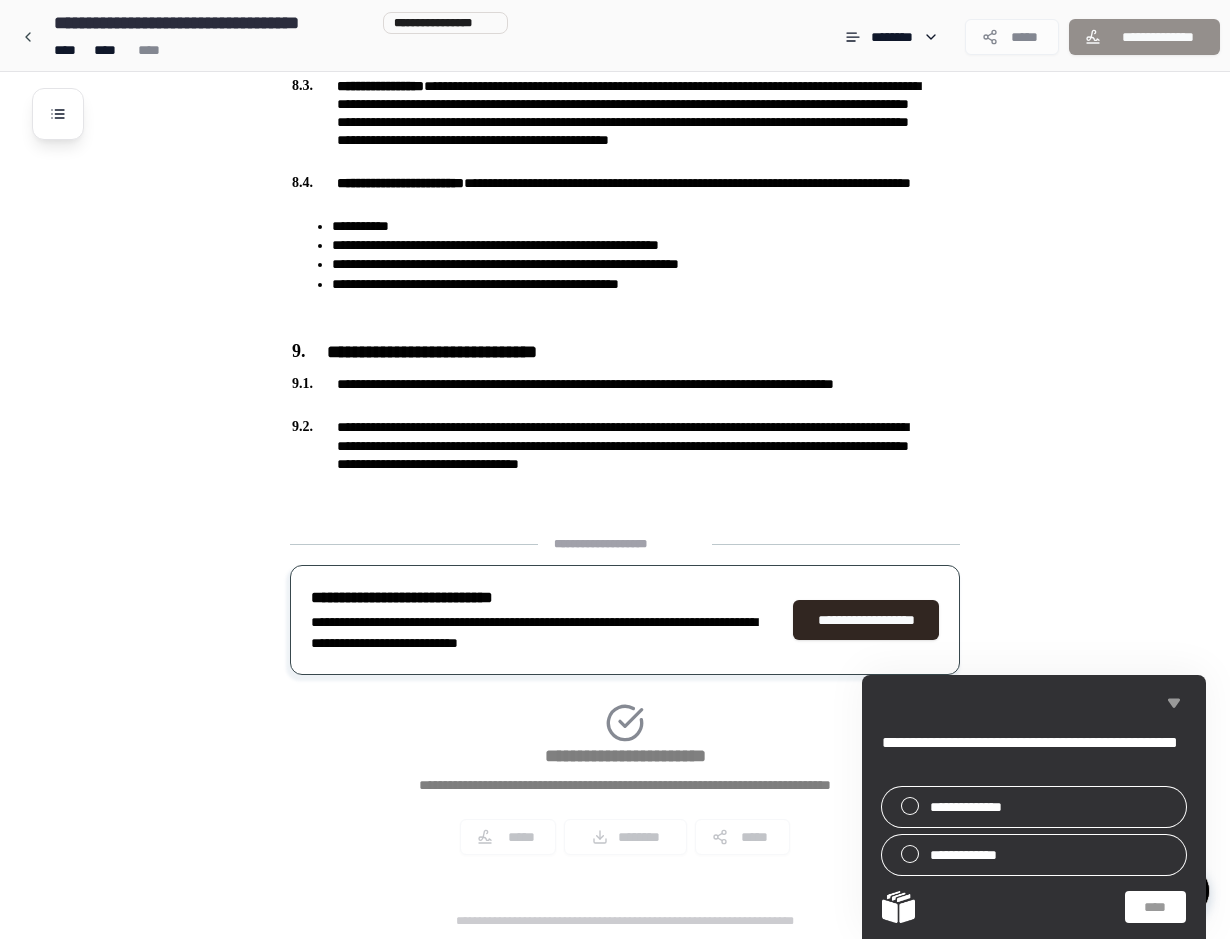 click 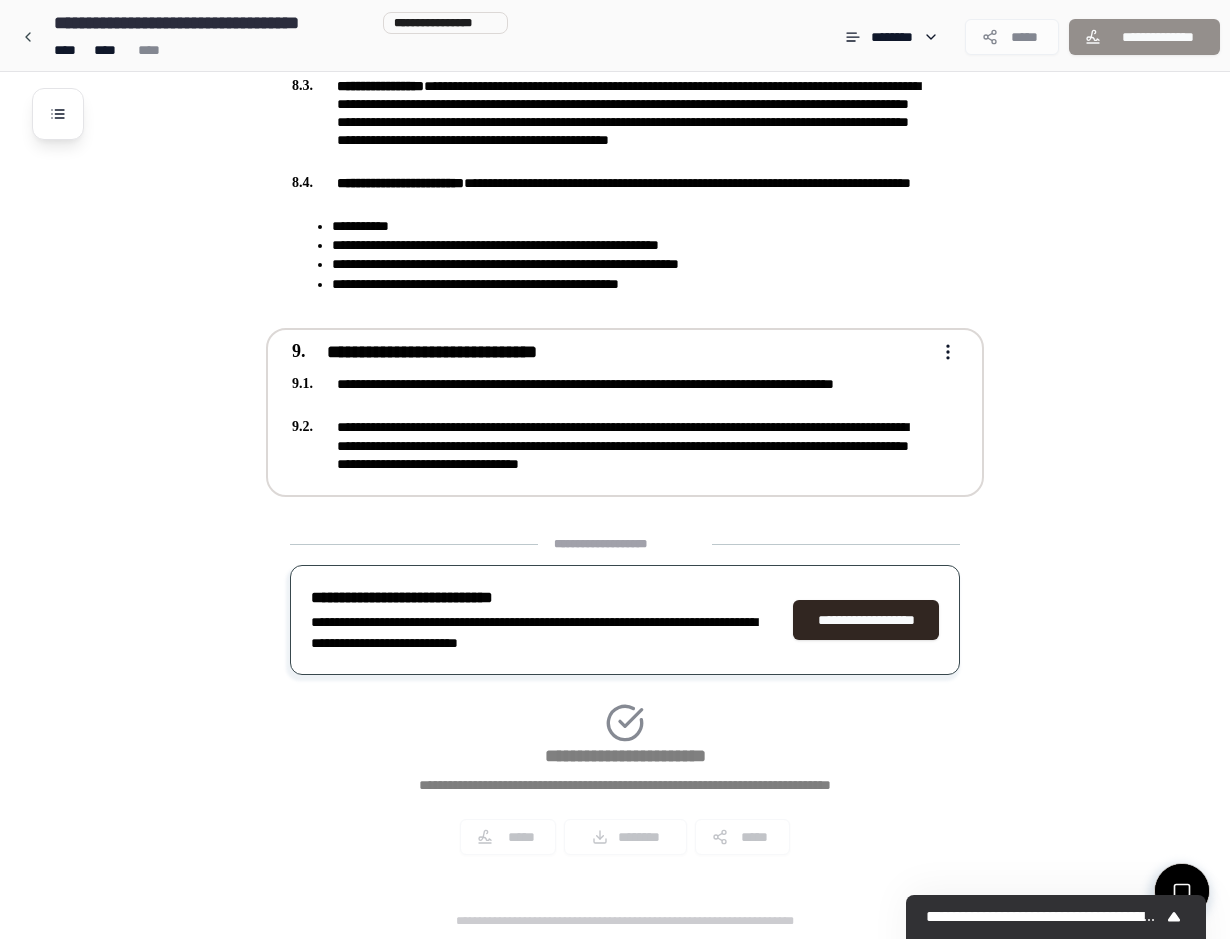 click on "**********" at bounding box center [611, 445] 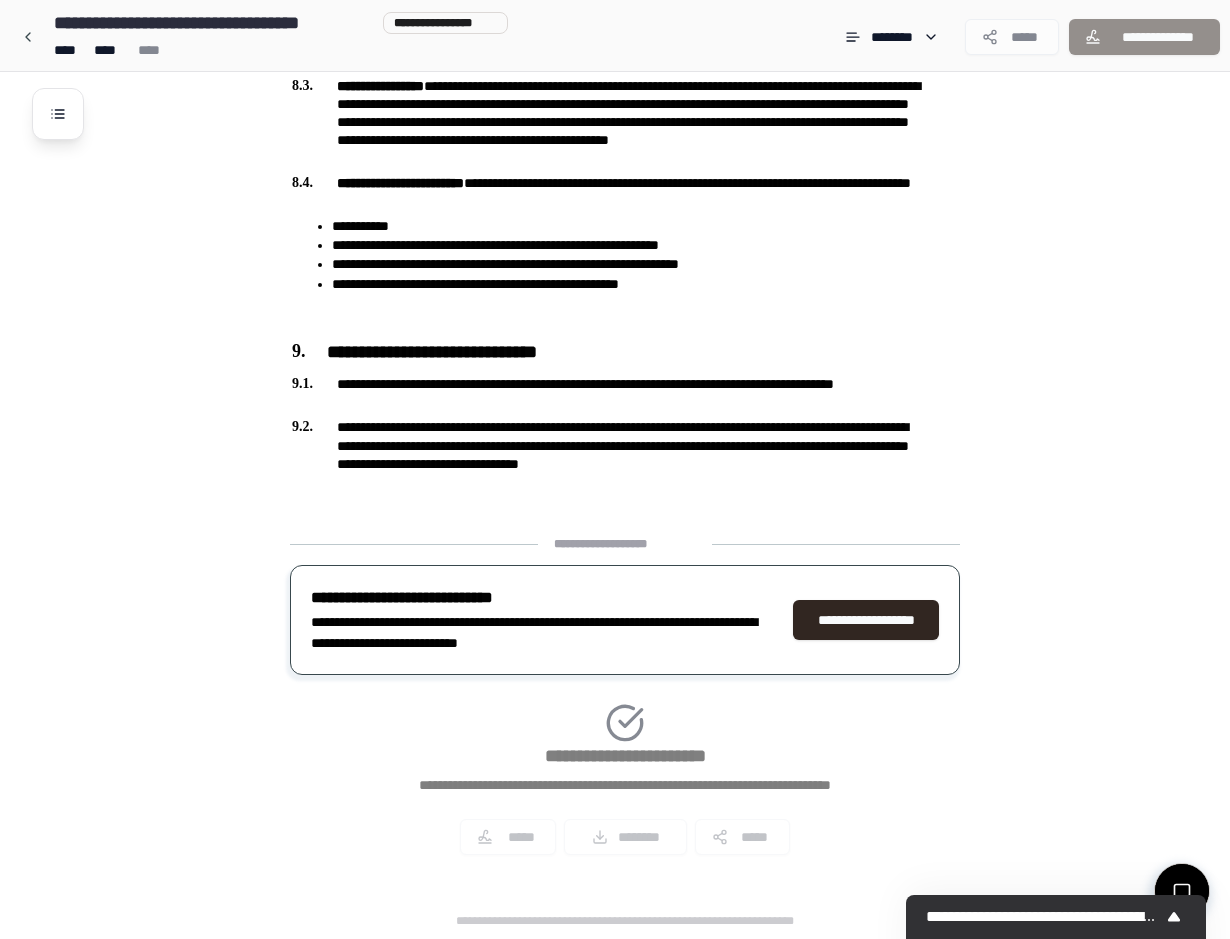 click on "**********" at bounding box center (615, -865) 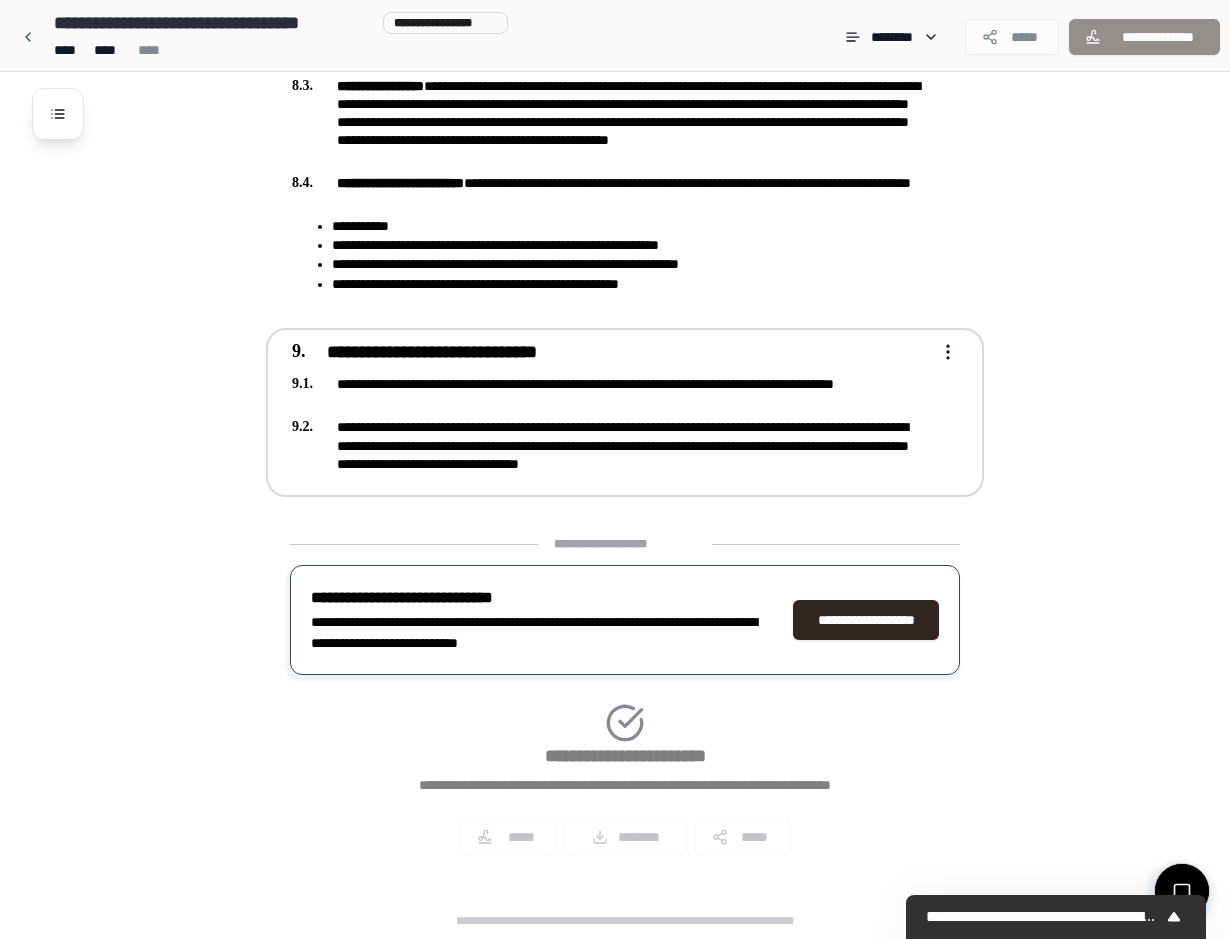 click on "**********" at bounding box center (611, 445) 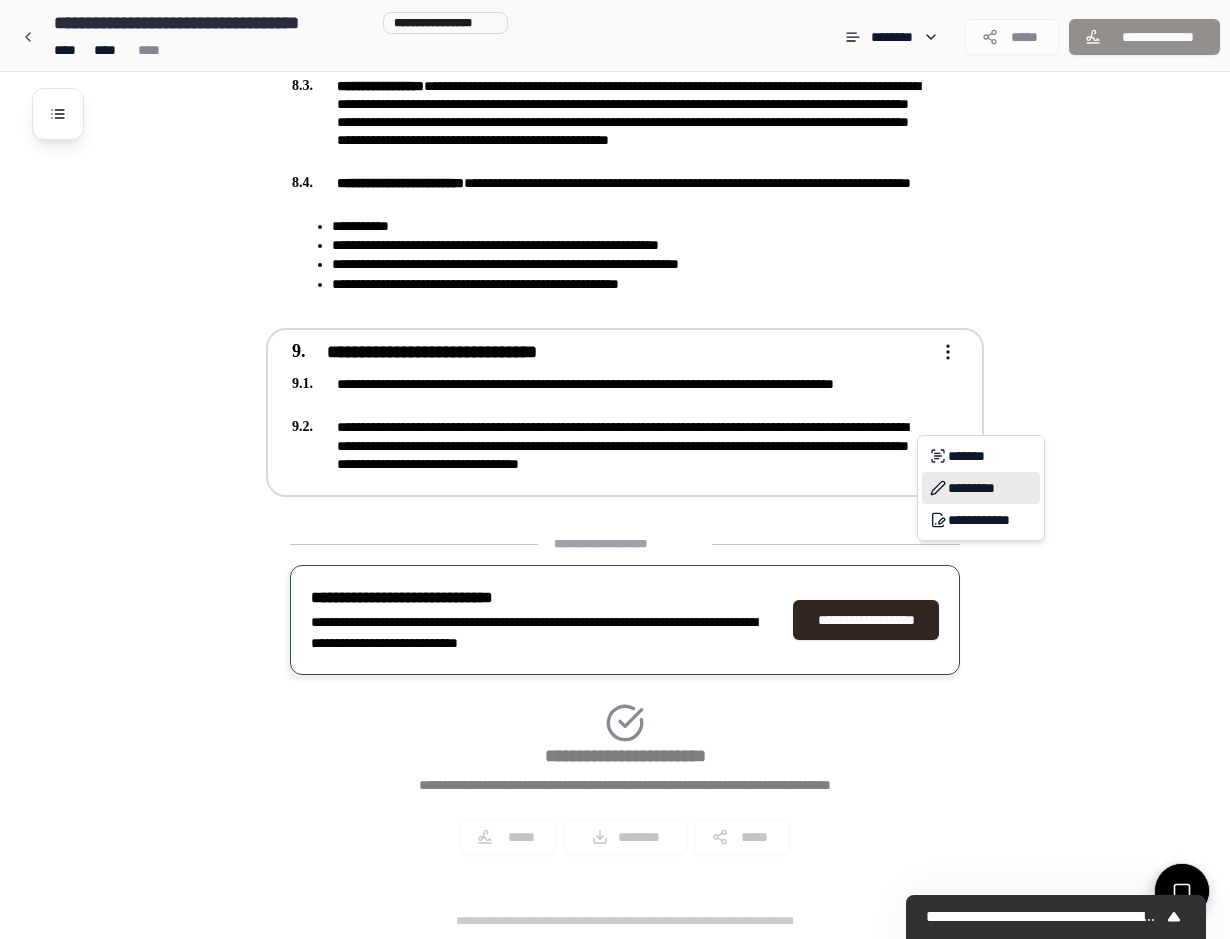 click on "*********" at bounding box center (981, 488) 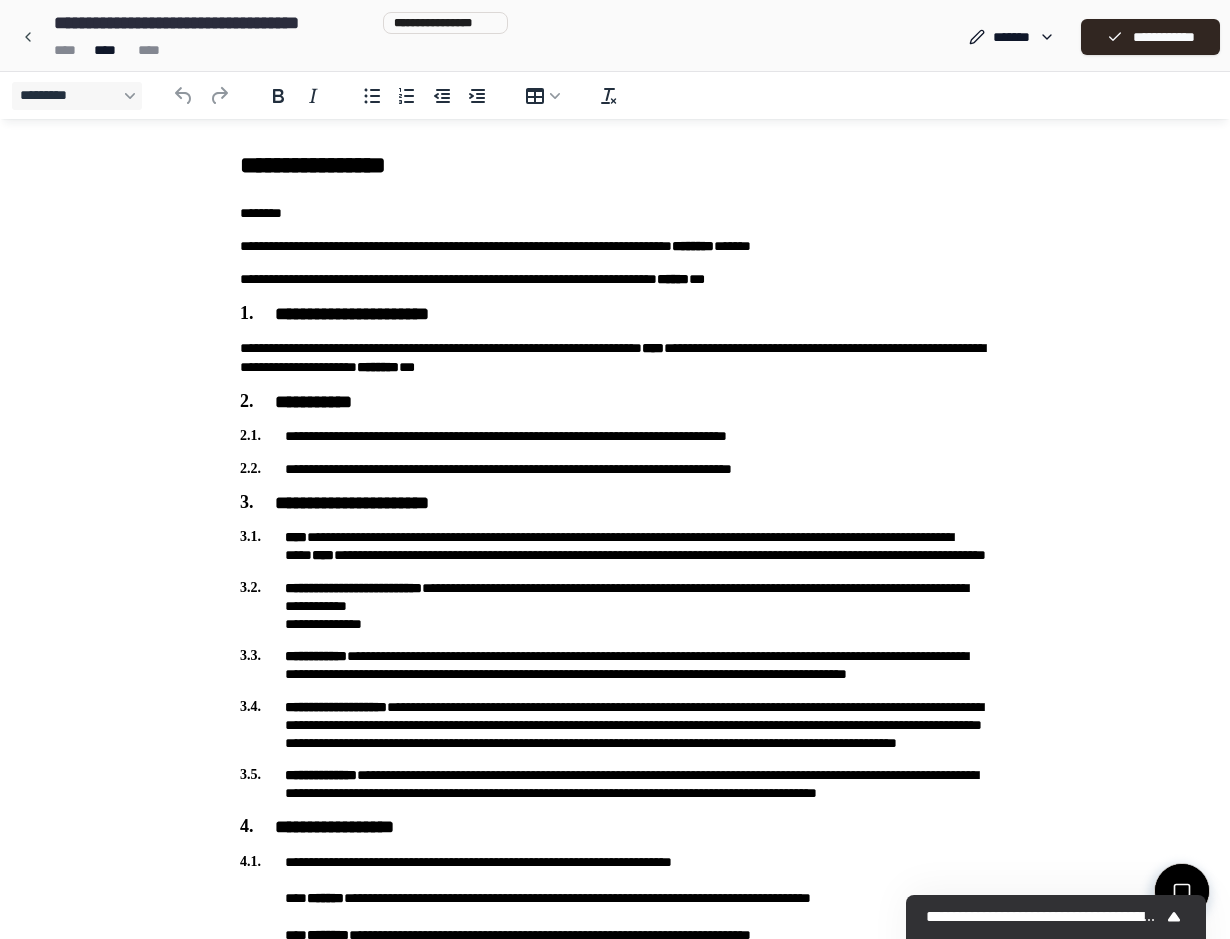 scroll, scrollTop: 0, scrollLeft: 0, axis: both 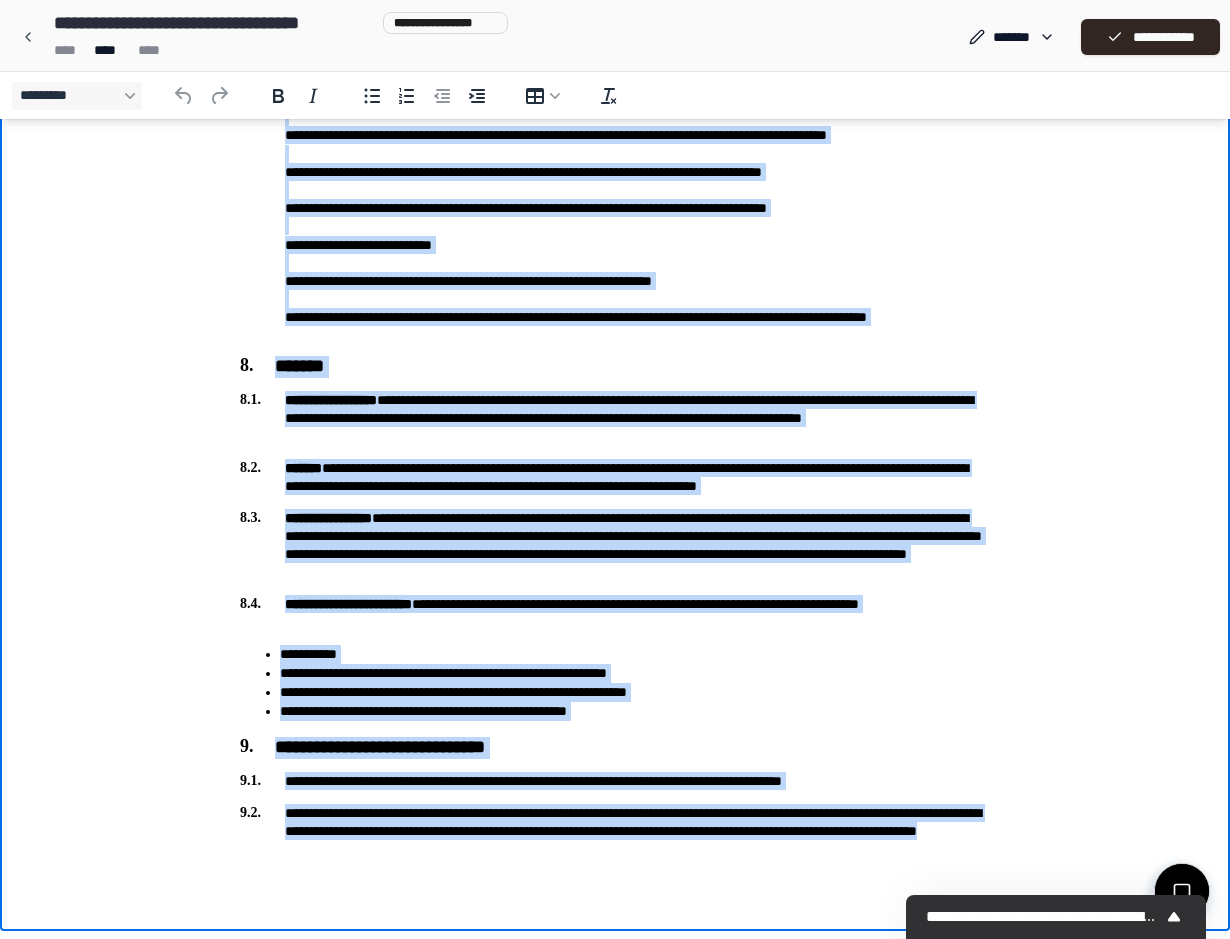 drag, startPoint x: 239, startPoint y: -1830, endPoint x: 557, endPoint y: 868, distance: 2716.676 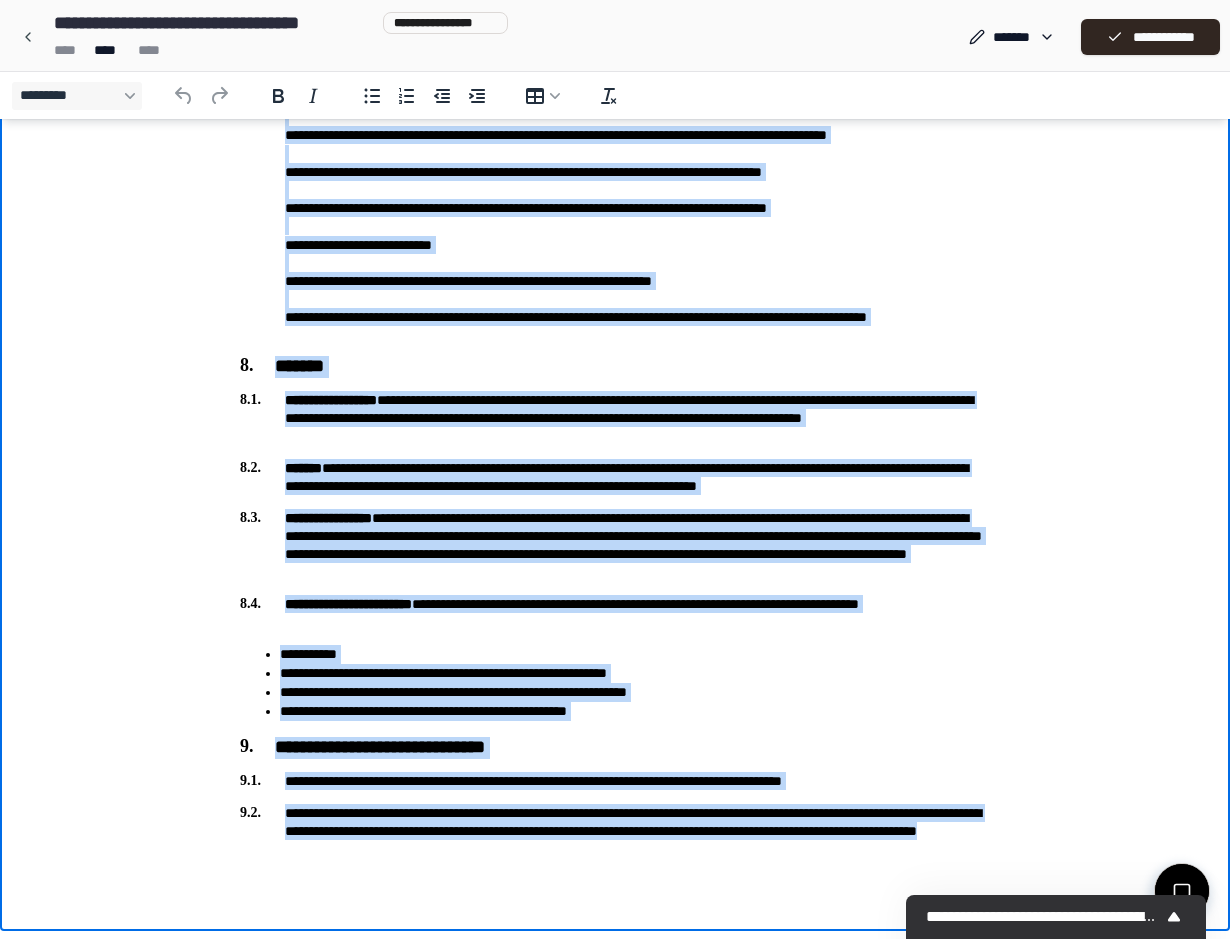 copy on "**********" 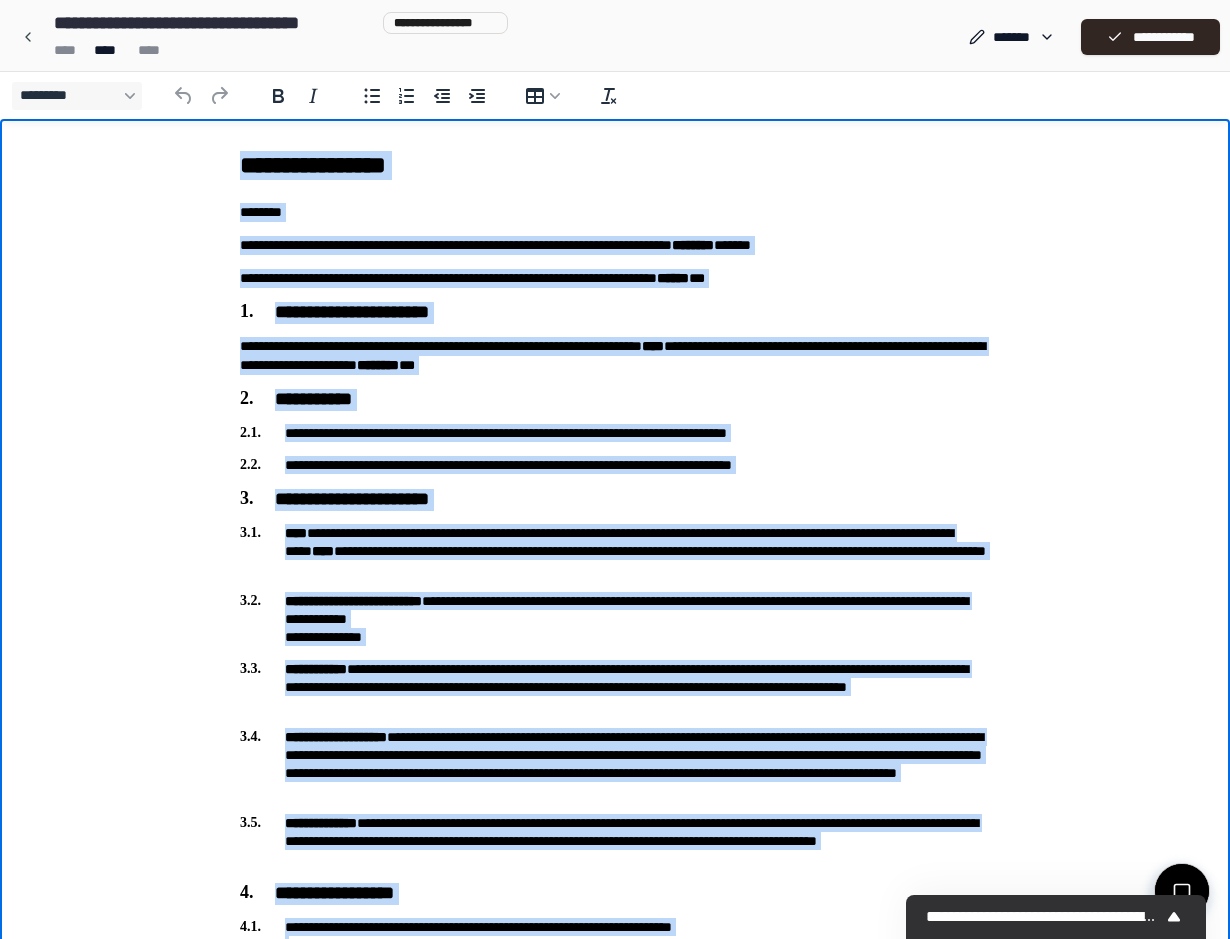 scroll, scrollTop: 0, scrollLeft: 0, axis: both 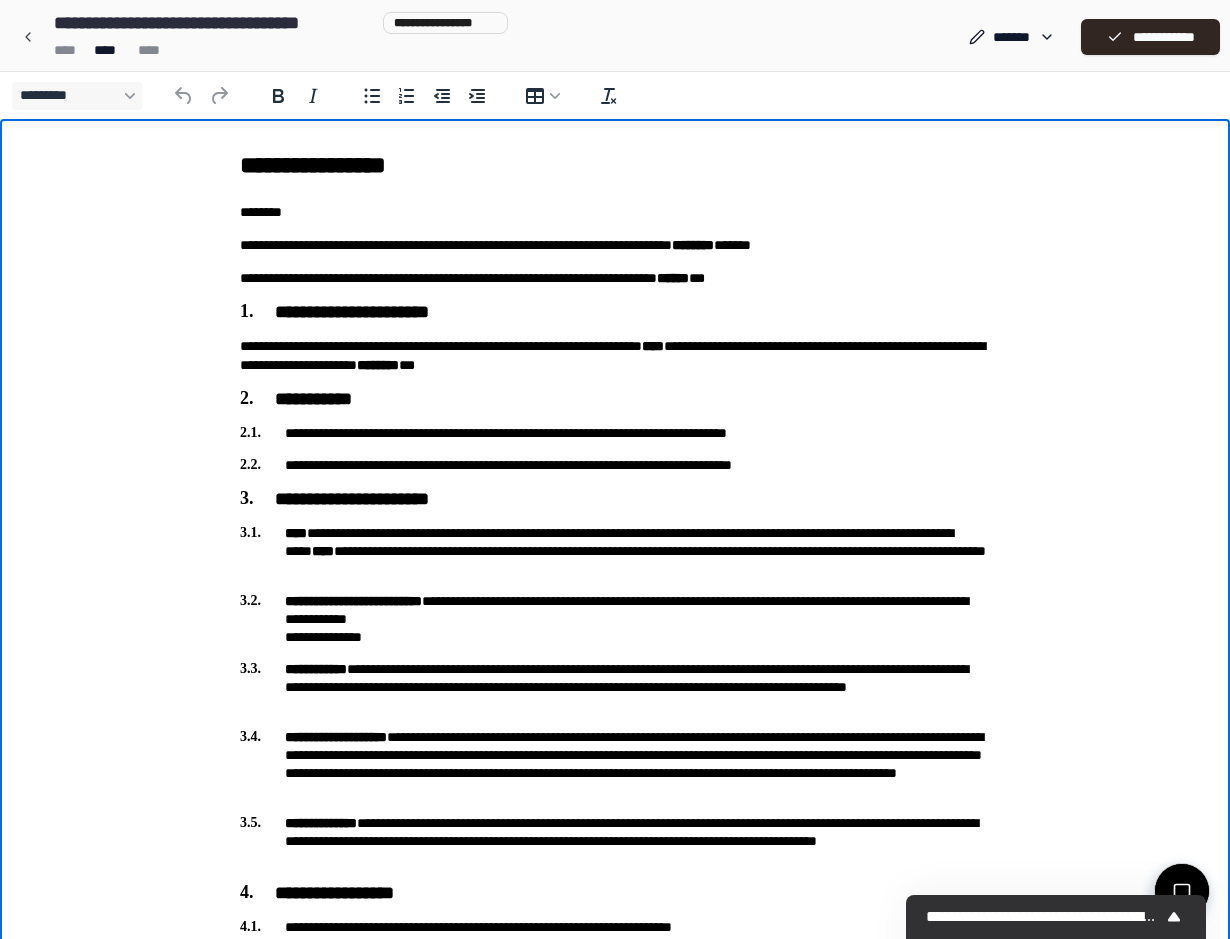 click on "**********" at bounding box center (615, 356) 